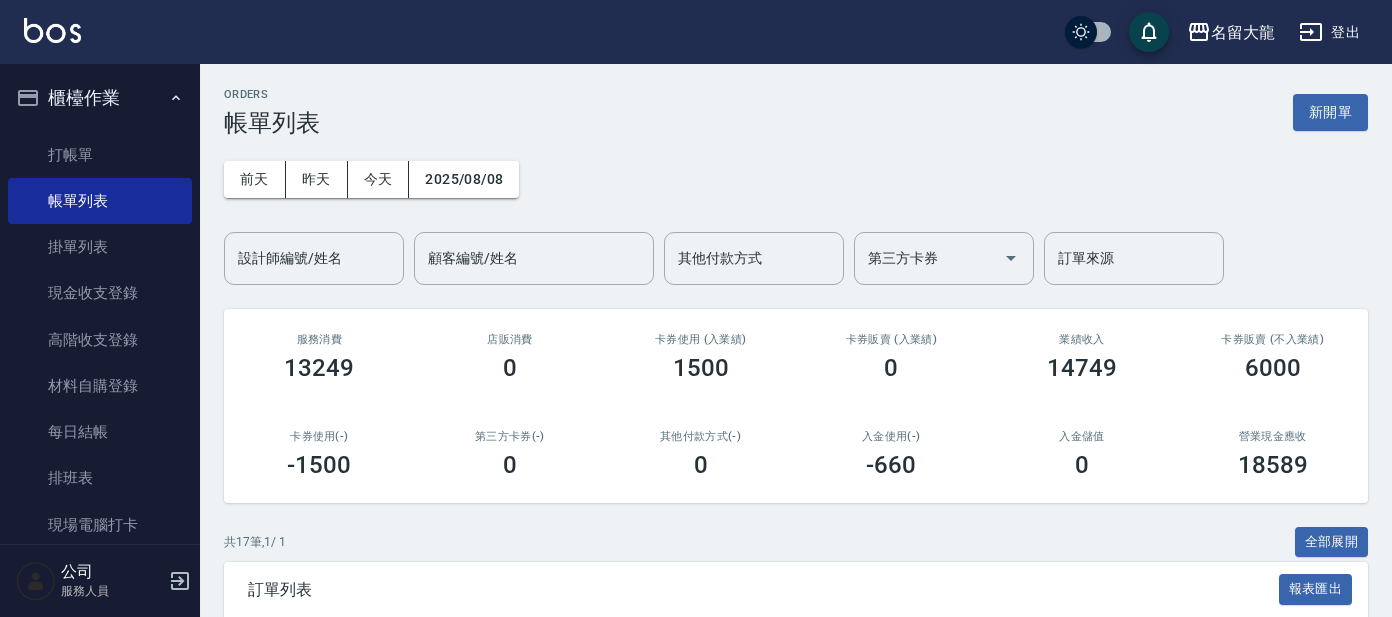 scroll, scrollTop: 0, scrollLeft: 0, axis: both 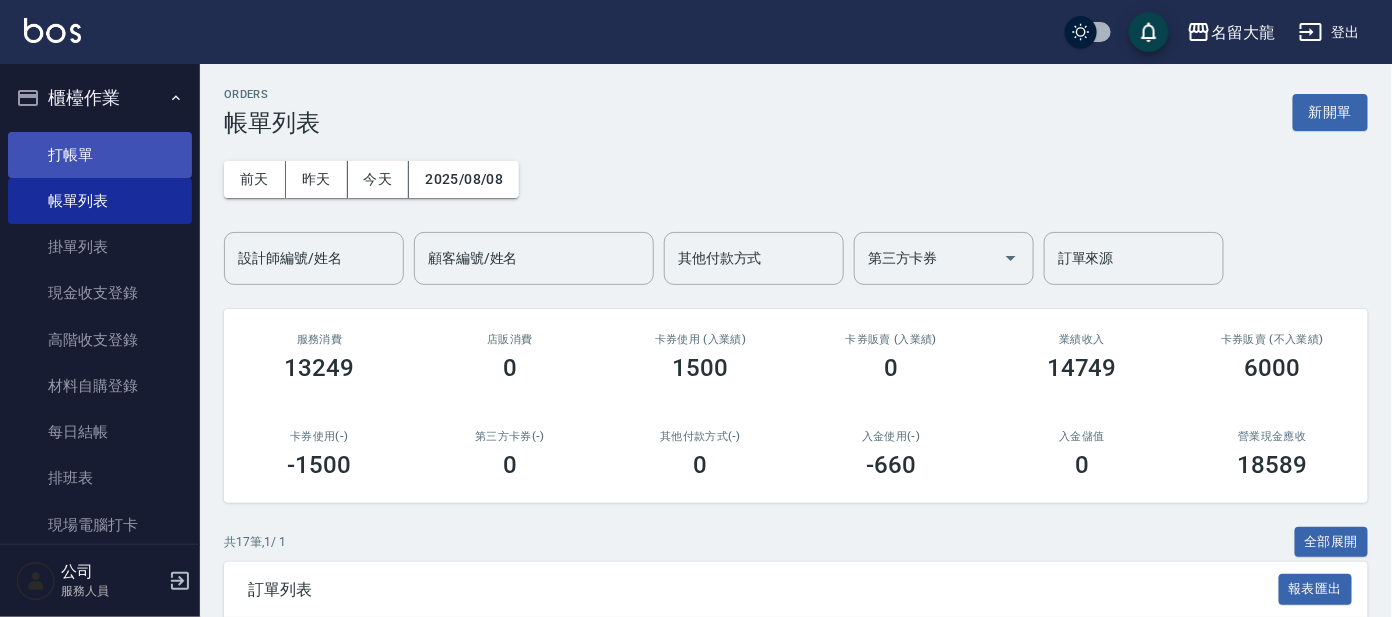 drag, startPoint x: 71, startPoint y: 148, endPoint x: 122, endPoint y: 159, distance: 52.17279 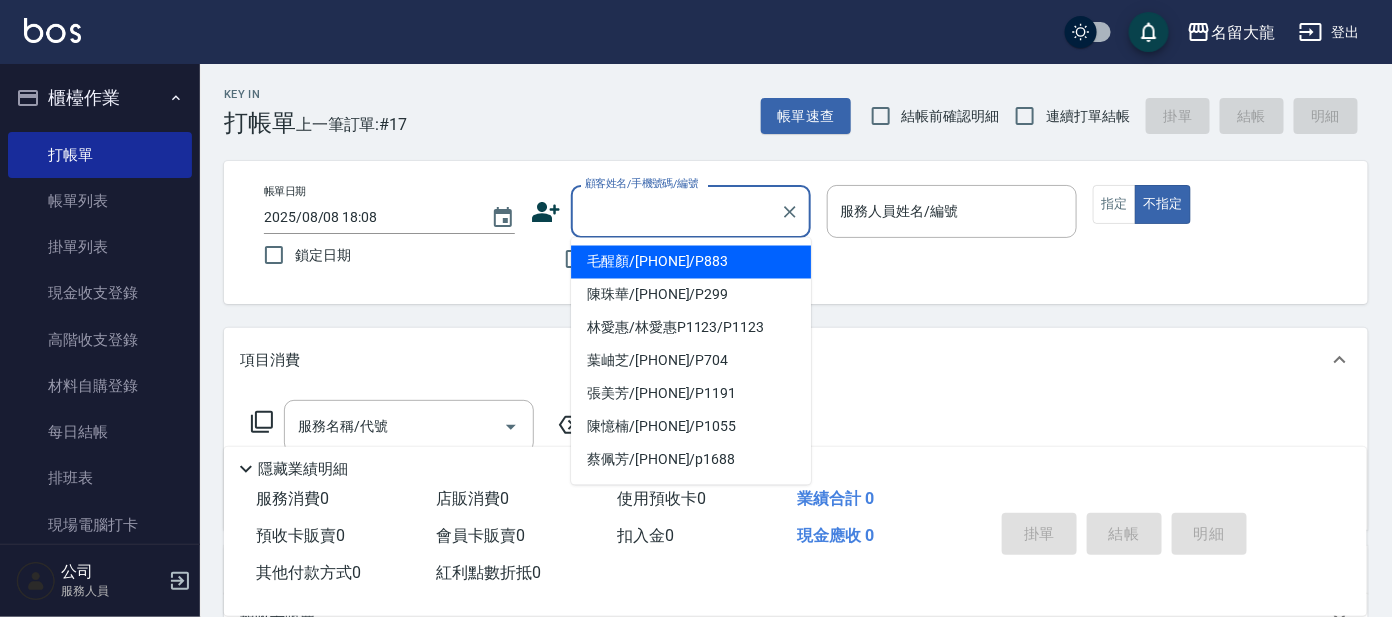 drag, startPoint x: 601, startPoint y: 207, endPoint x: 619, endPoint y: 207, distance: 18 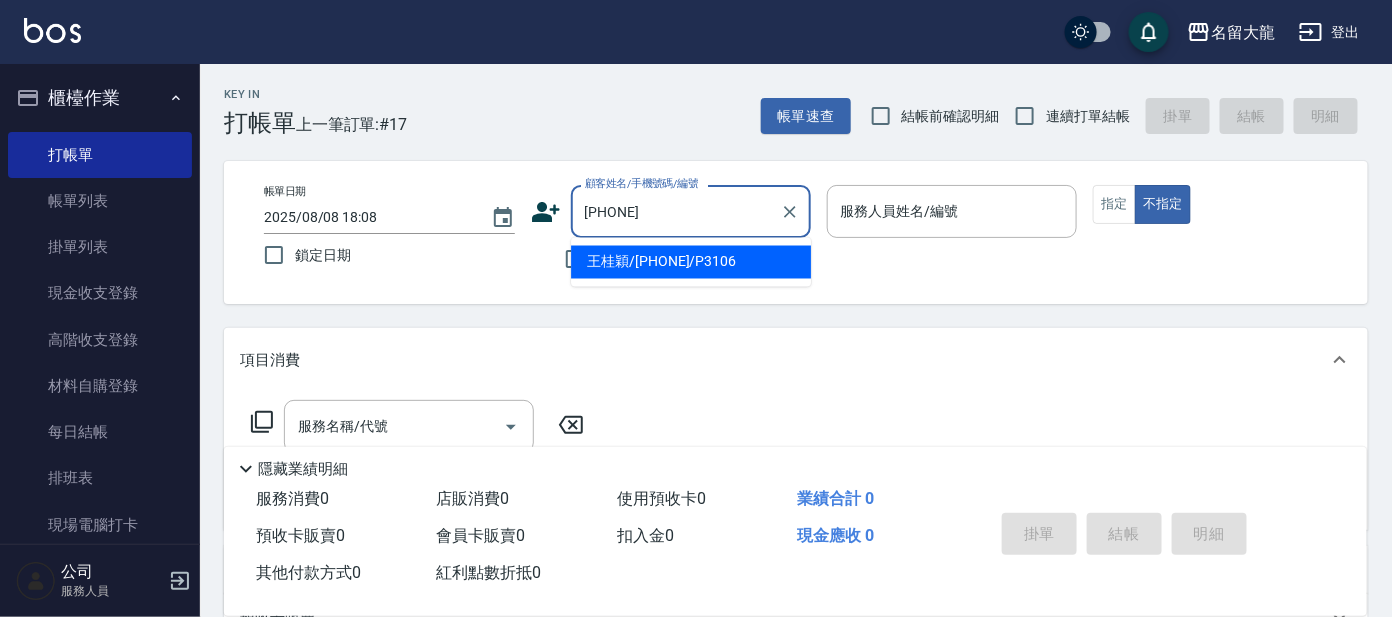 type on "王桂穎/[PHONE]/P3106" 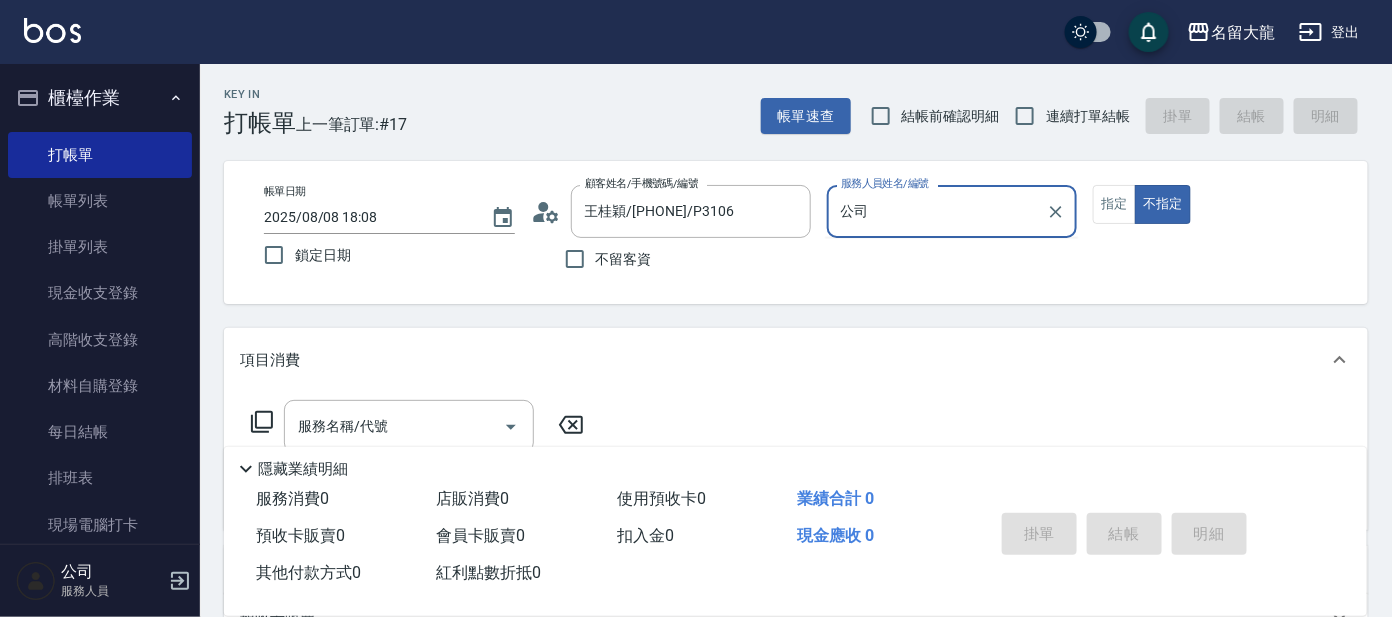 type on "公" 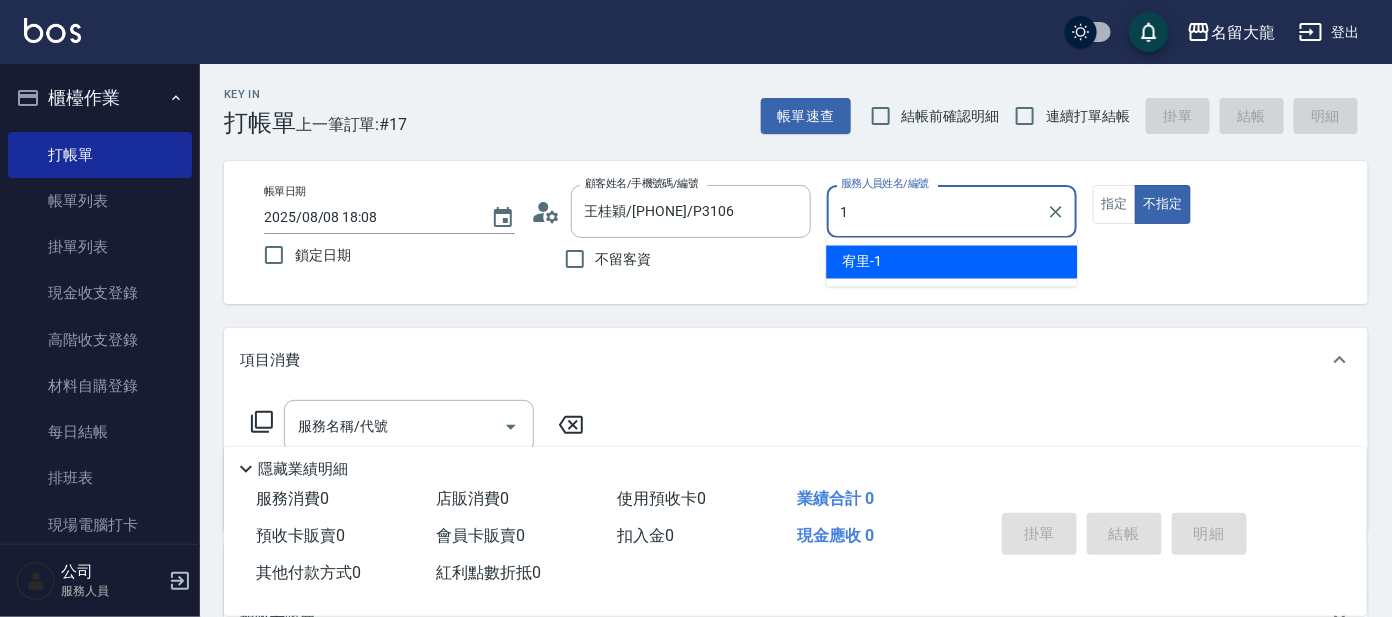 type on "宥里-1" 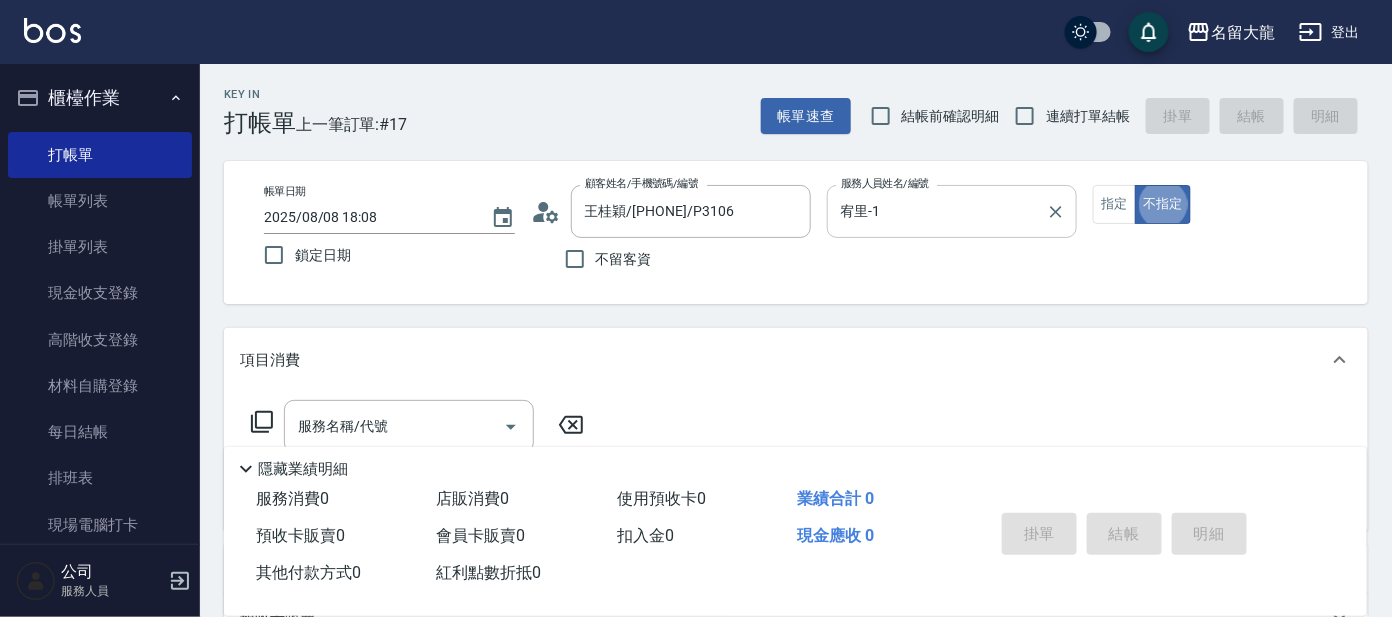 type on "false" 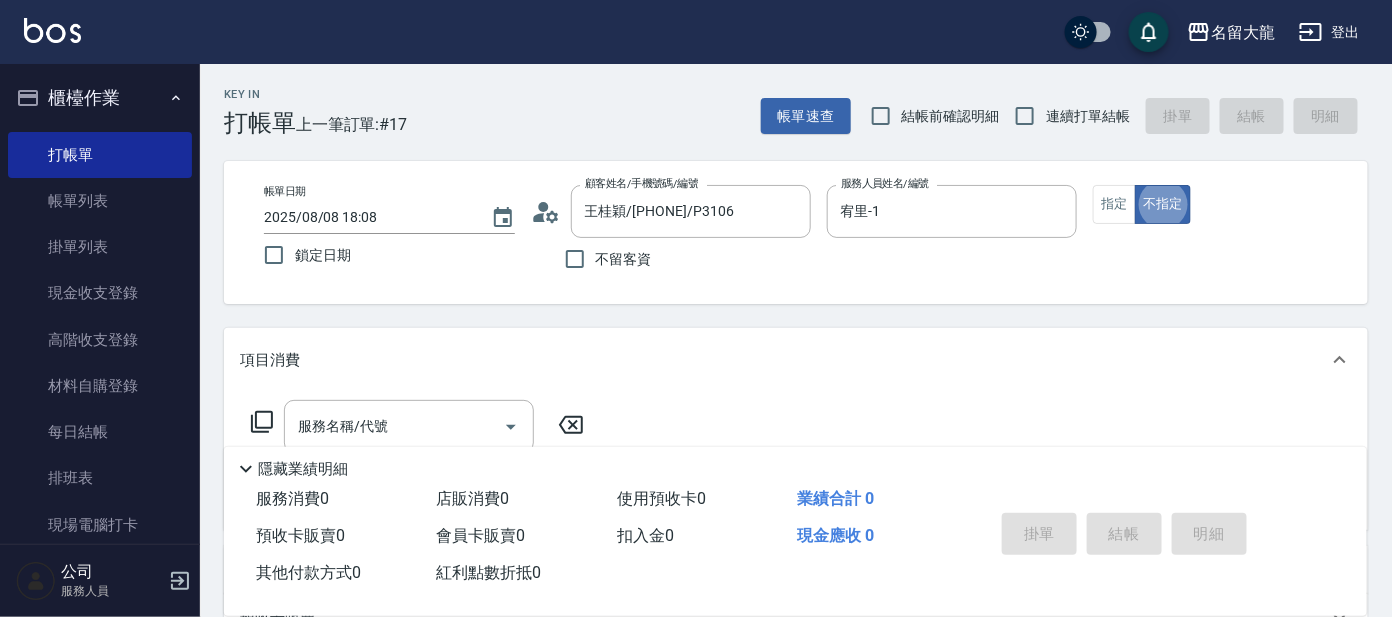 drag, startPoint x: 343, startPoint y: 417, endPoint x: 349, endPoint y: 407, distance: 11.661903 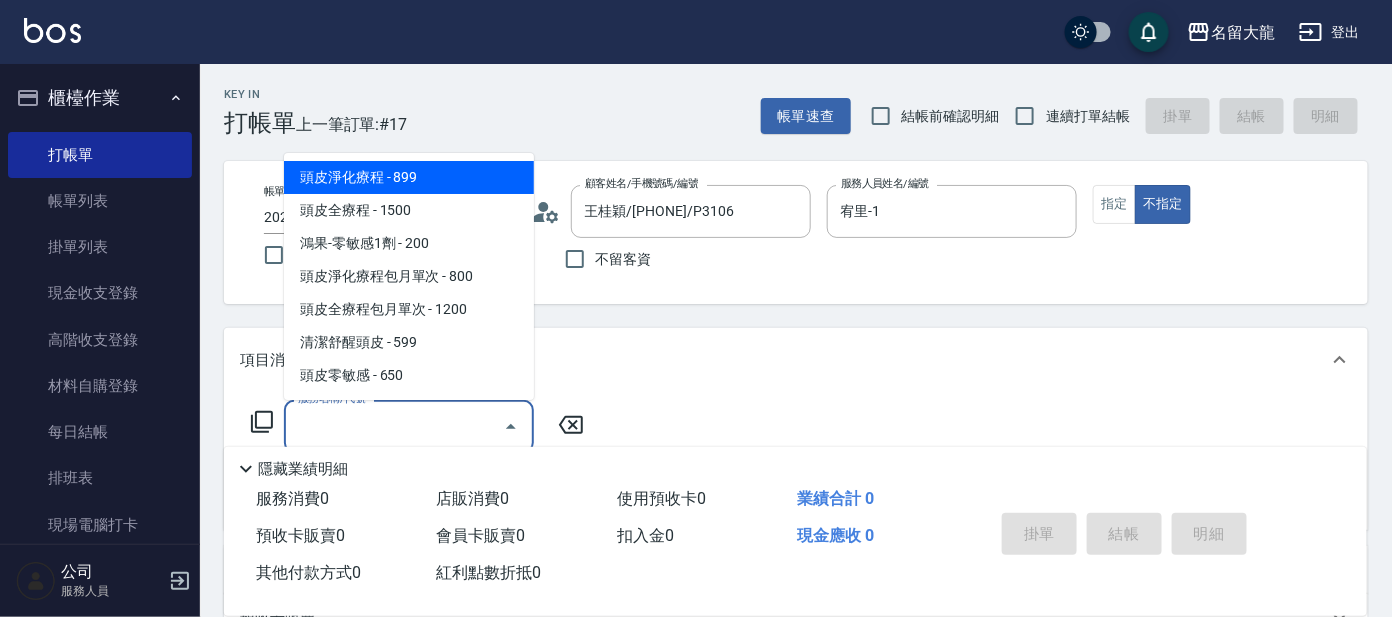 click on "頭皮淨化療程 - 899" at bounding box center [409, 177] 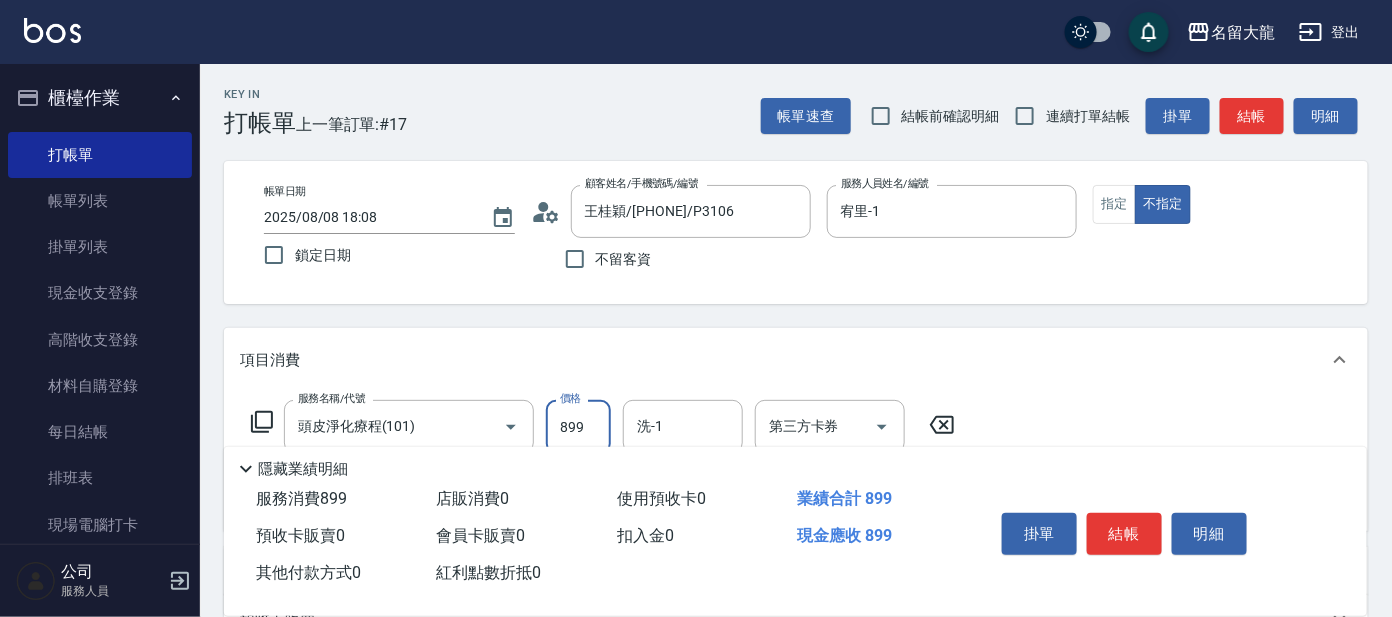 click on "899" at bounding box center [578, 427] 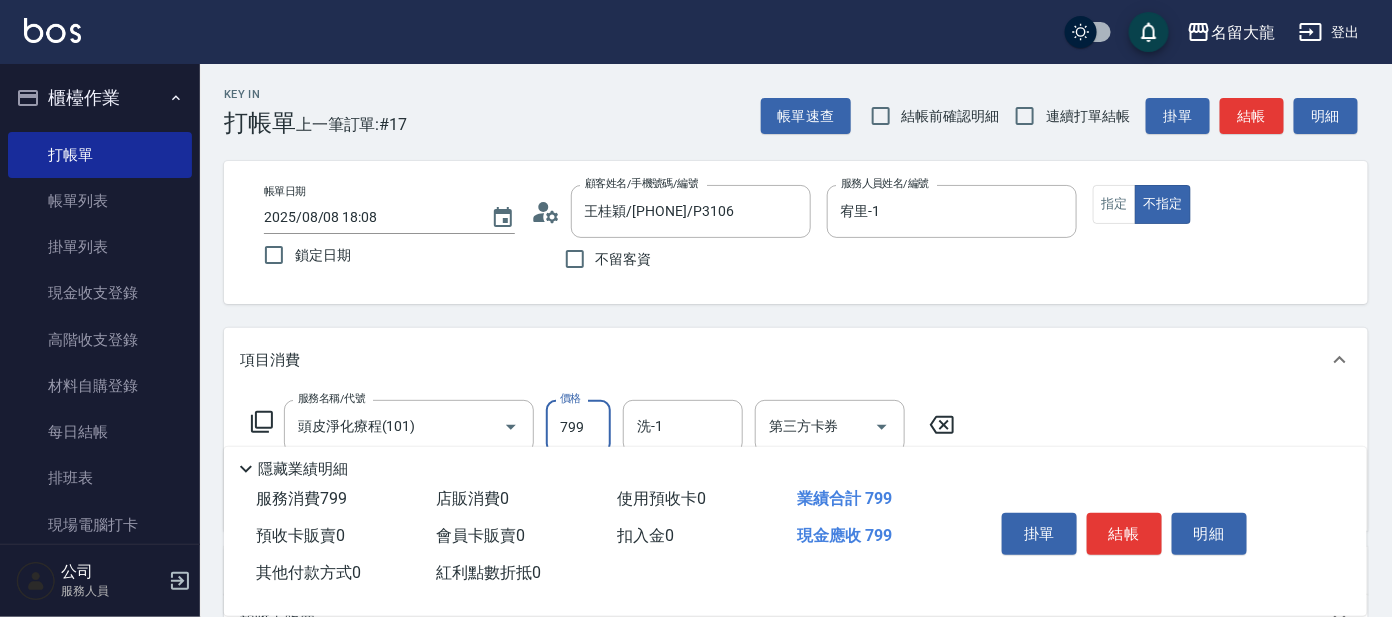 type on "799" 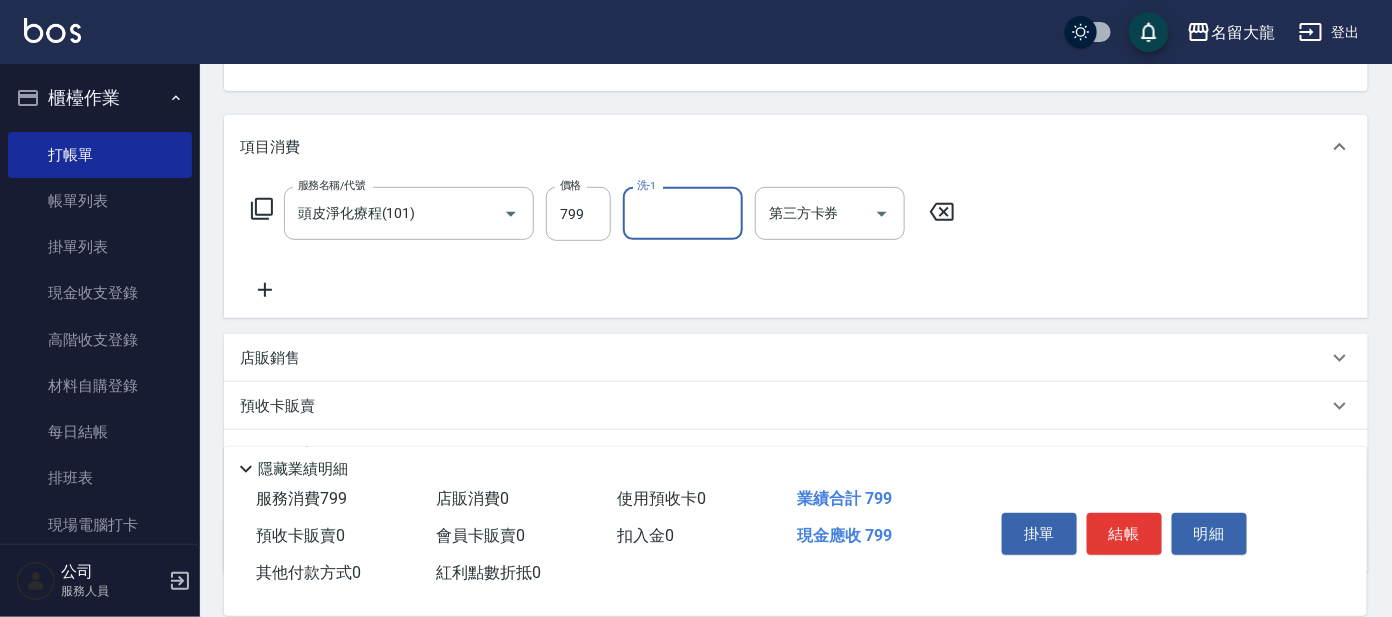 scroll, scrollTop: 249, scrollLeft: 0, axis: vertical 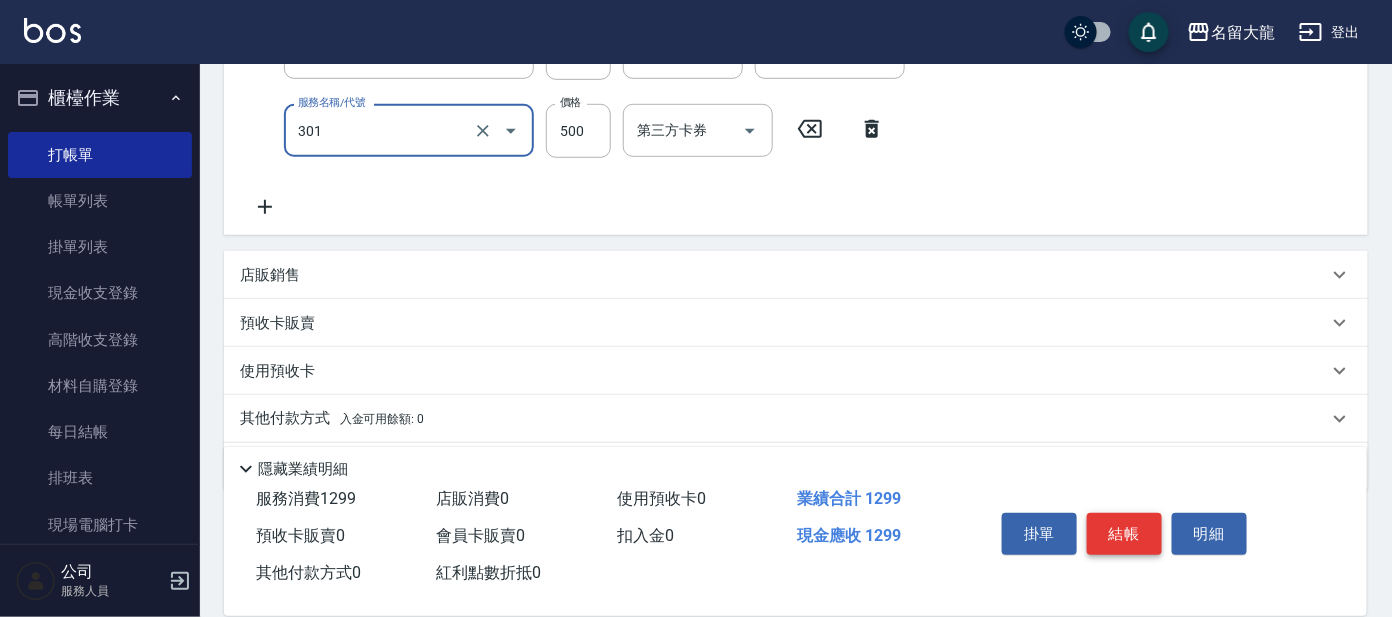 type on "剪髮 A級設計師(301)" 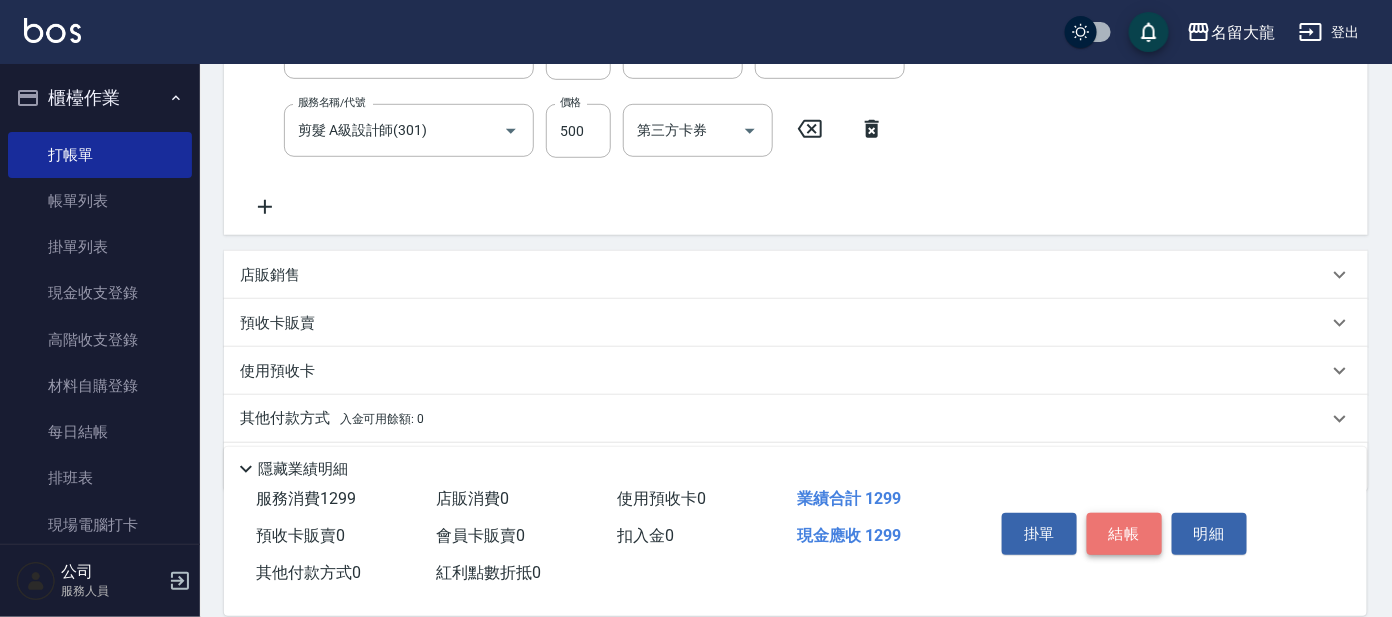 click on "結帳" at bounding box center (1124, 534) 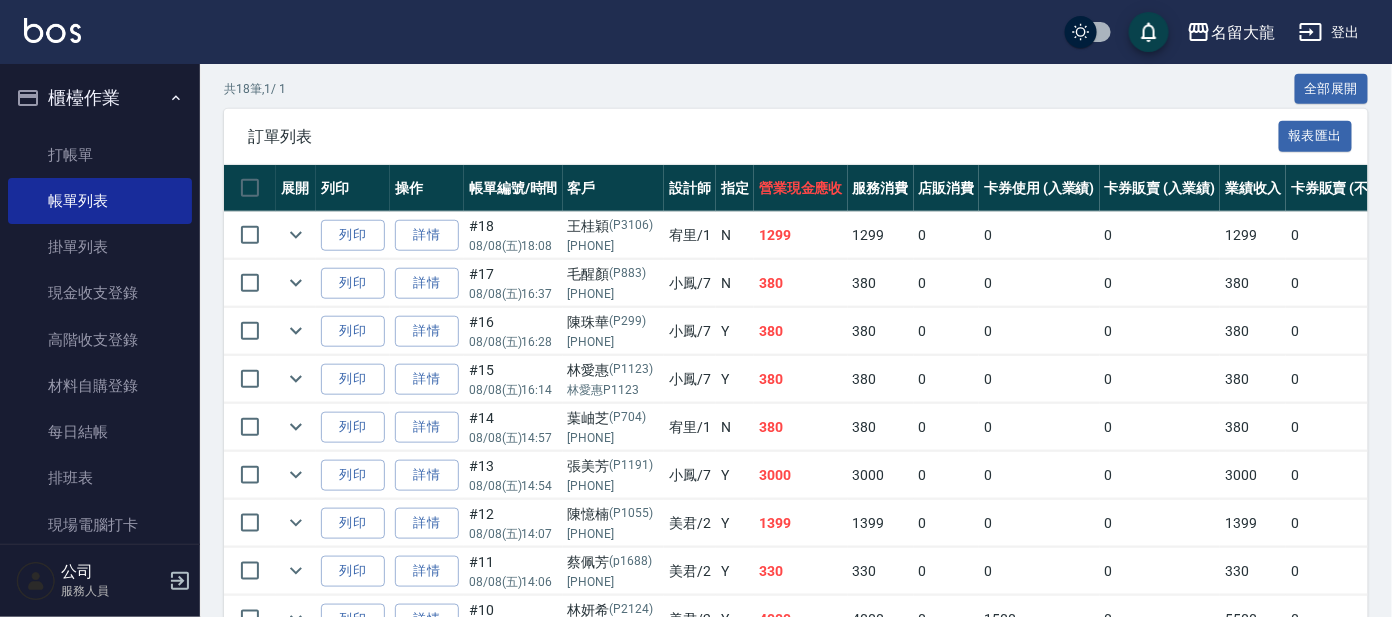 scroll, scrollTop: 499, scrollLeft: 0, axis: vertical 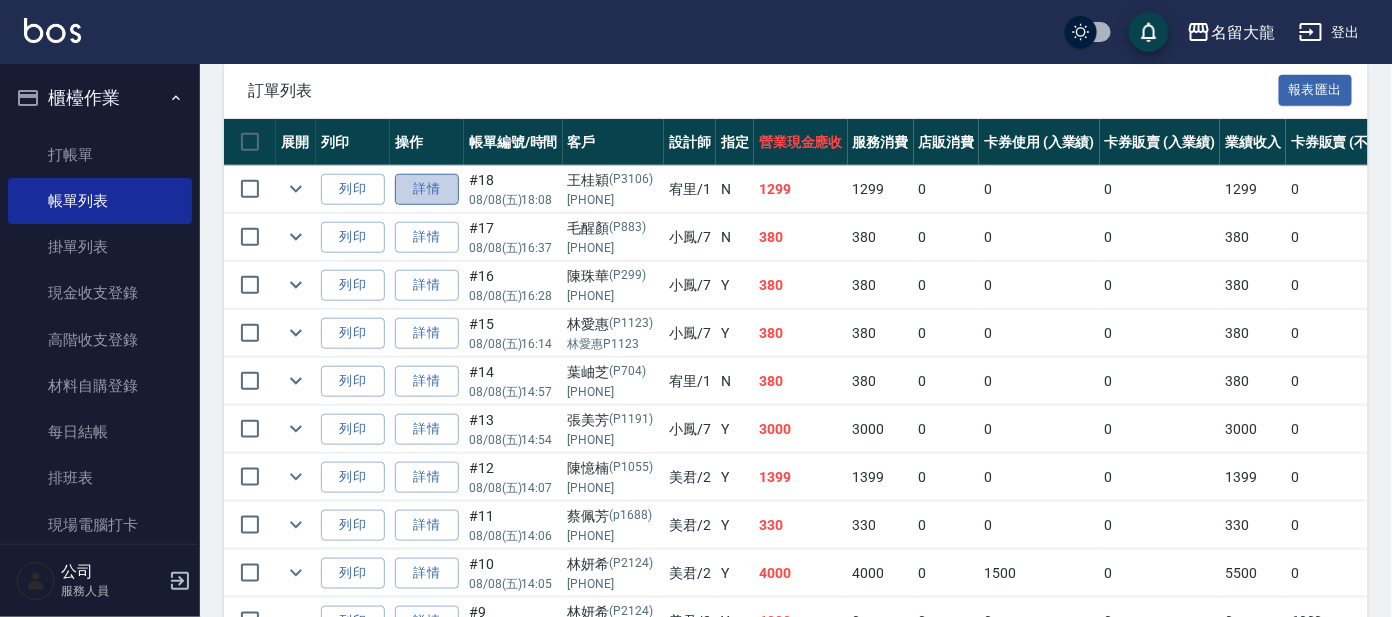 click on "詳情" at bounding box center [427, 189] 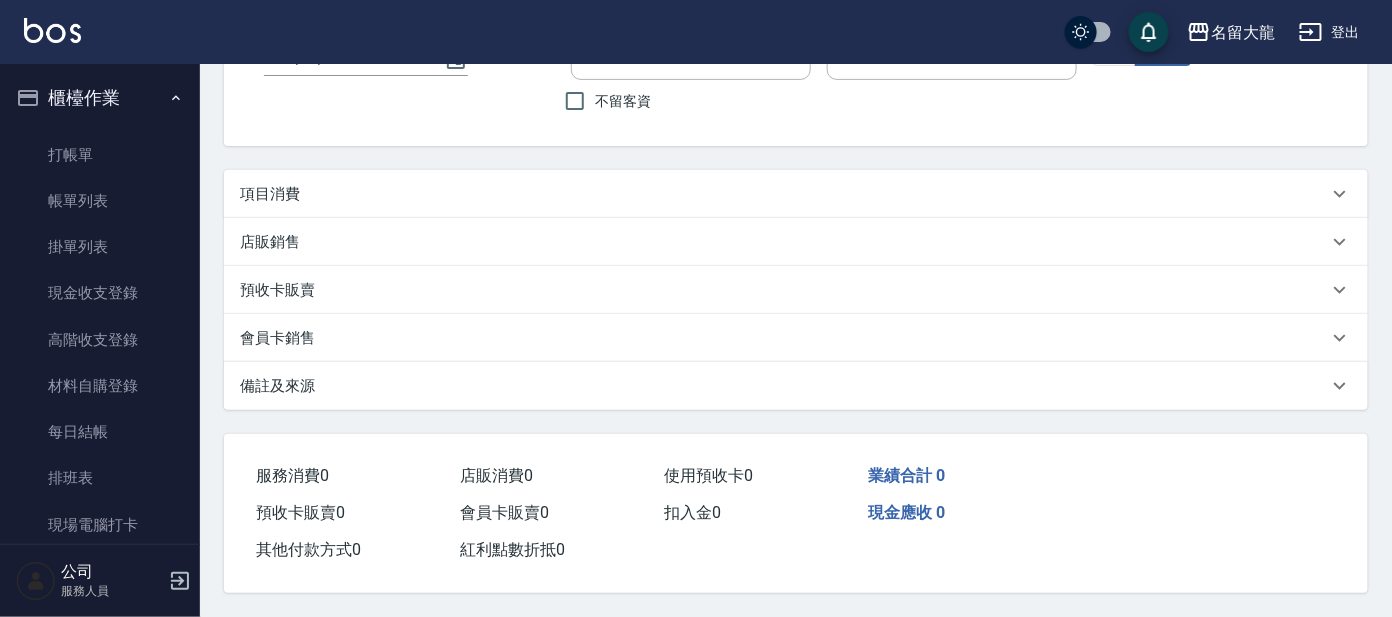 scroll, scrollTop: 0, scrollLeft: 0, axis: both 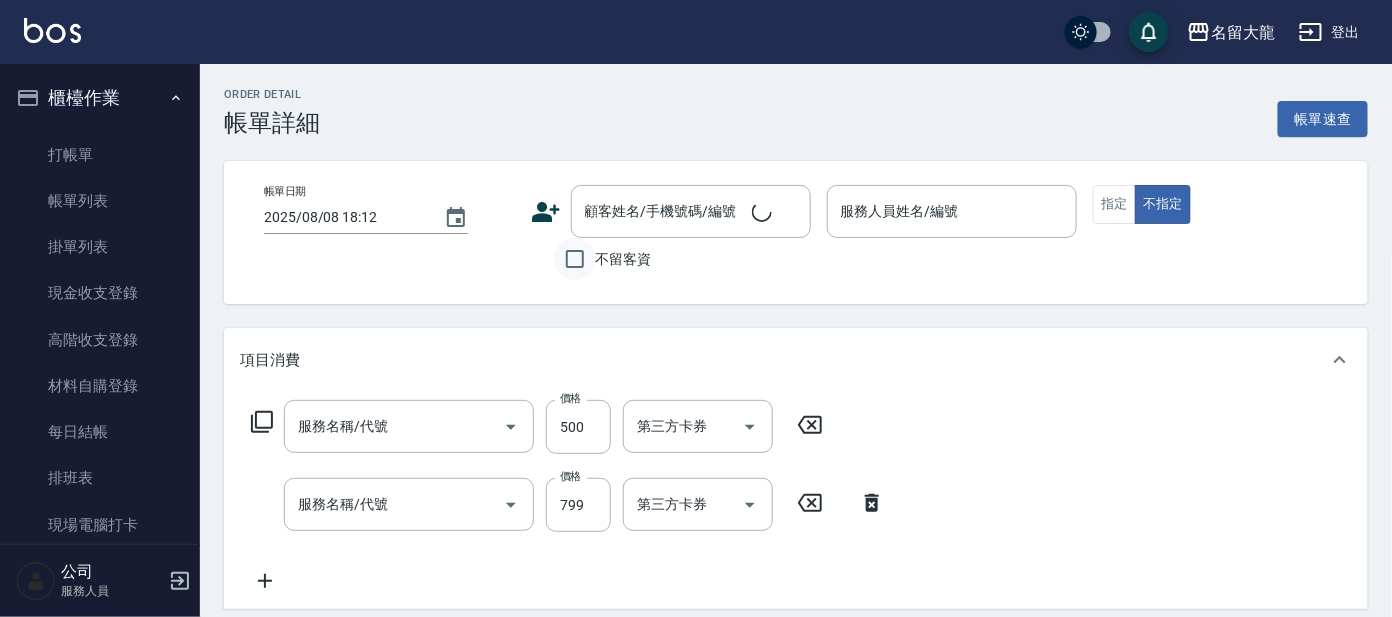 type on "2025/08/08 18:08" 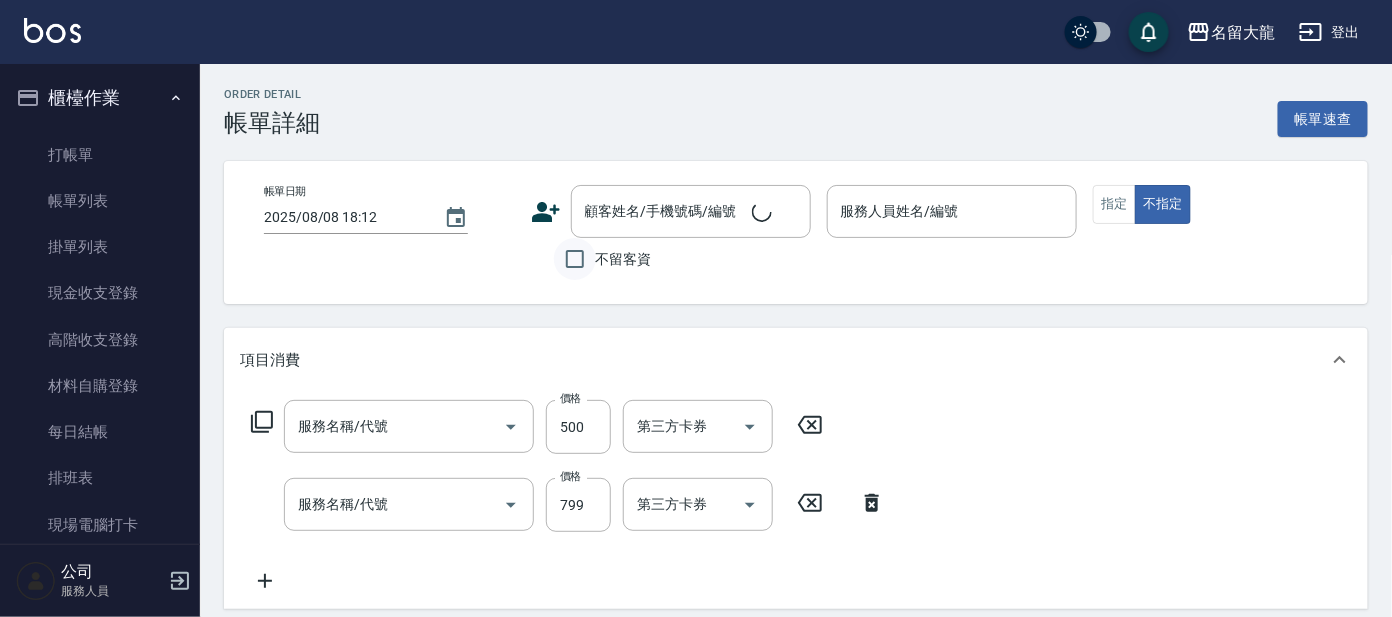type on "宥里-1" 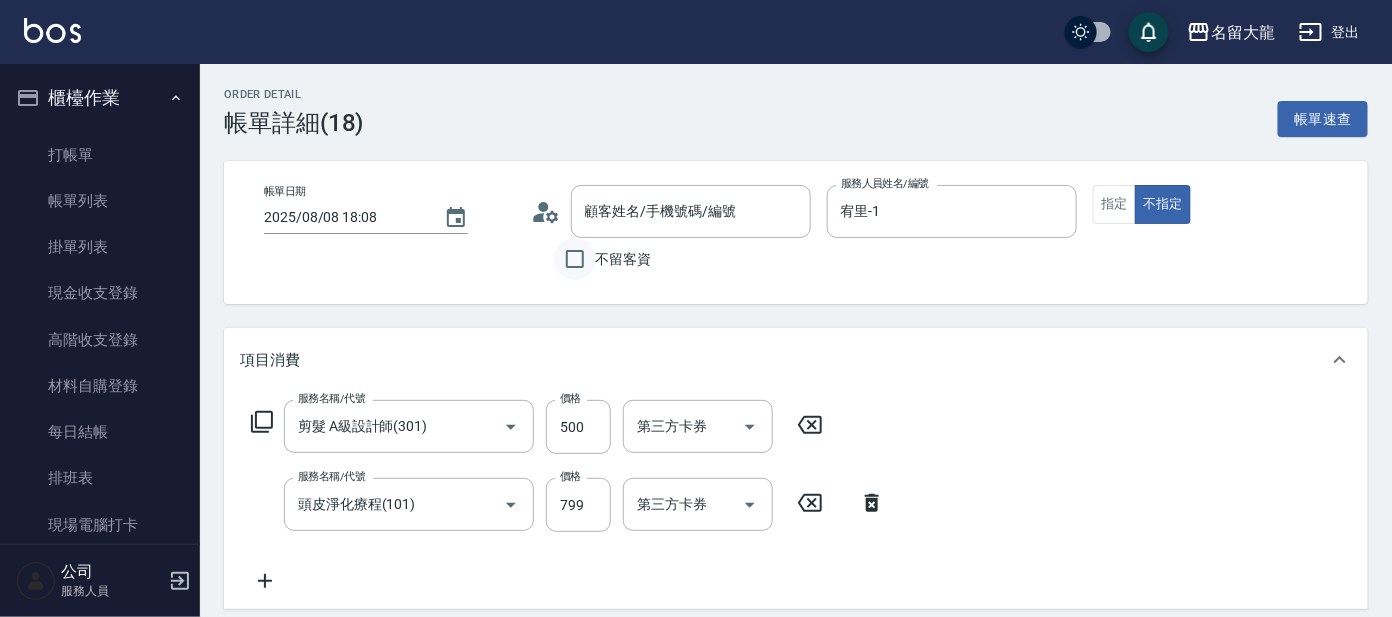 type on "王桂穎/[PHONE]/P3106" 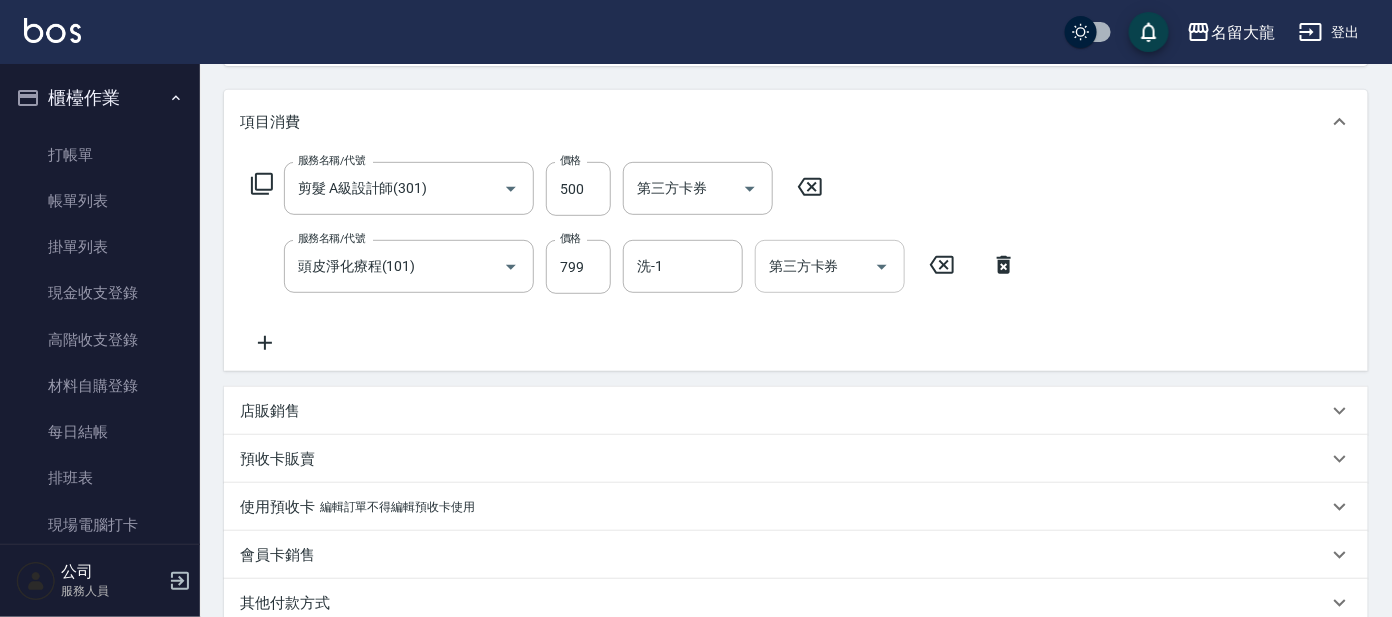 scroll, scrollTop: 249, scrollLeft: 0, axis: vertical 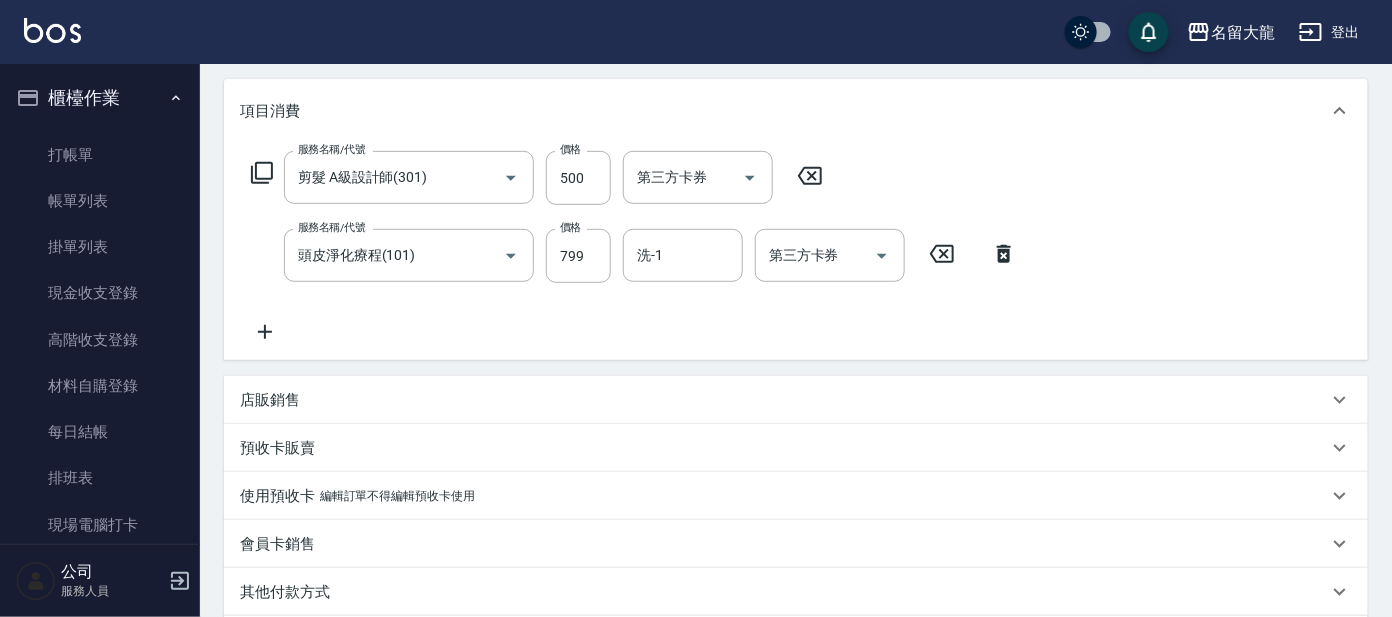 click 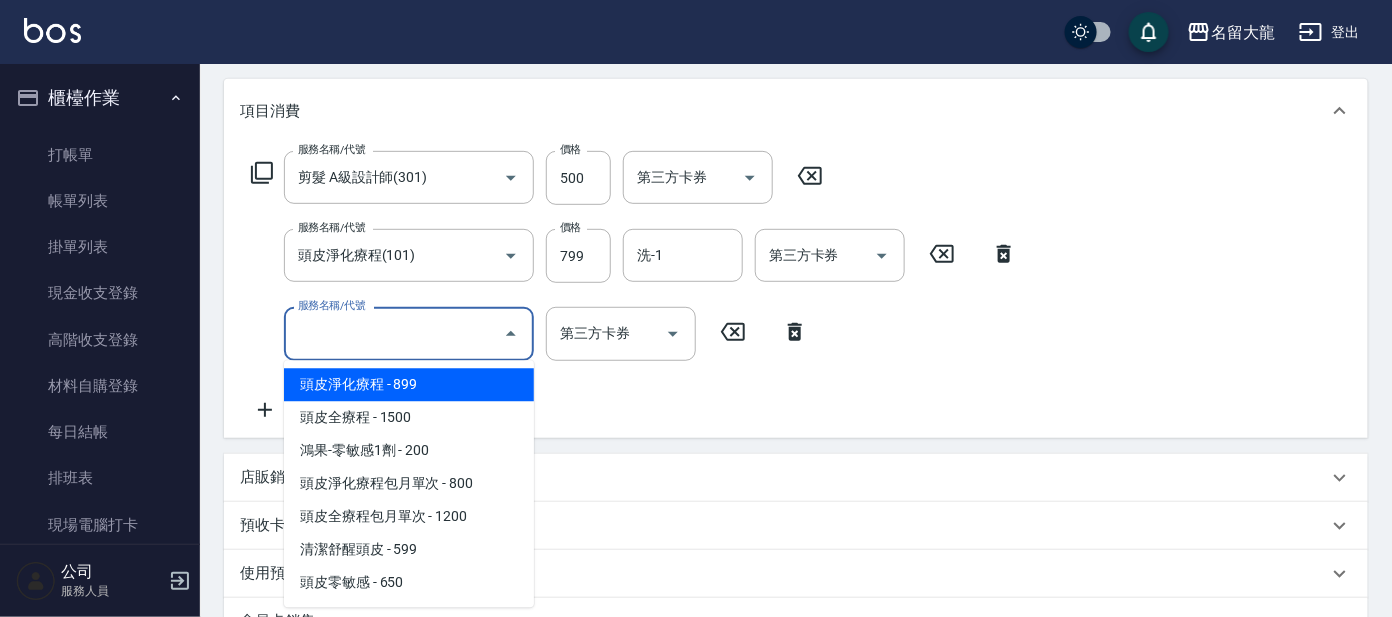 click on "服務名稱/代號" at bounding box center [394, 333] 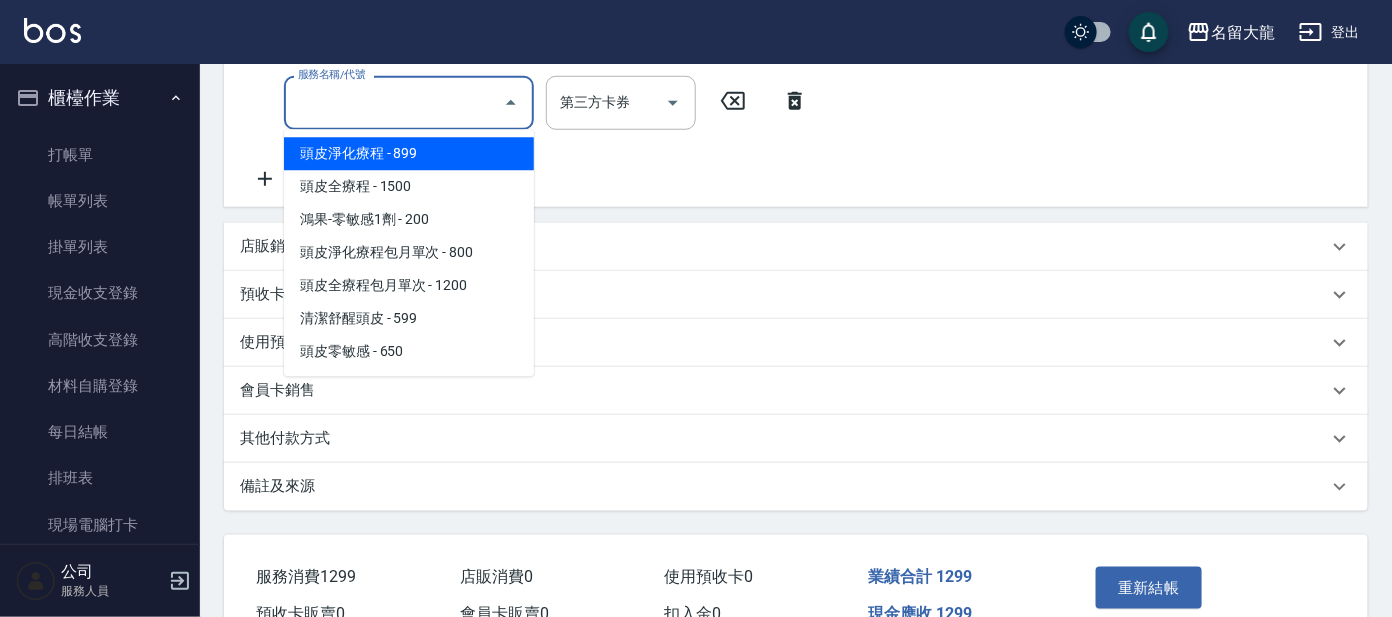 scroll, scrollTop: 499, scrollLeft: 0, axis: vertical 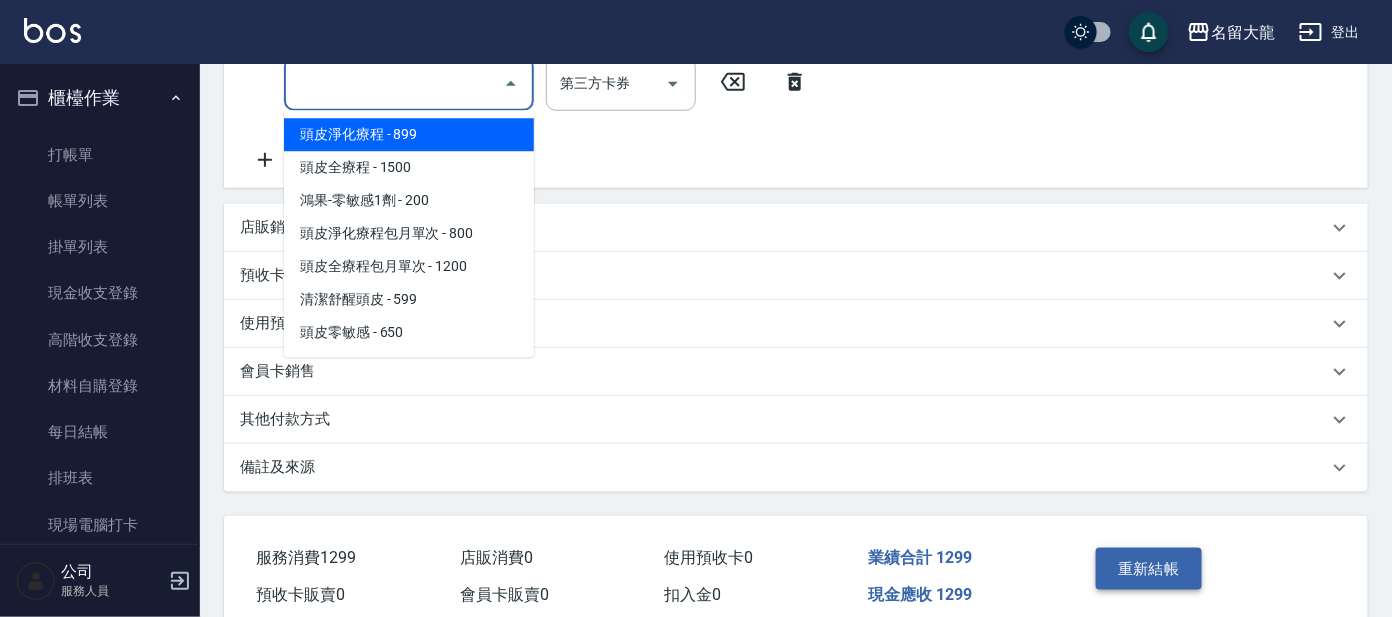 click on "重新結帳" at bounding box center [1149, 569] 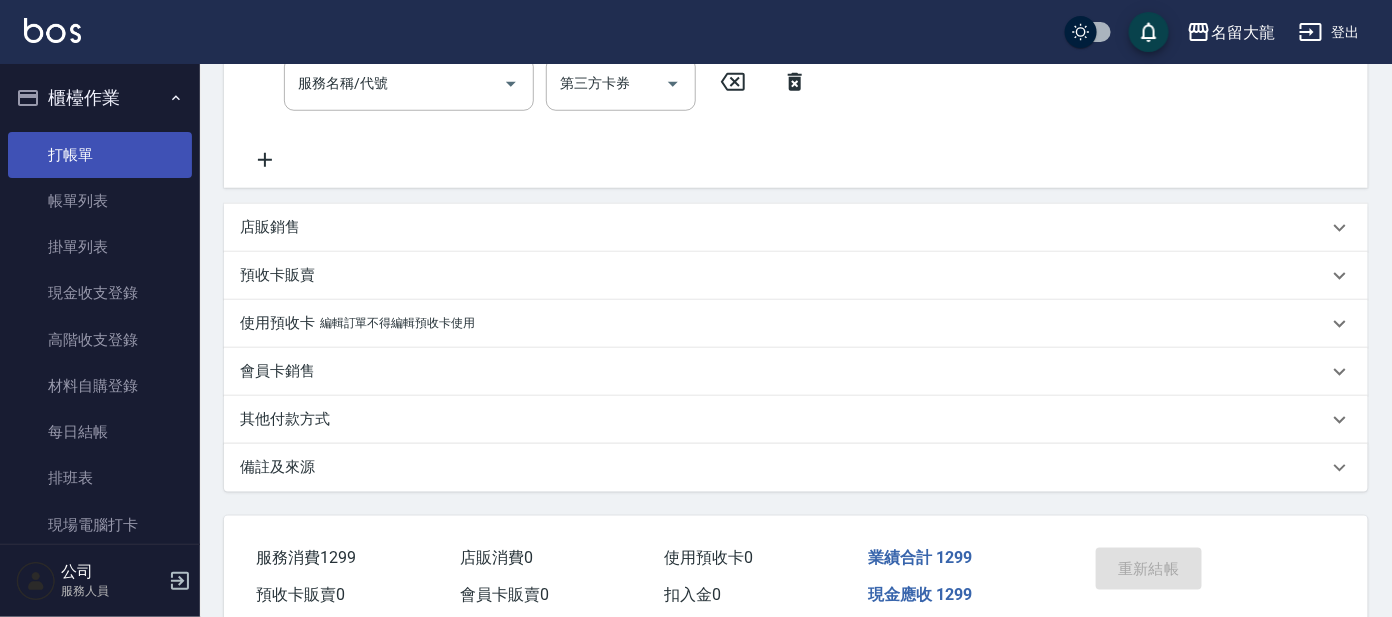 click on "打帳單" at bounding box center (100, 155) 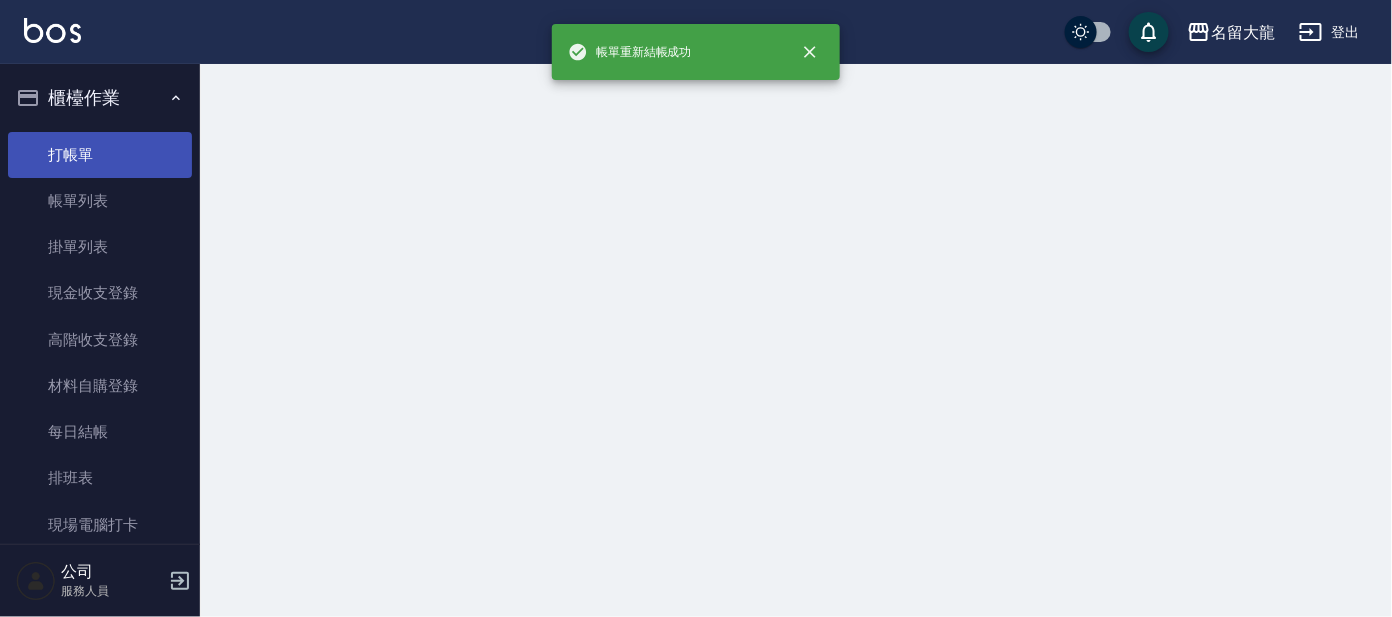 scroll, scrollTop: 0, scrollLeft: 0, axis: both 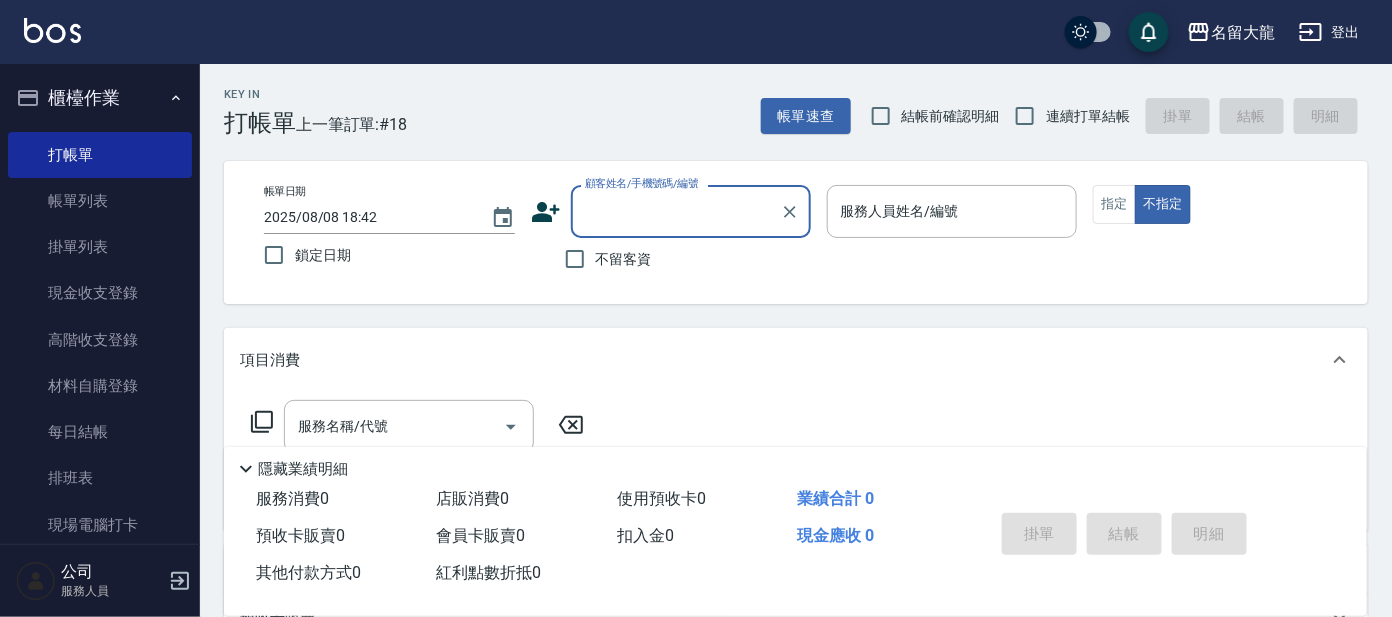 click on "顧客姓名/手機號碼/編號" at bounding box center [676, 211] 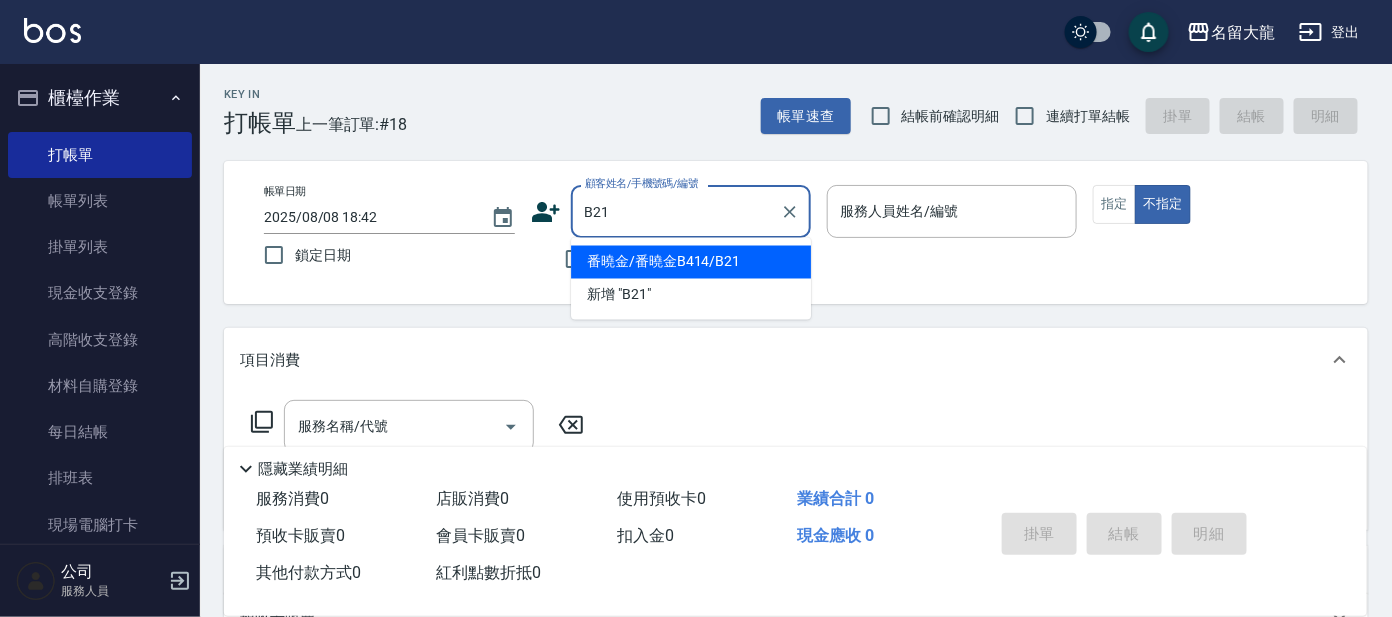 type on "番曉金/番曉金B414/B21" 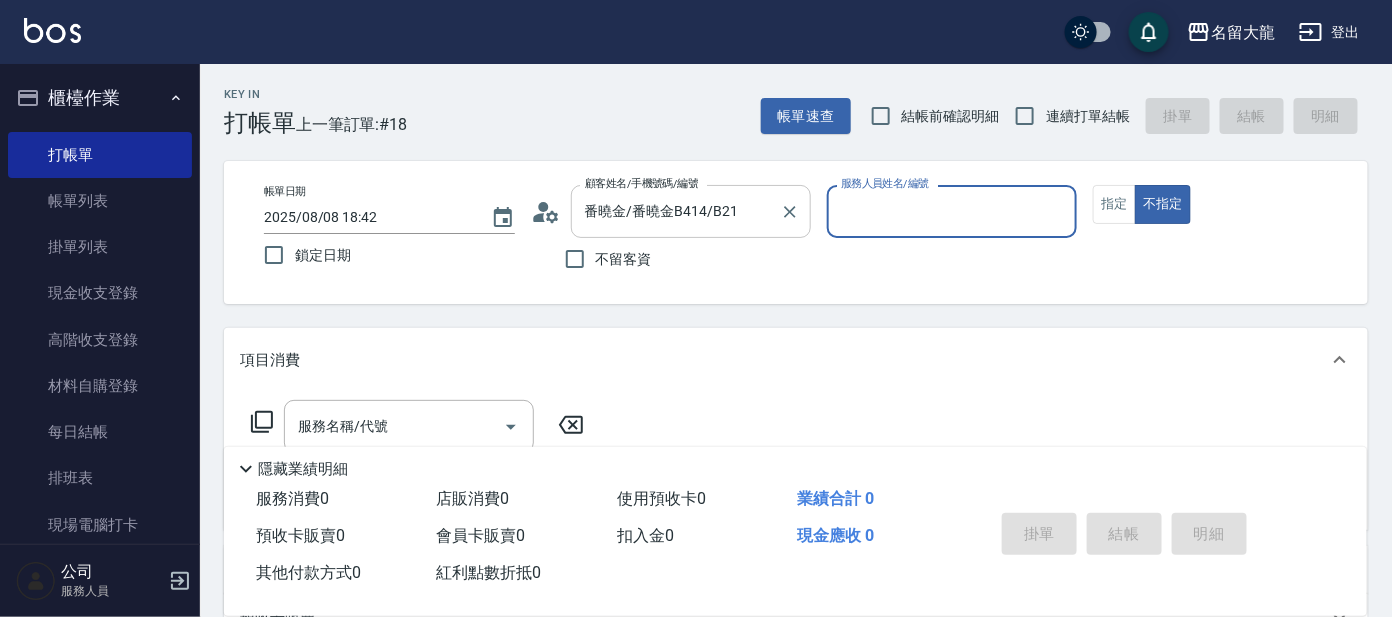 type on "美君-2" 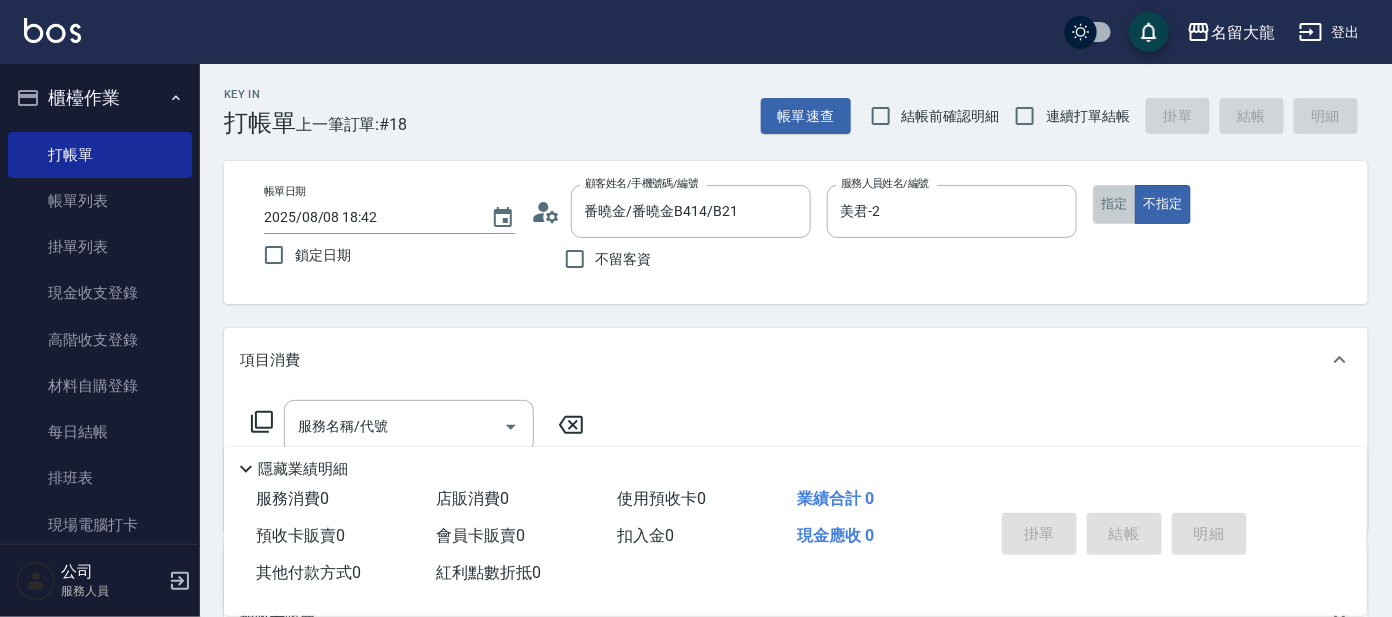 click on "指定" at bounding box center (1114, 204) 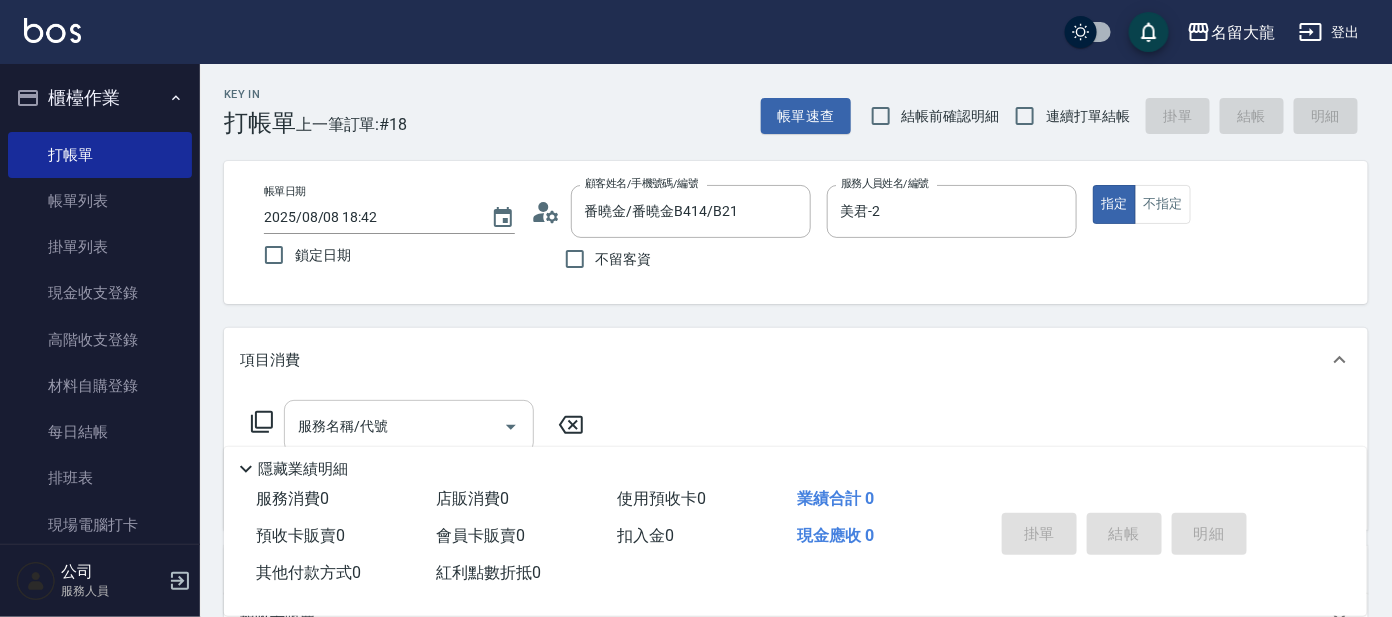 click on "服務名稱/代號" at bounding box center [394, 426] 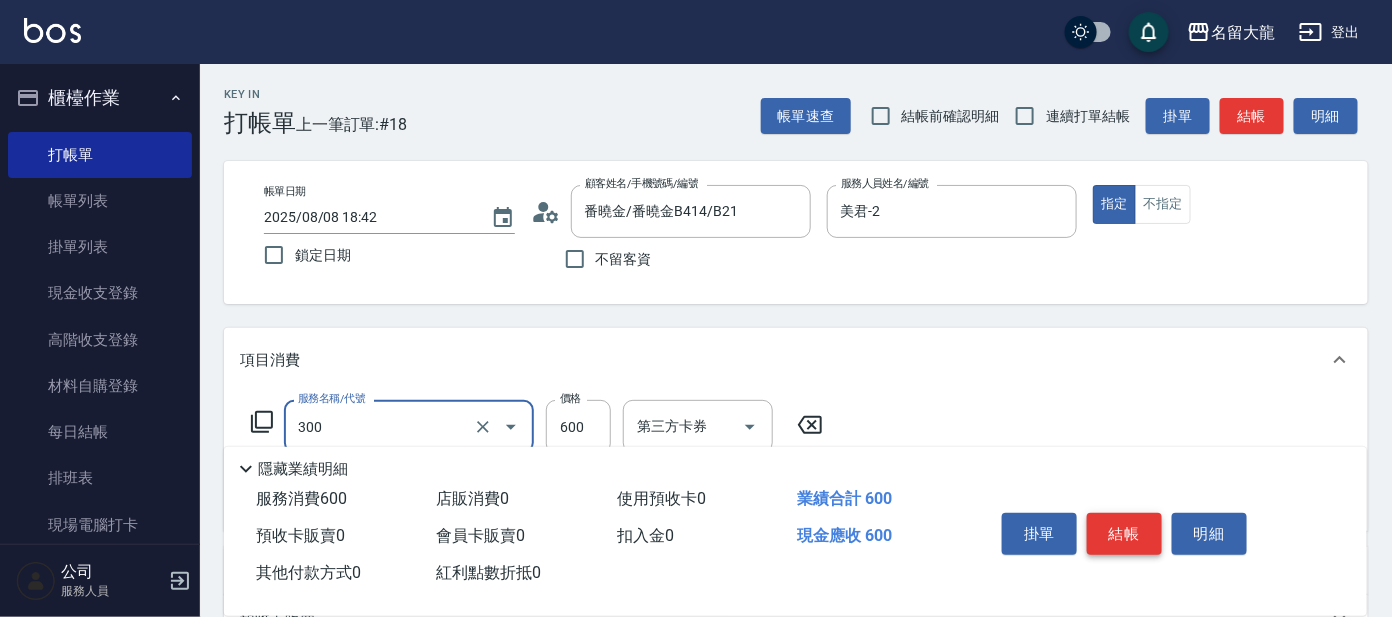 type on "剪髮 講師級設計師(300)" 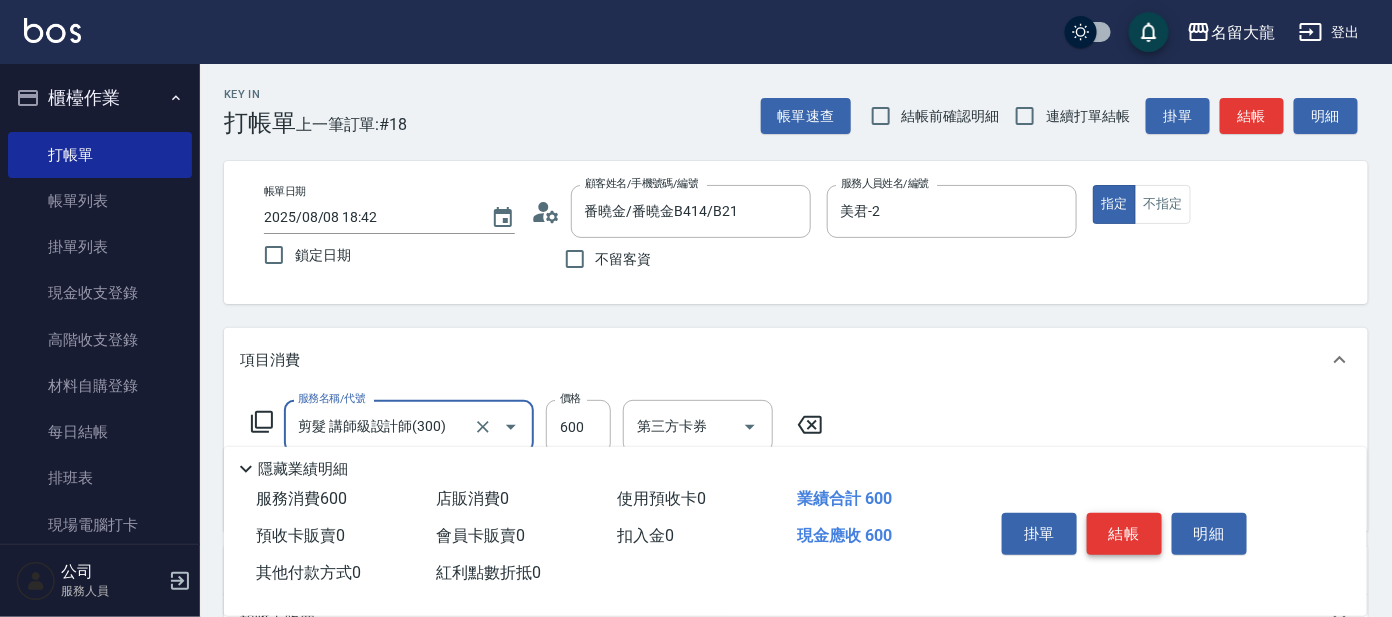 click on "結帳" at bounding box center [1124, 534] 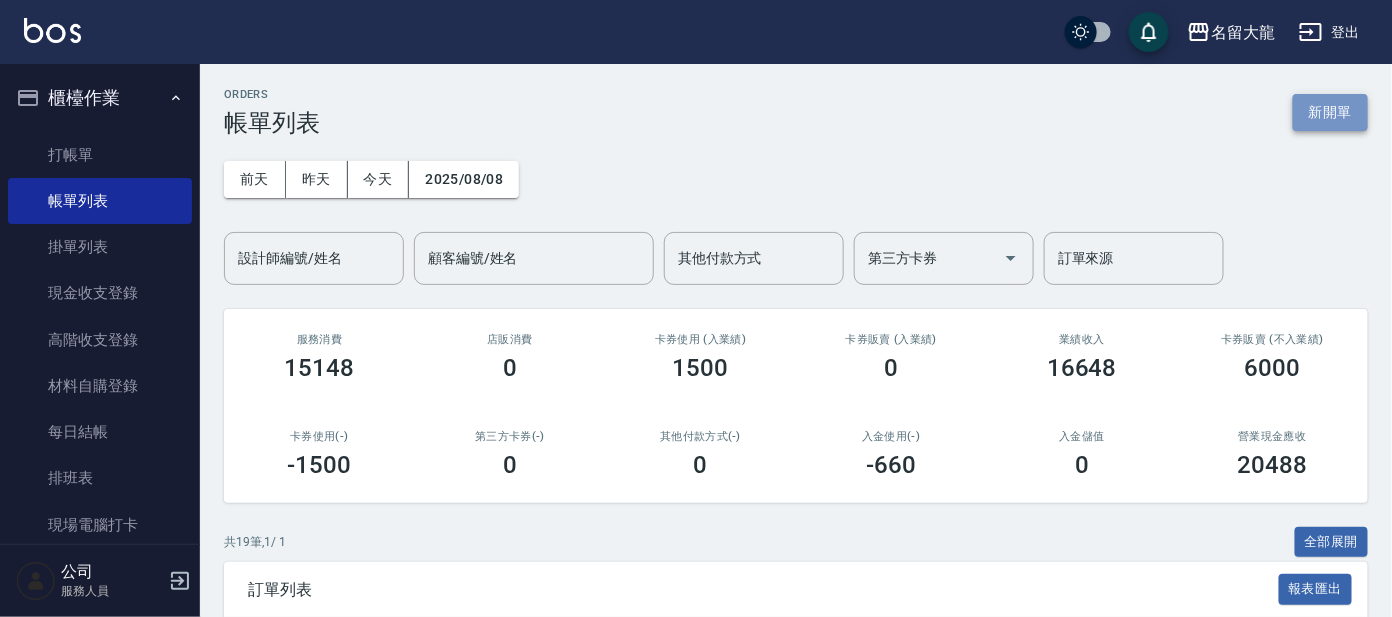 click on "新開單" at bounding box center (1330, 112) 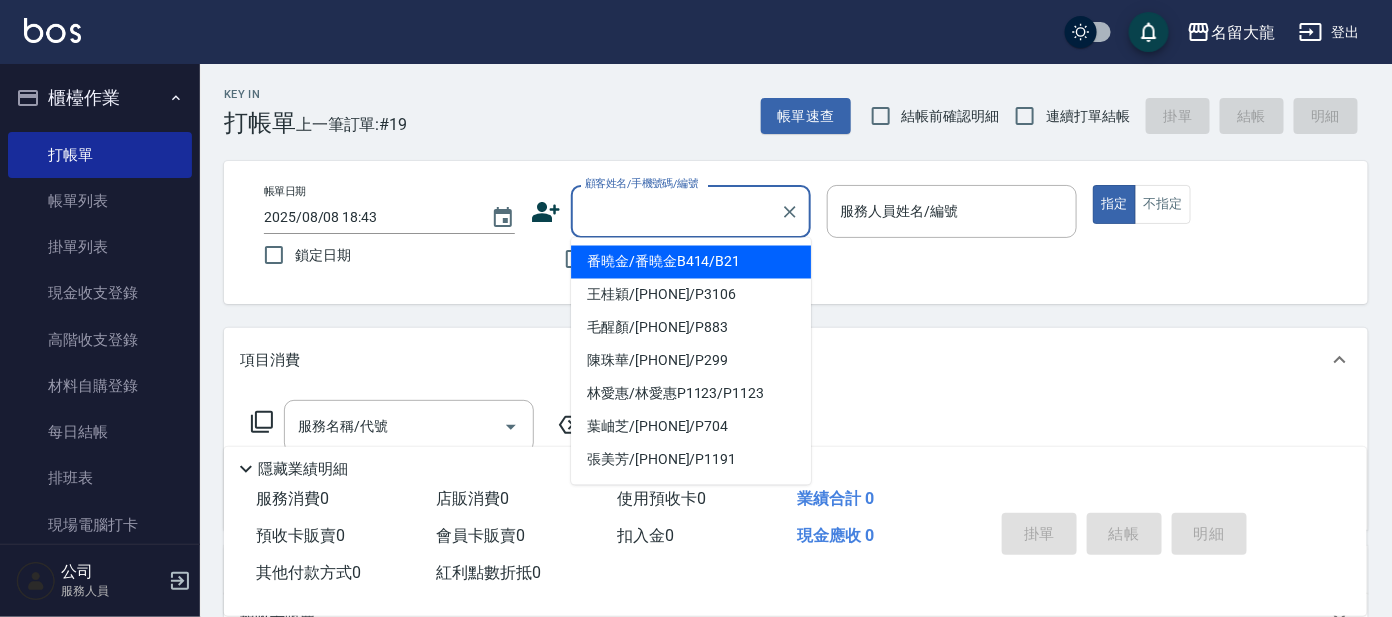 click on "顧客姓名/手機號碼/編號" at bounding box center (676, 211) 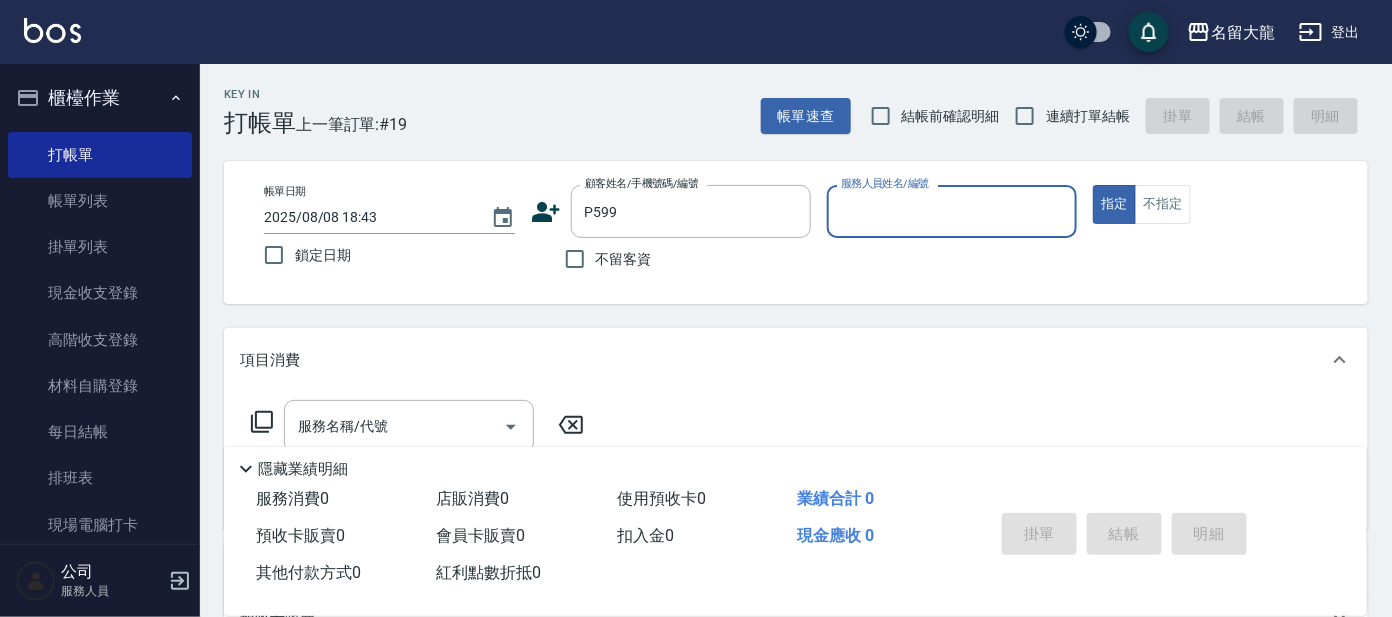 type on "李盈盈/[PHONE]/P599" 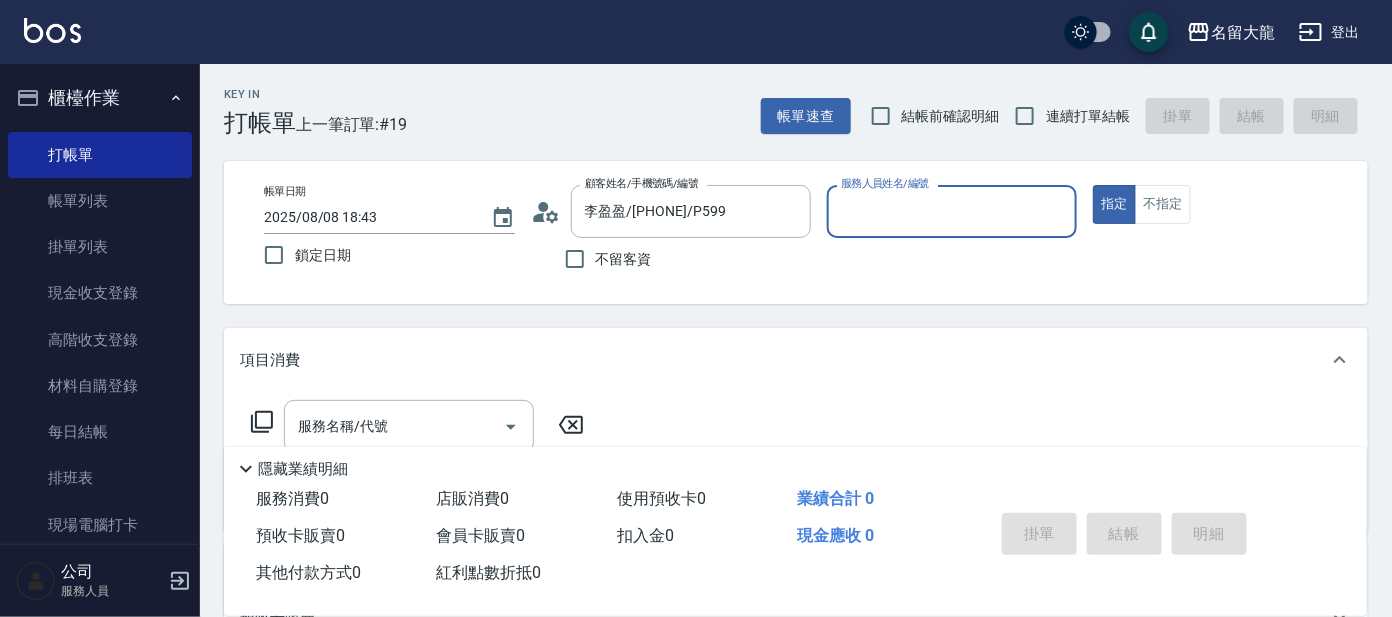 drag, startPoint x: 1008, startPoint y: 200, endPoint x: 992, endPoint y: 204, distance: 16.492422 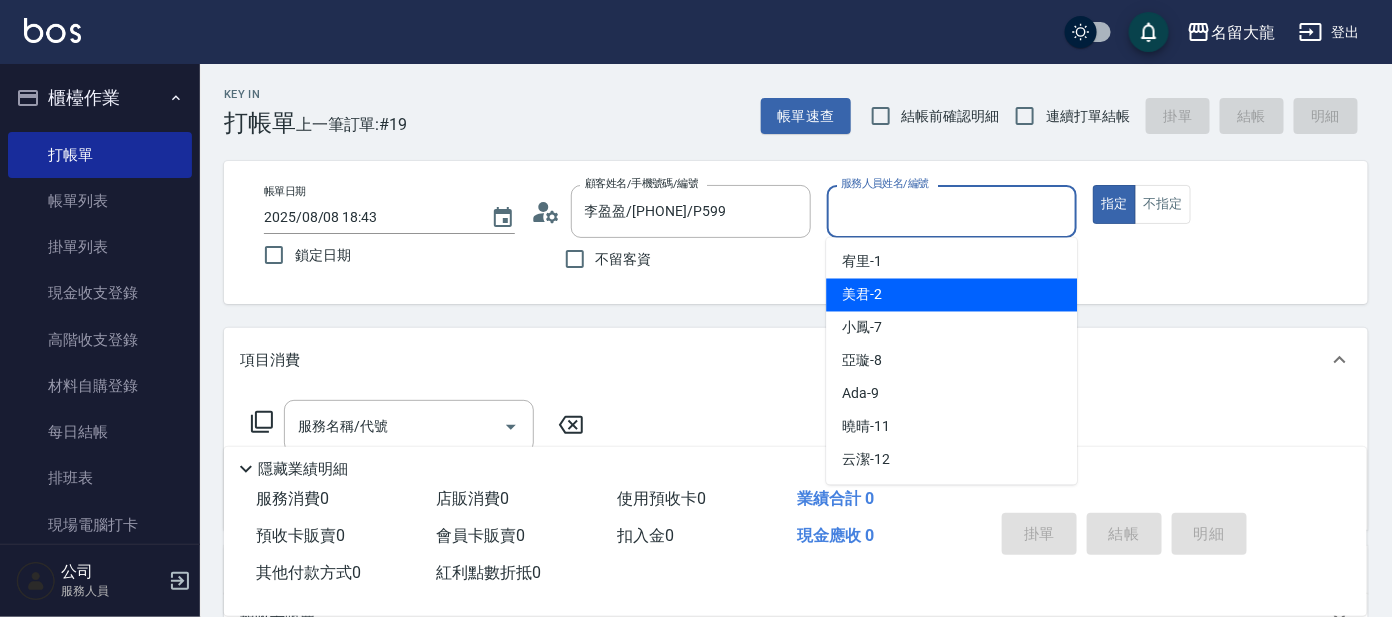 click on "美君-2" at bounding box center (951, 295) 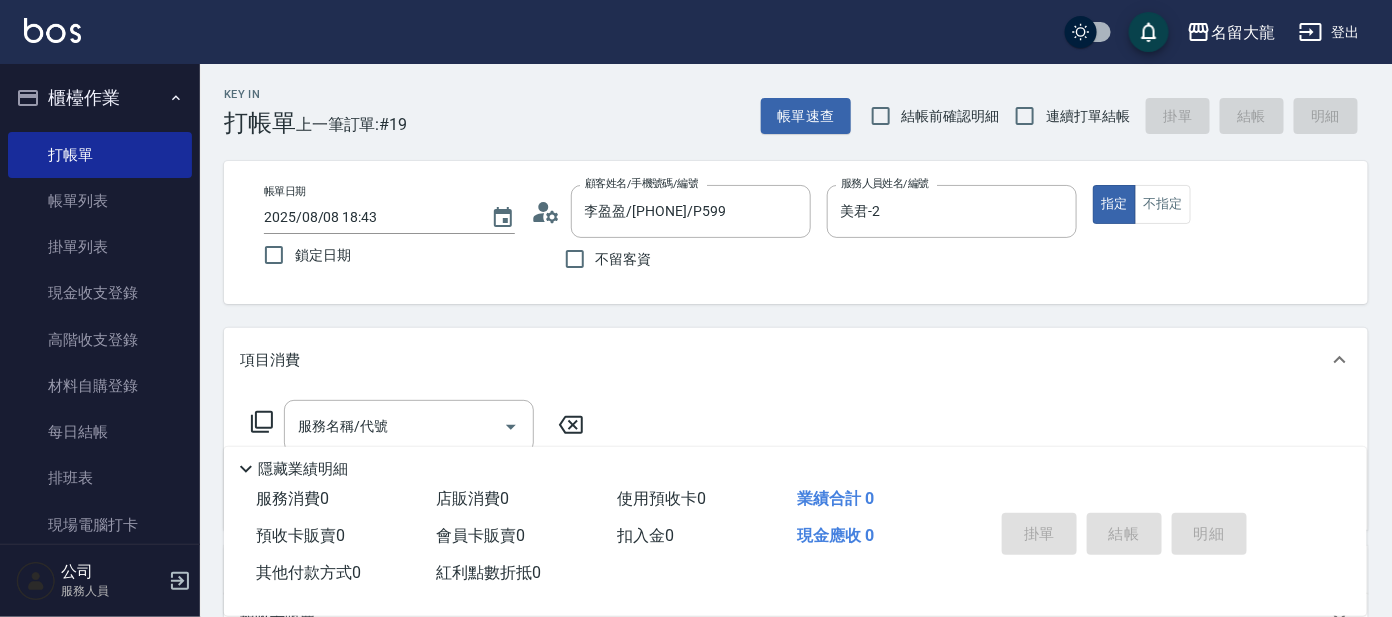 click on "隱藏業績明細" at bounding box center [795, 464] 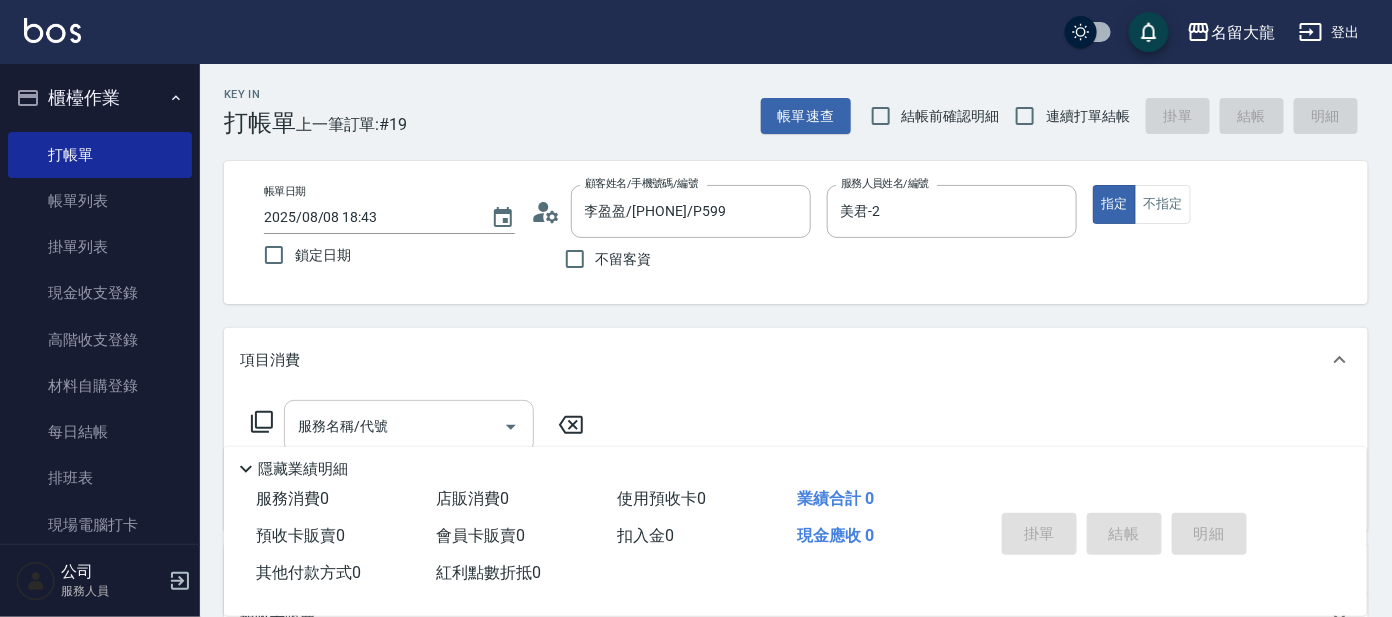 click on "服務名稱/代號" at bounding box center [394, 426] 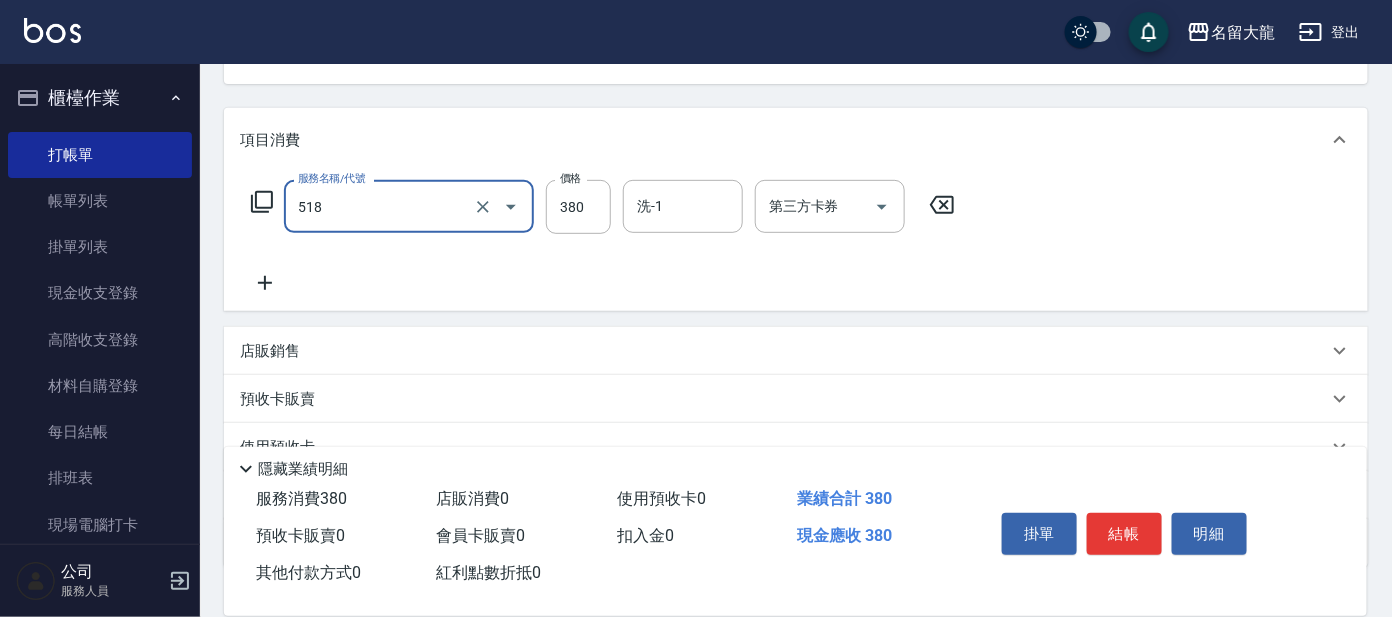 scroll, scrollTop: 249, scrollLeft: 0, axis: vertical 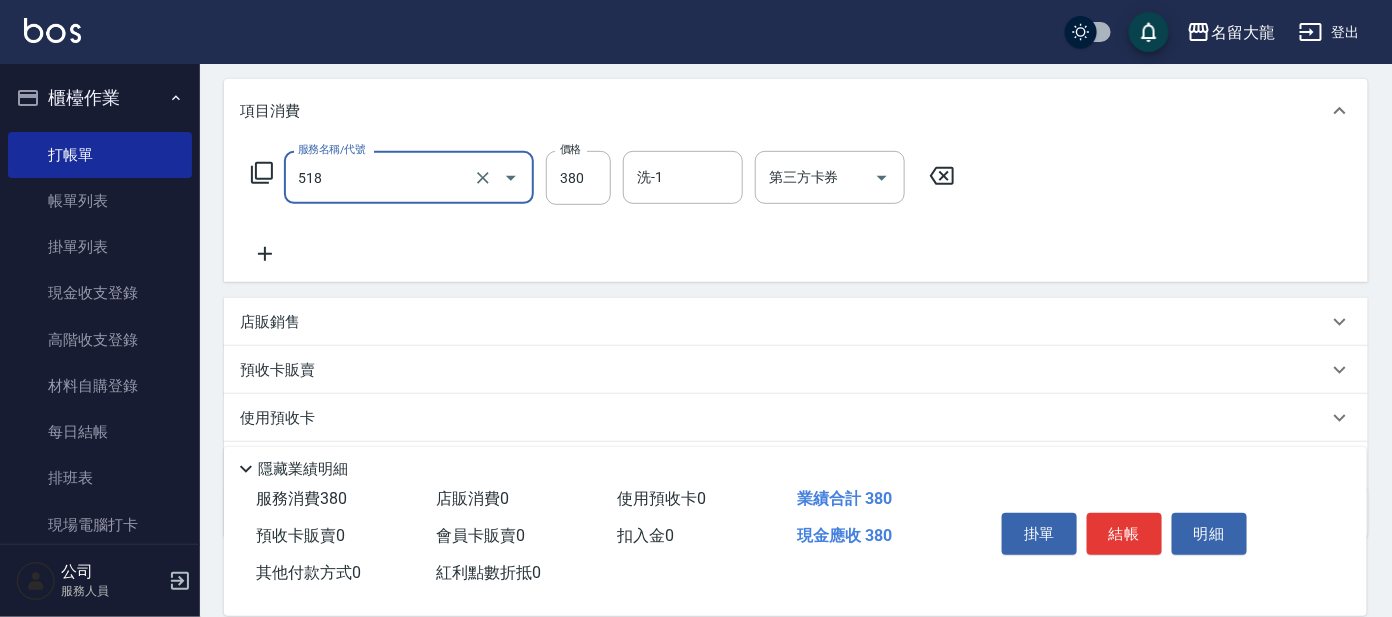 type on "舒壓+洗髮+養髮(518)" 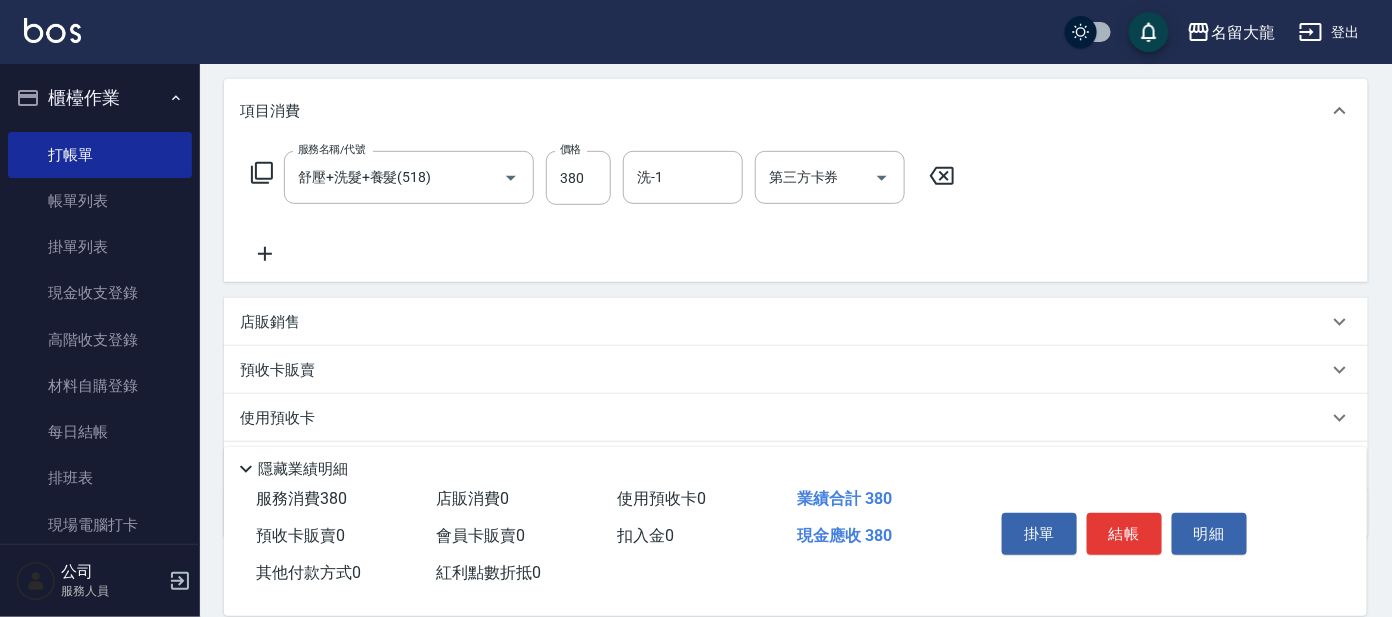 click 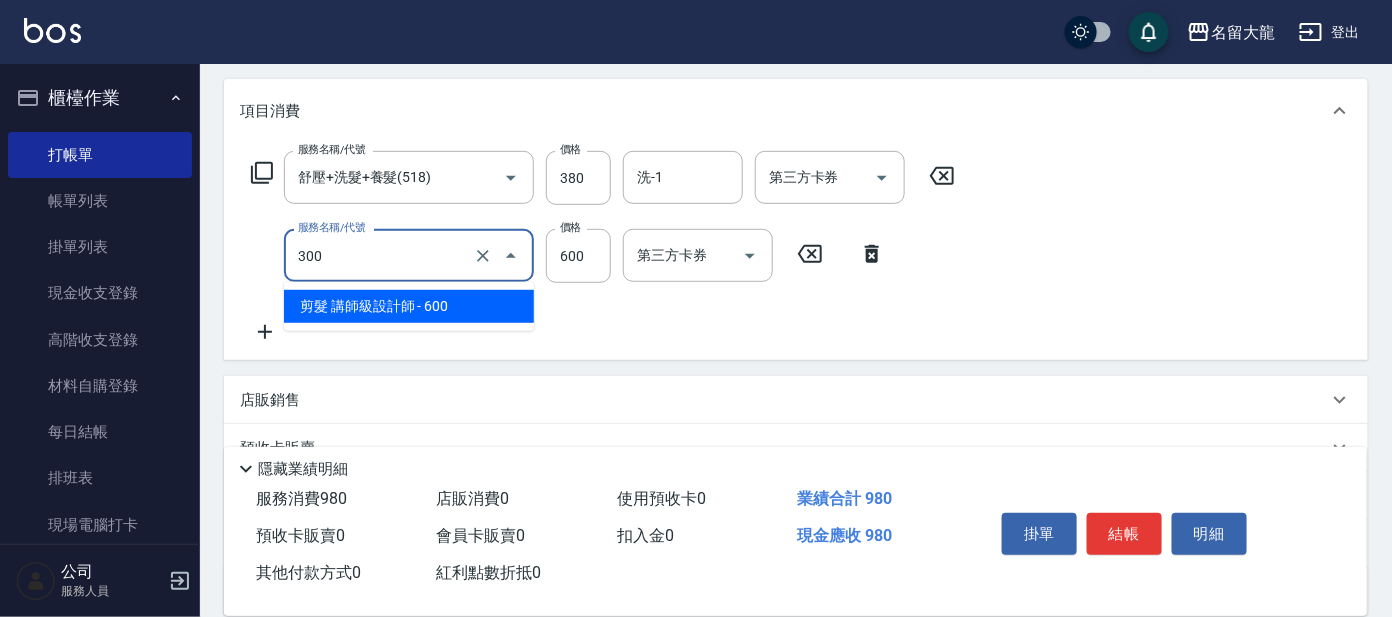 drag, startPoint x: 369, startPoint y: 268, endPoint x: 371, endPoint y: 293, distance: 25.079872 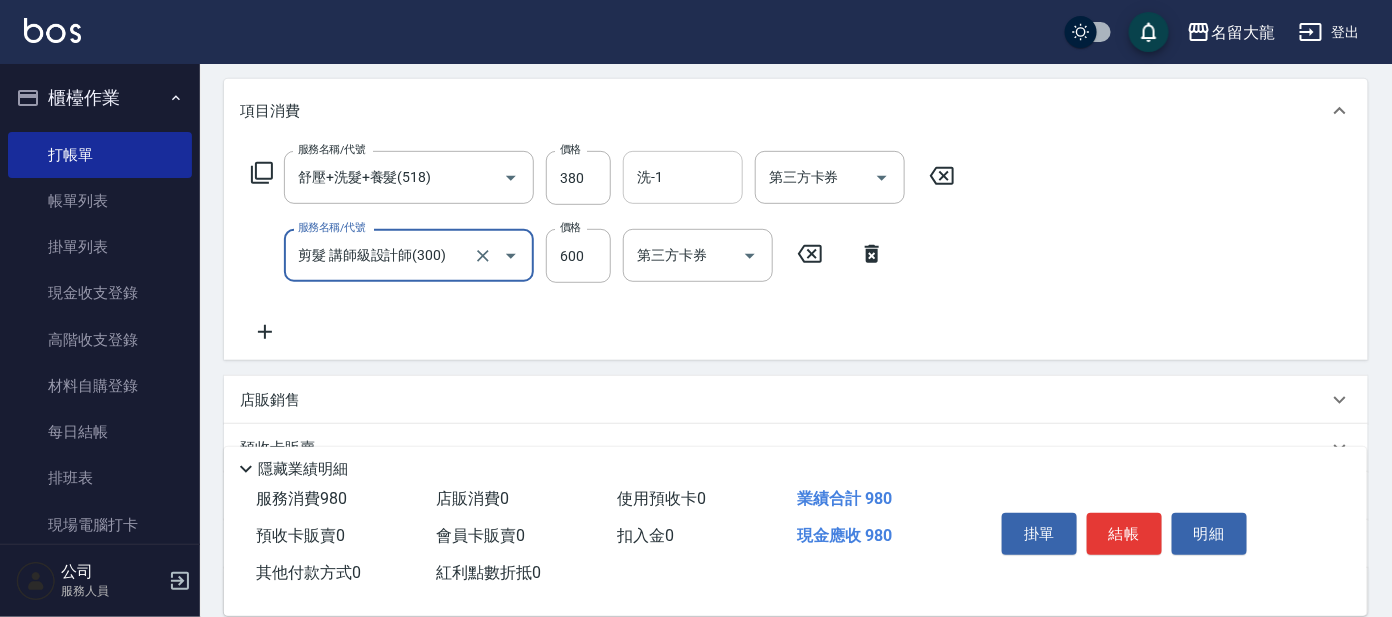 type on "剪髮 講師級設計師(300)" 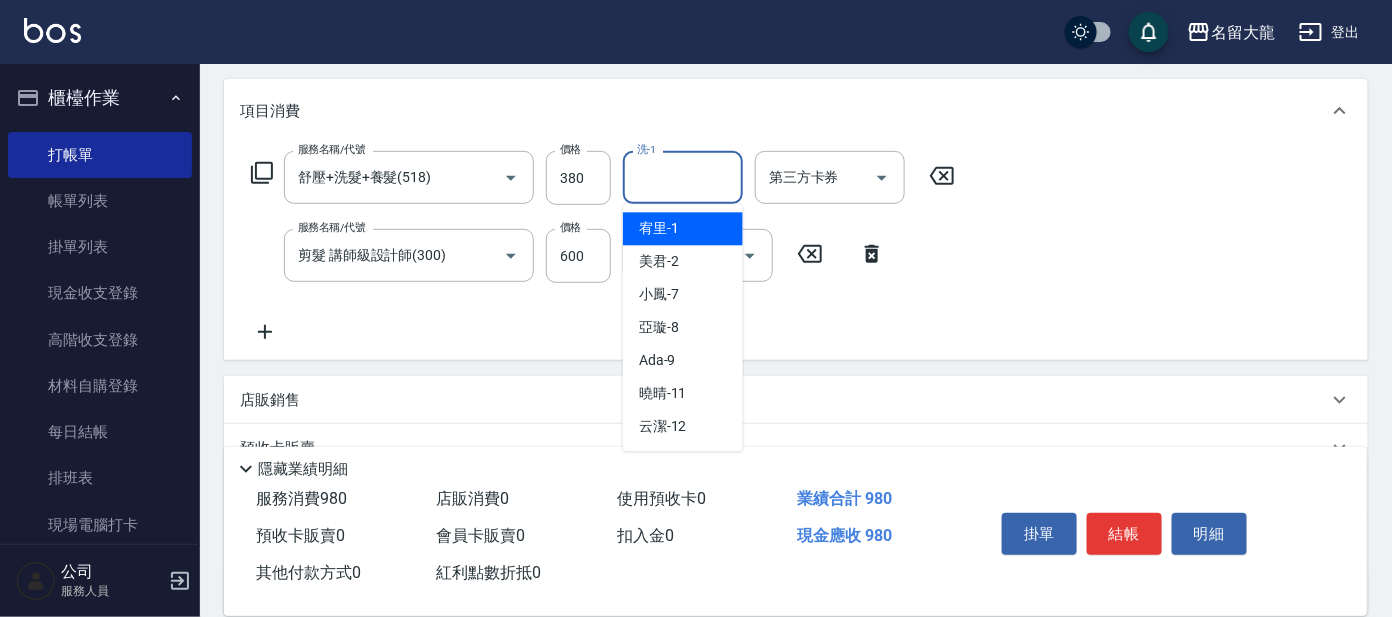 drag, startPoint x: 694, startPoint y: 175, endPoint x: 669, endPoint y: 187, distance: 27.730848 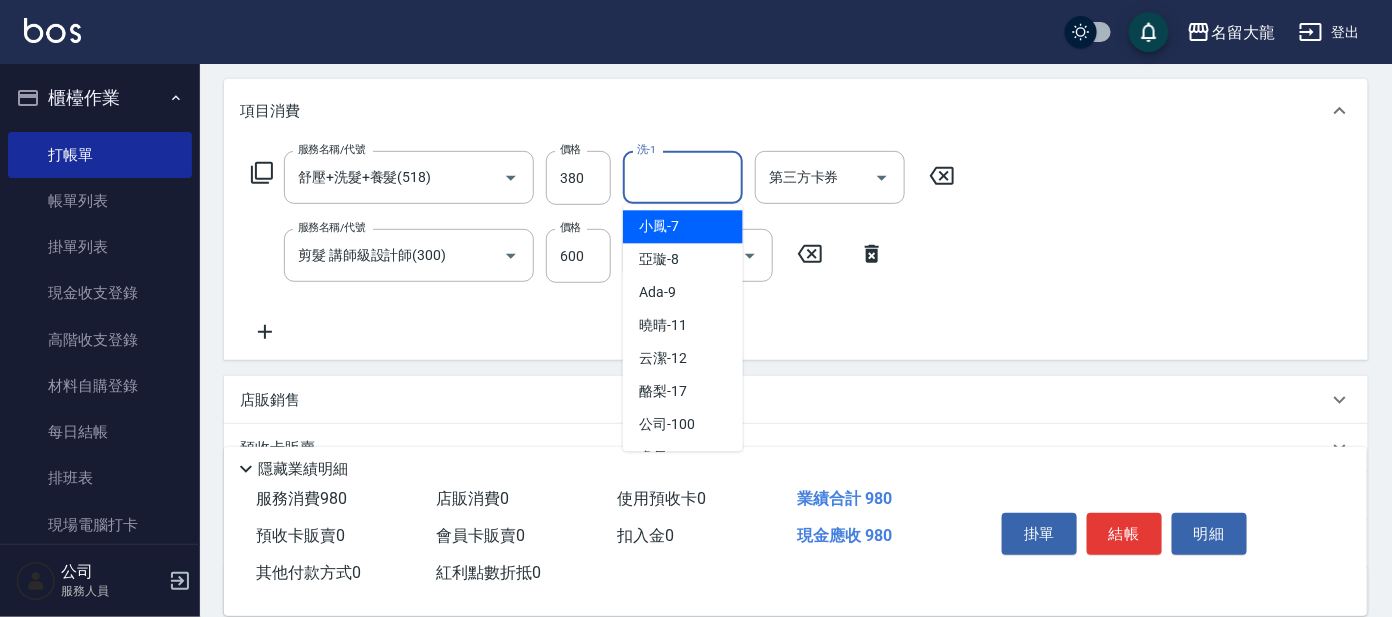 scroll, scrollTop: 99, scrollLeft: 0, axis: vertical 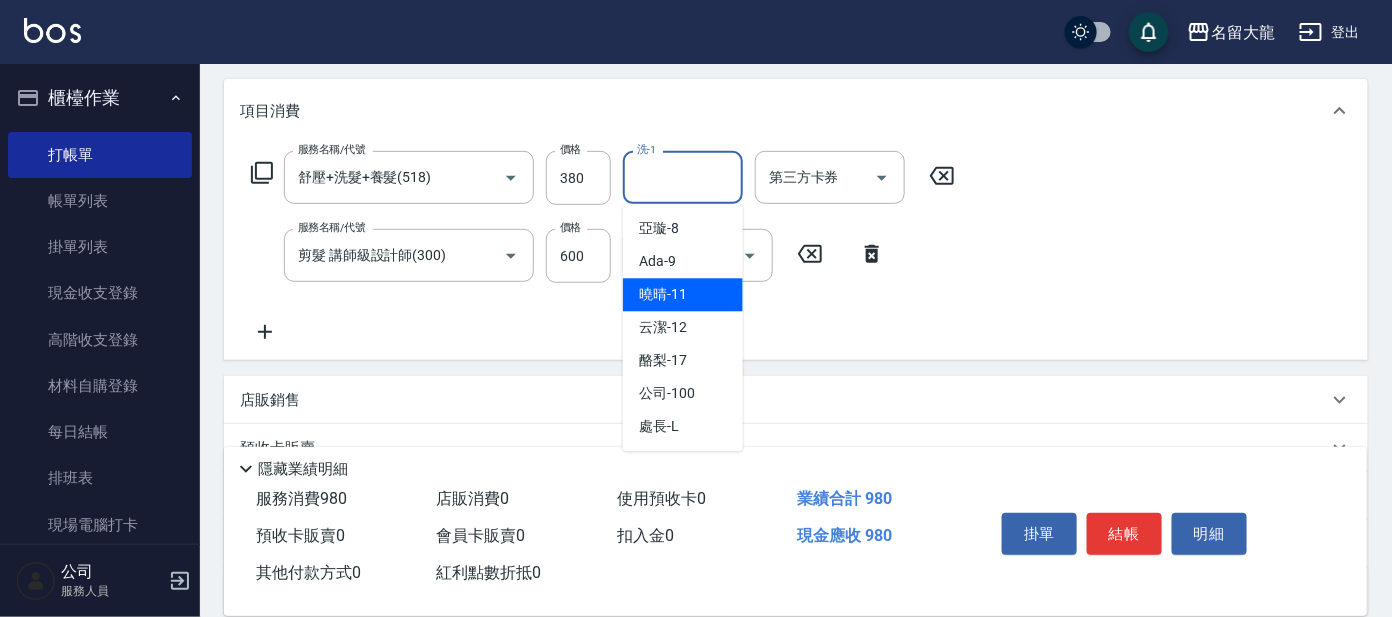 click on "曉晴 -11" at bounding box center (663, 295) 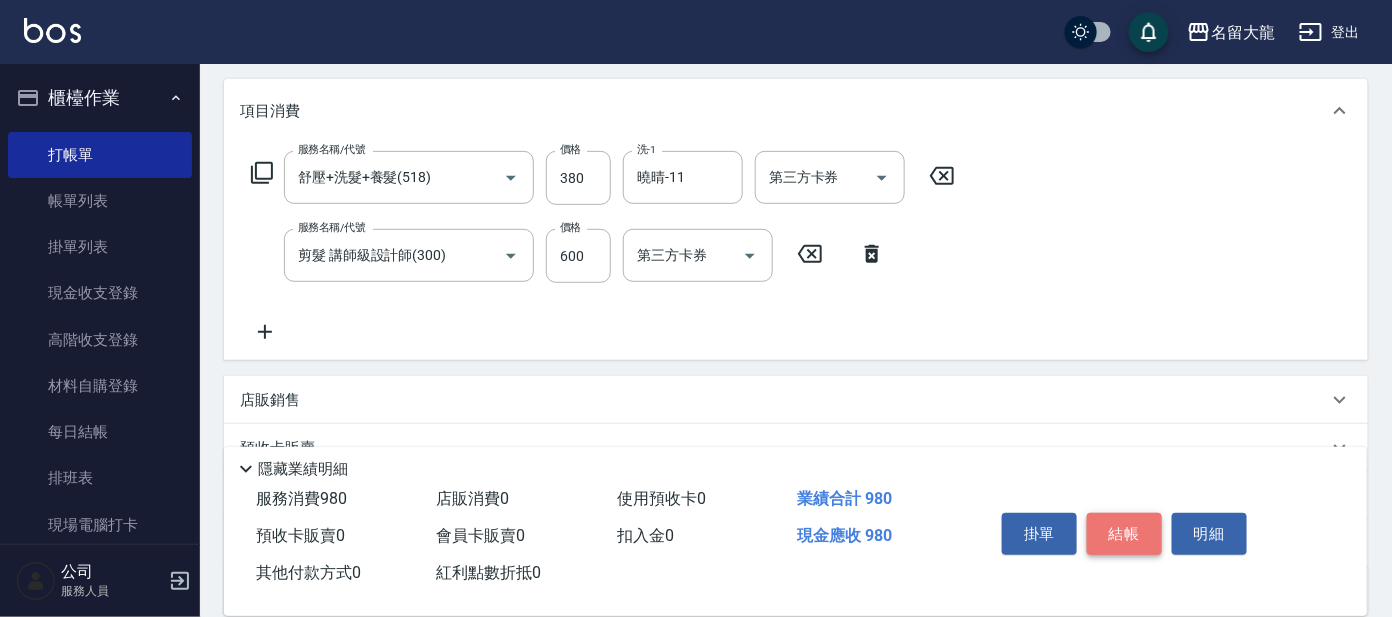 click on "結帳" at bounding box center (1124, 534) 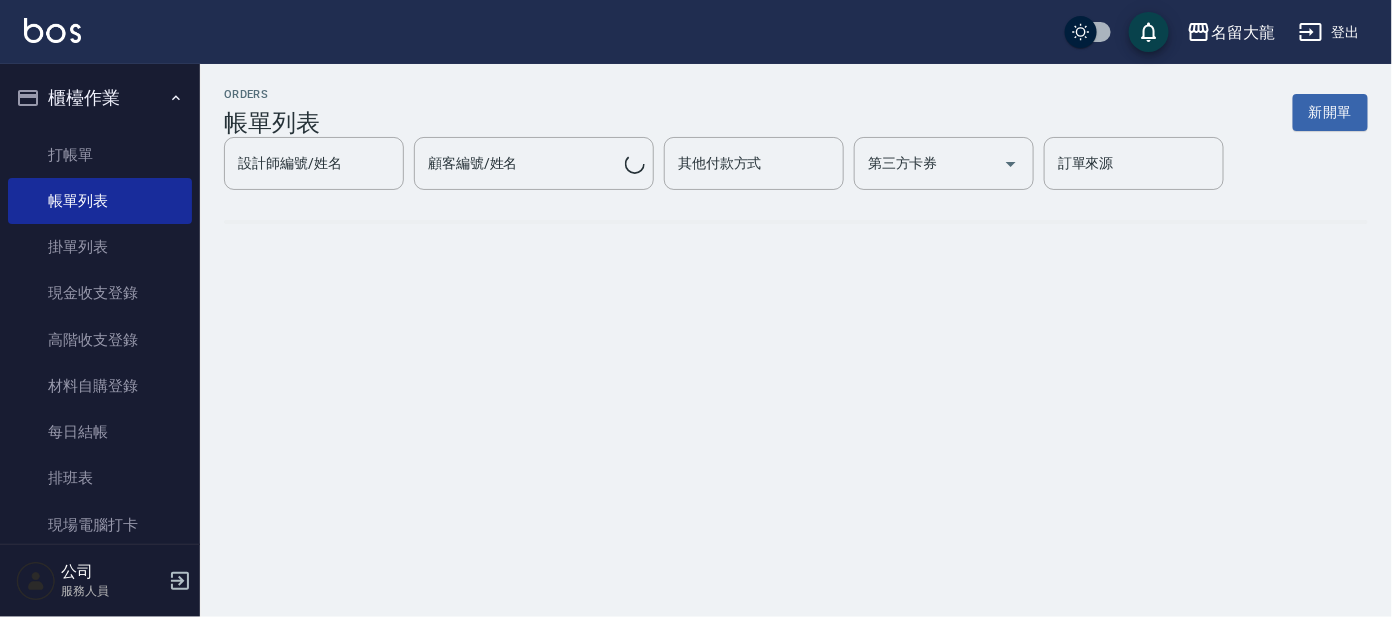 scroll, scrollTop: 0, scrollLeft: 0, axis: both 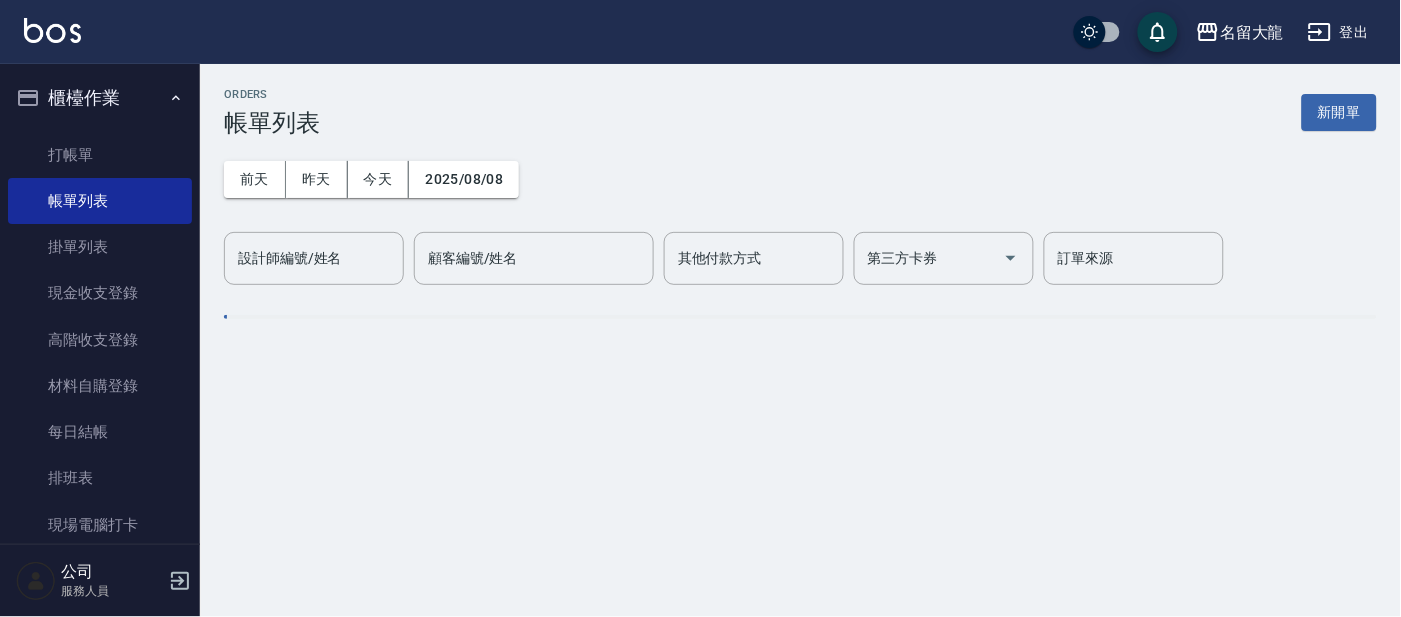 click on "櫃檯作業" at bounding box center (100, 98) 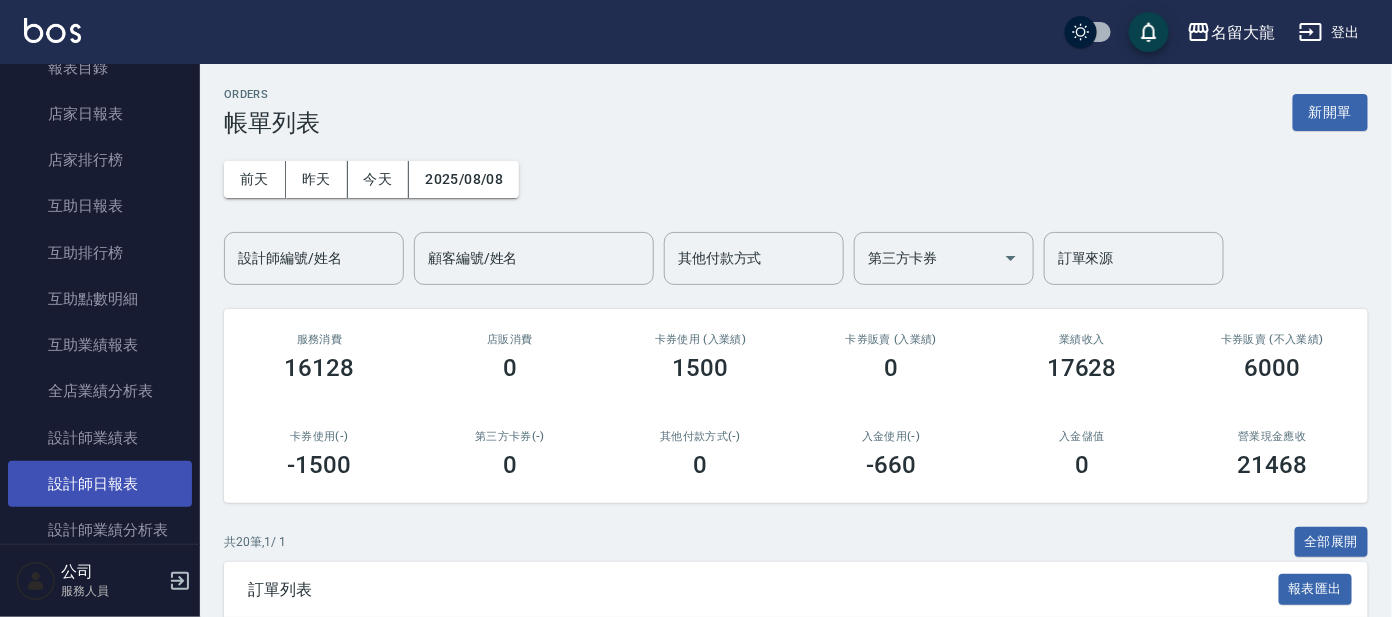scroll, scrollTop: 249, scrollLeft: 0, axis: vertical 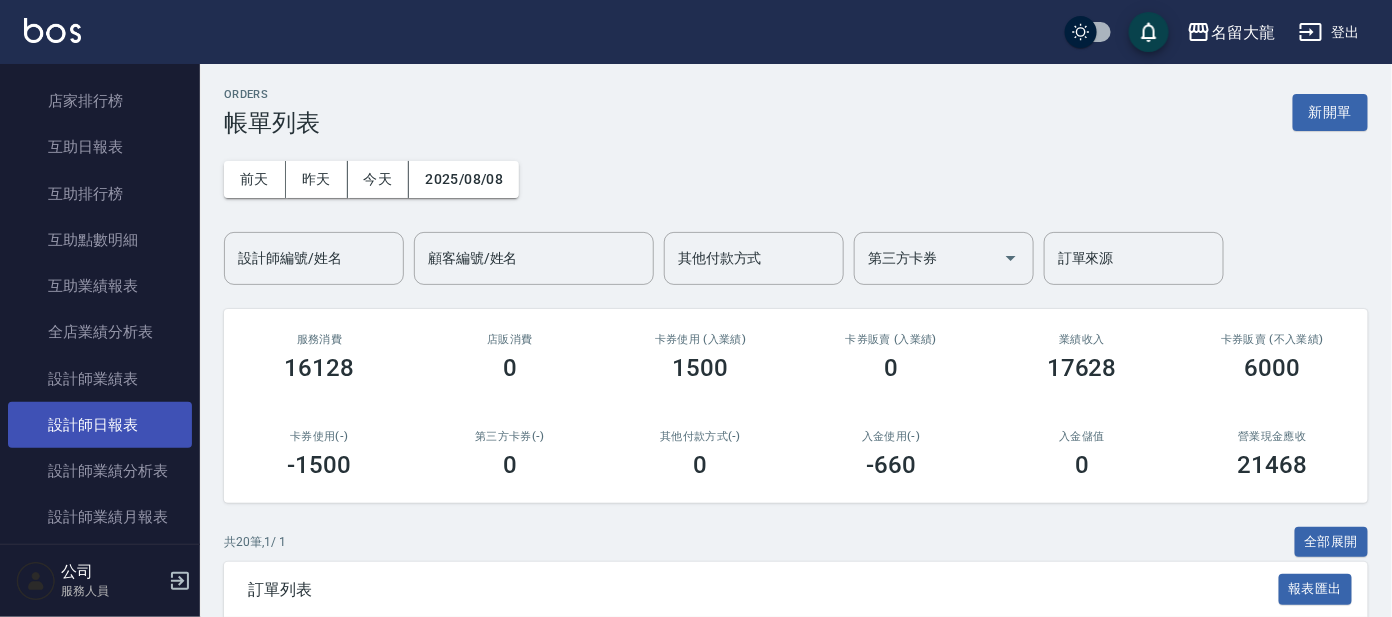 click on "設計師日報表" at bounding box center [100, 425] 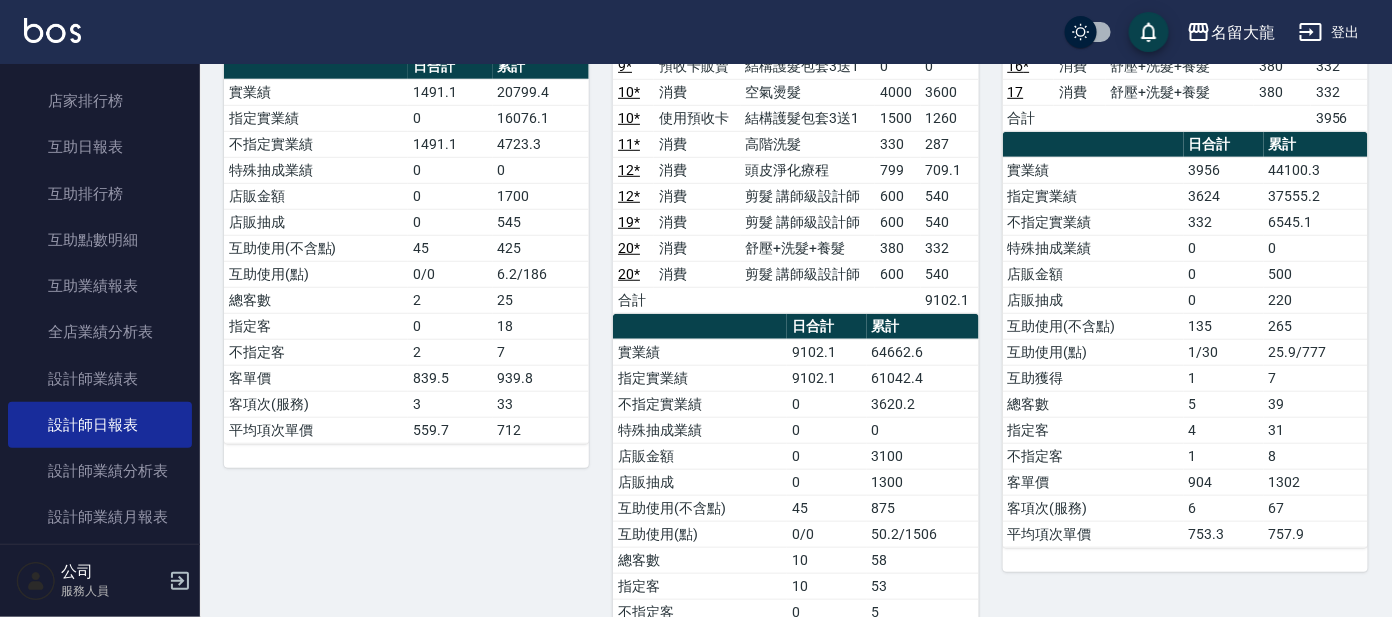 scroll, scrollTop: 374, scrollLeft: 0, axis: vertical 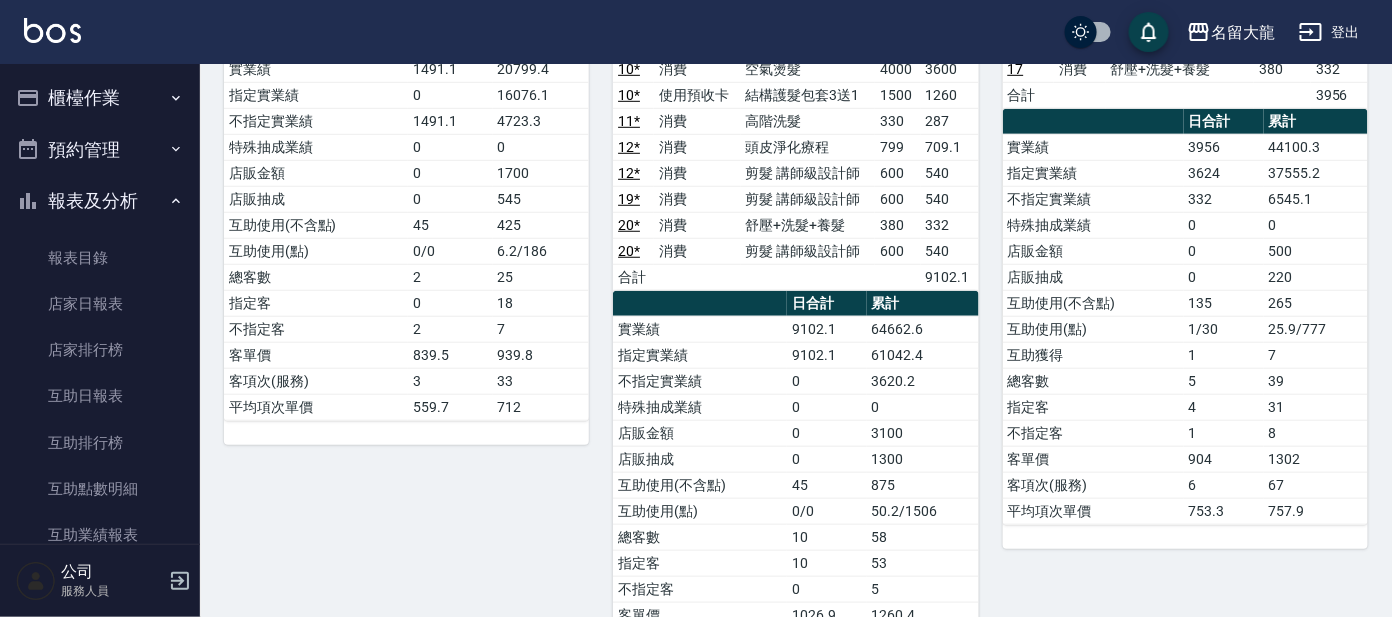 click on "櫃檯作業" at bounding box center (100, 98) 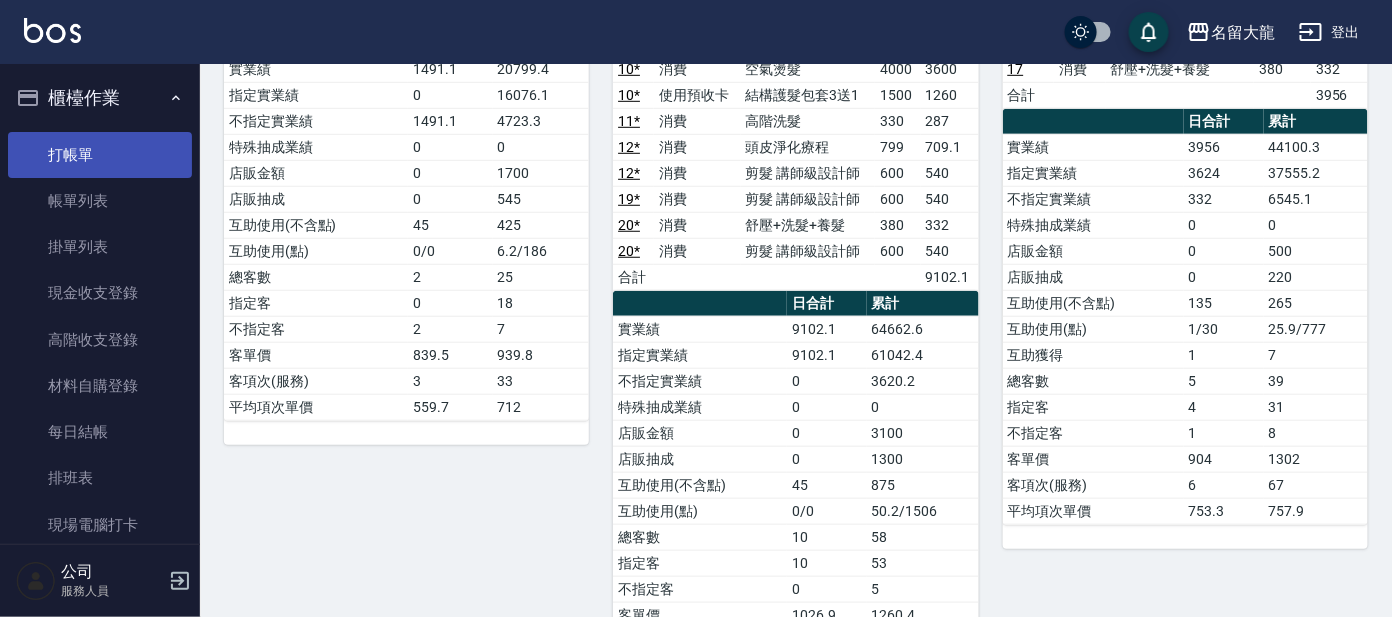 click on "打帳單" at bounding box center [100, 155] 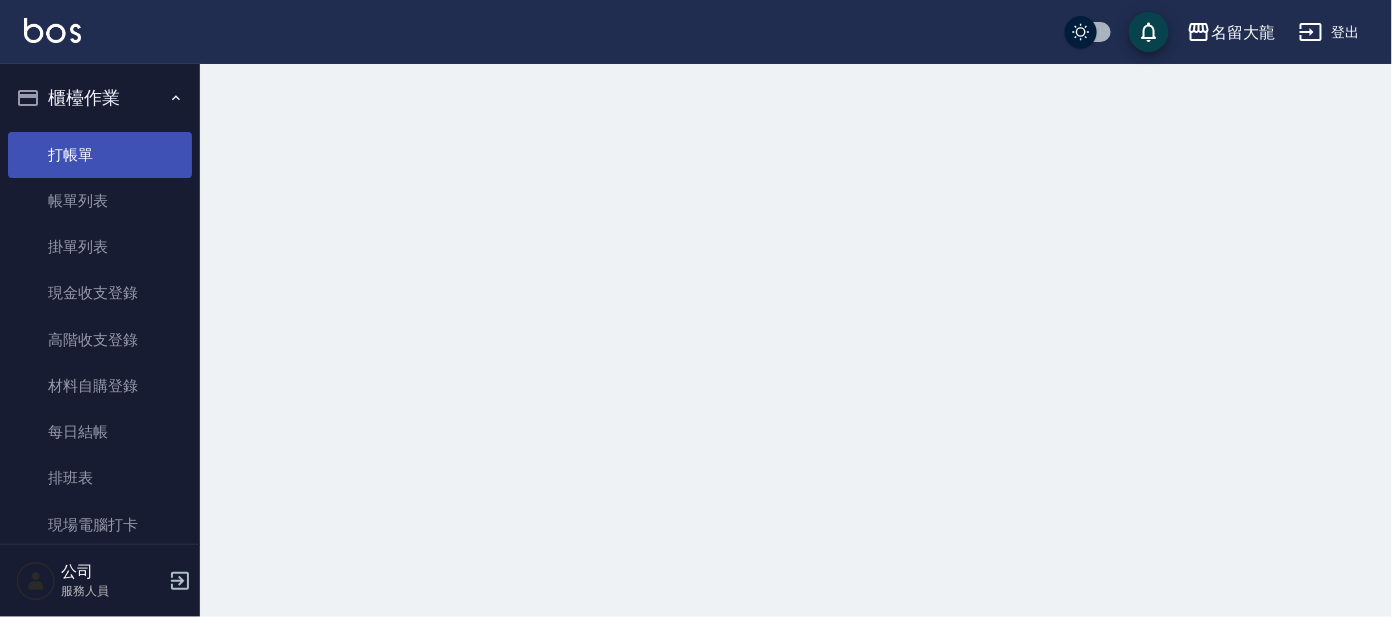 scroll, scrollTop: 0, scrollLeft: 0, axis: both 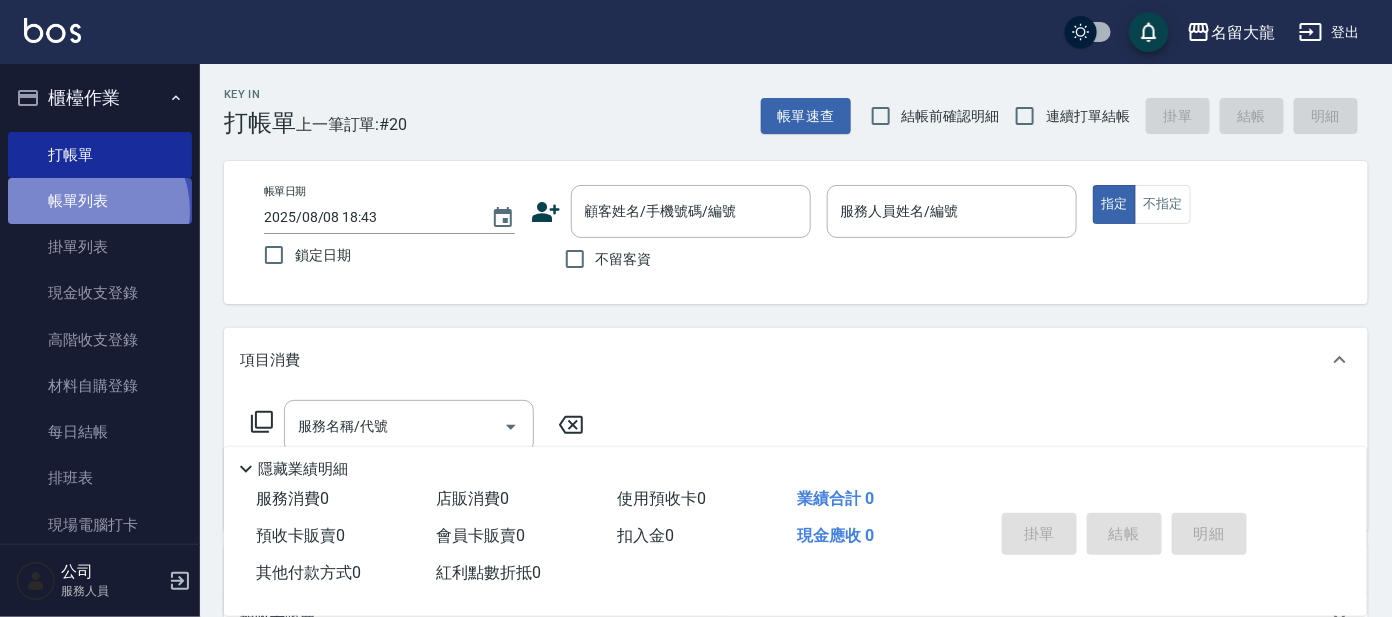 drag, startPoint x: 86, startPoint y: 211, endPoint x: 73, endPoint y: 222, distance: 17.029387 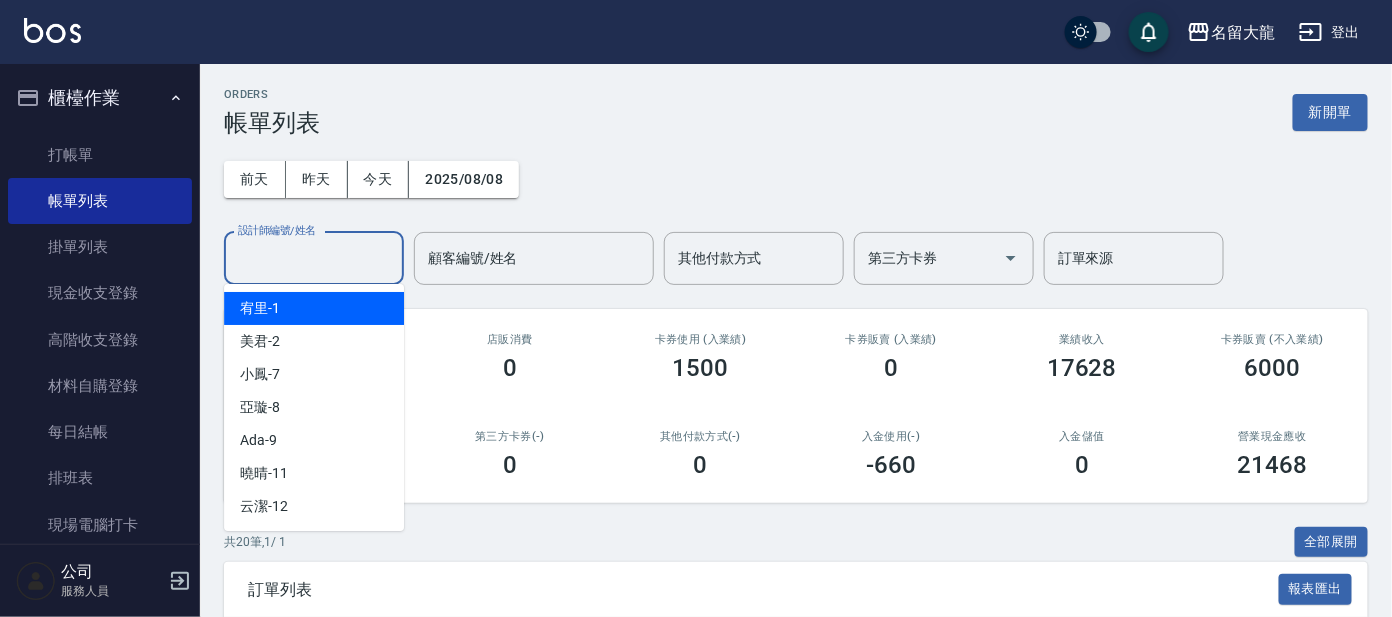 click on "設計師編號/姓名" at bounding box center (314, 258) 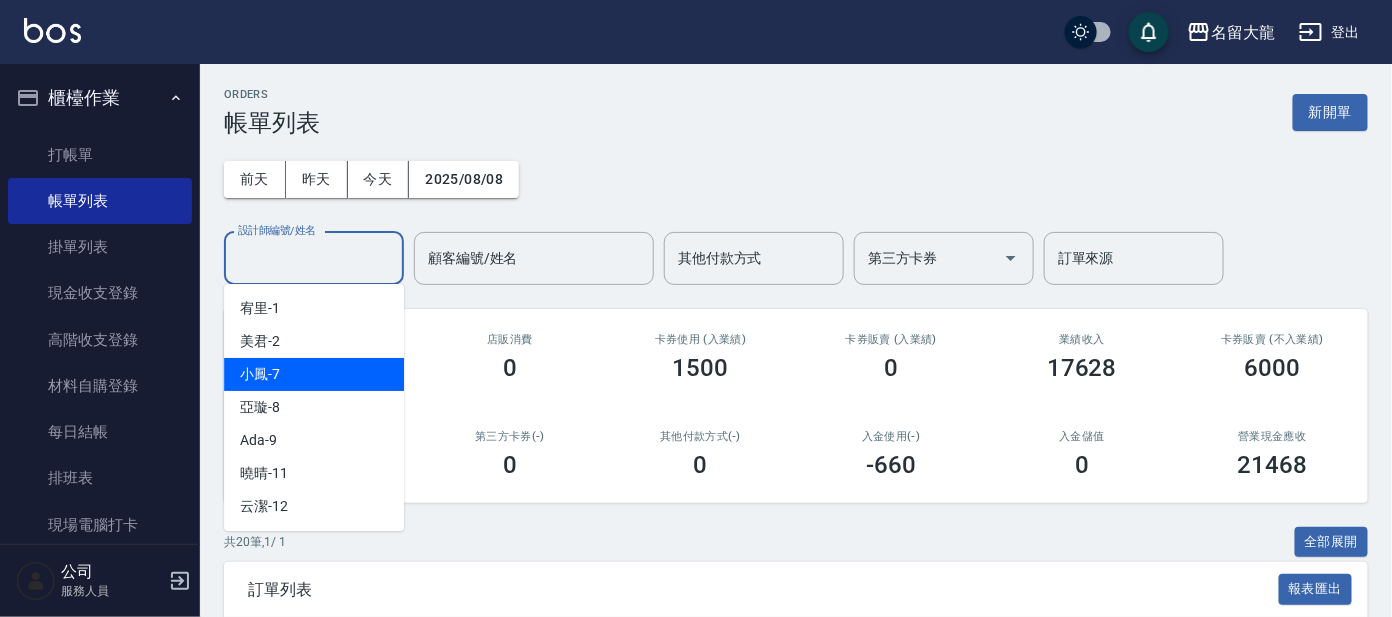 click on "小鳳 -7" at bounding box center [260, 374] 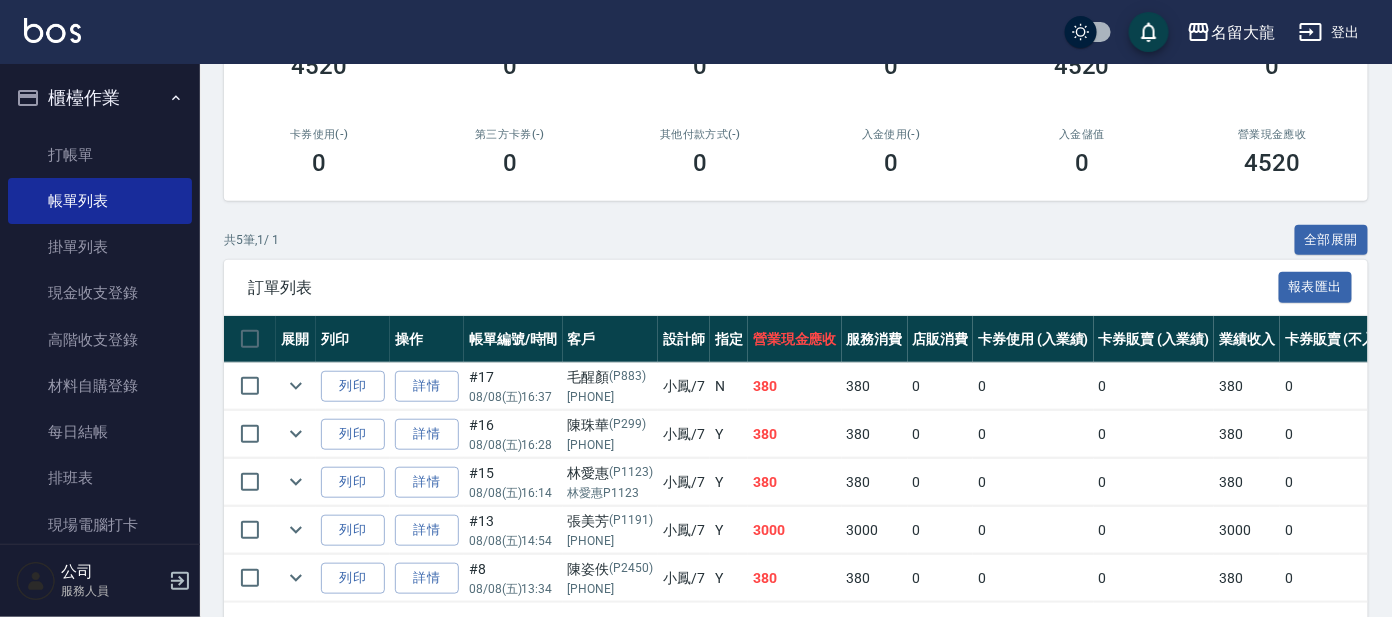 scroll, scrollTop: 383, scrollLeft: 0, axis: vertical 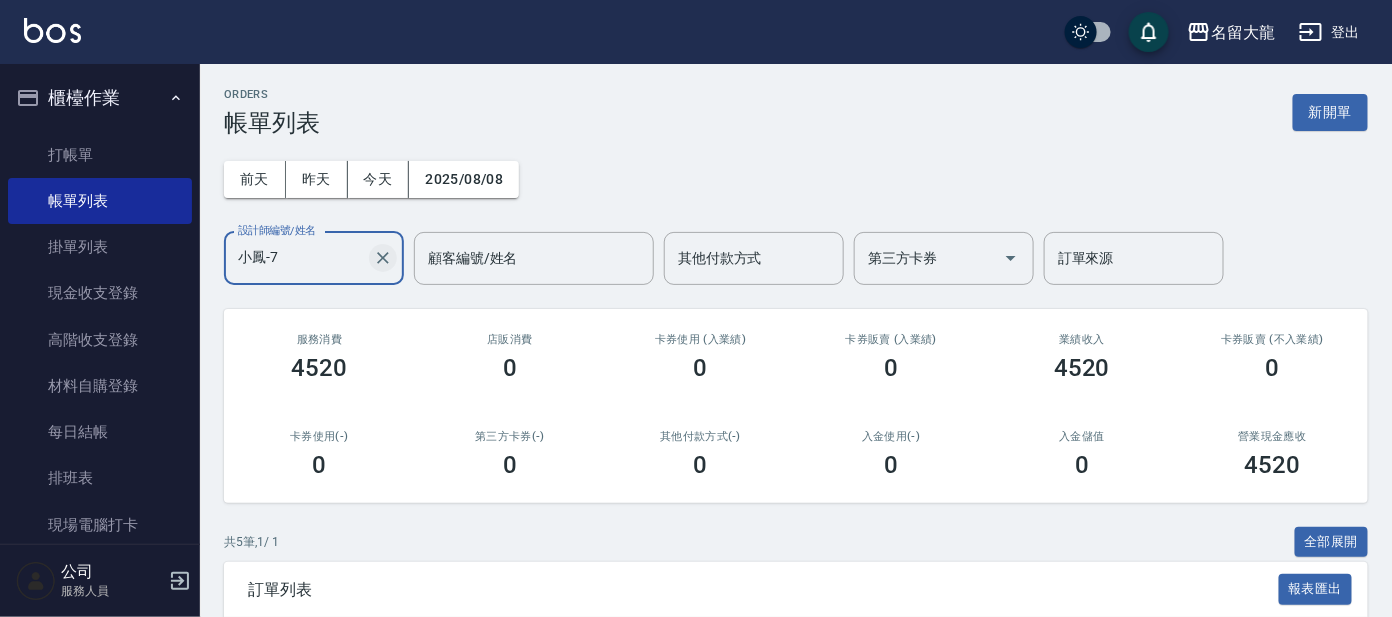 click 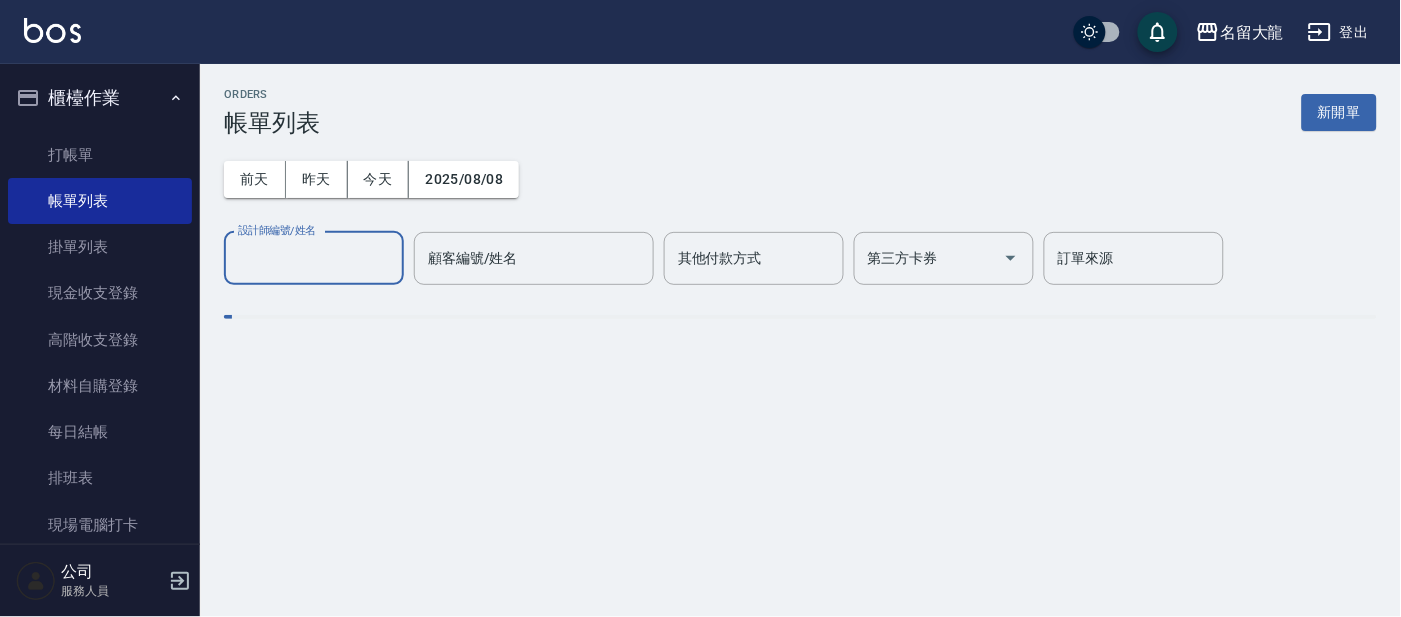 click on "設計師編號/姓名" at bounding box center [314, 258] 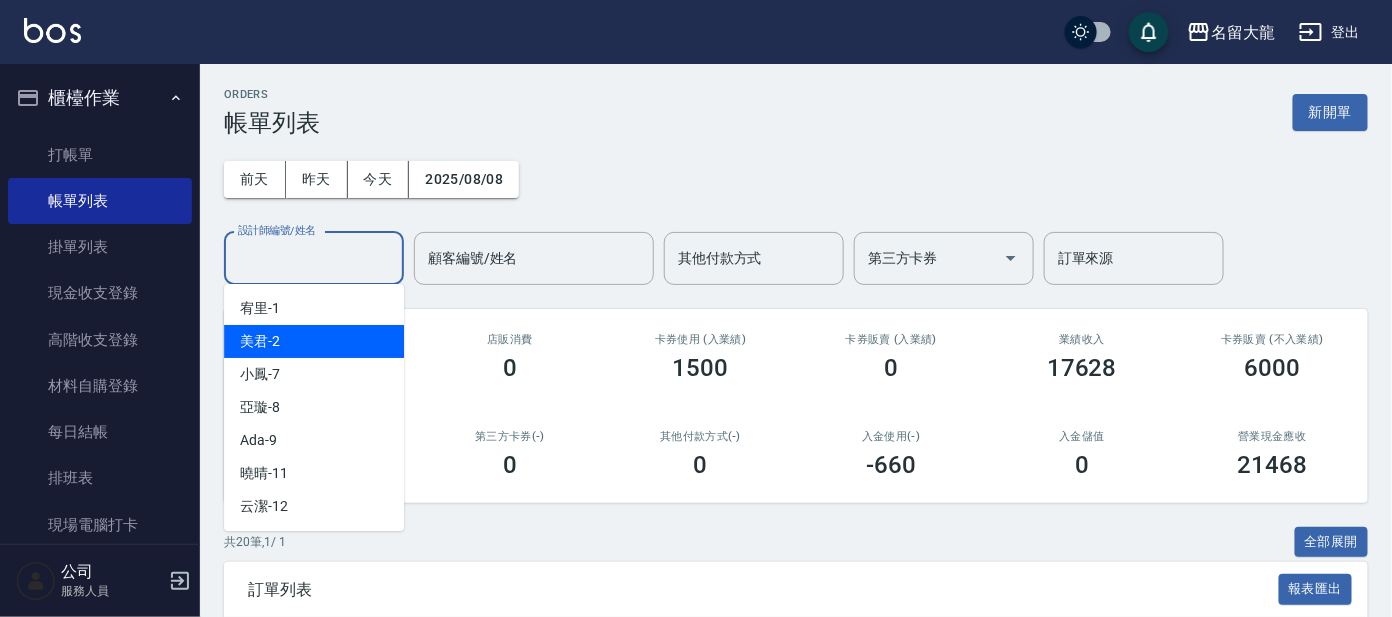 click on "美君-2" at bounding box center [314, 341] 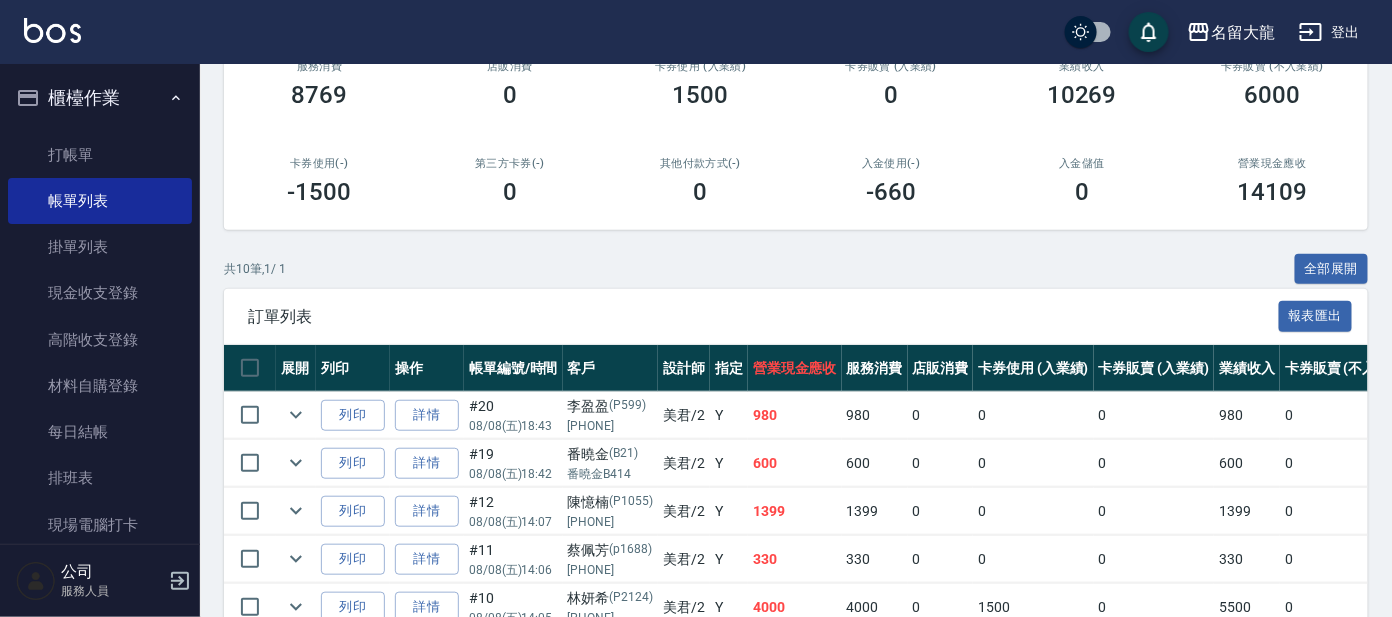 scroll, scrollTop: 374, scrollLeft: 0, axis: vertical 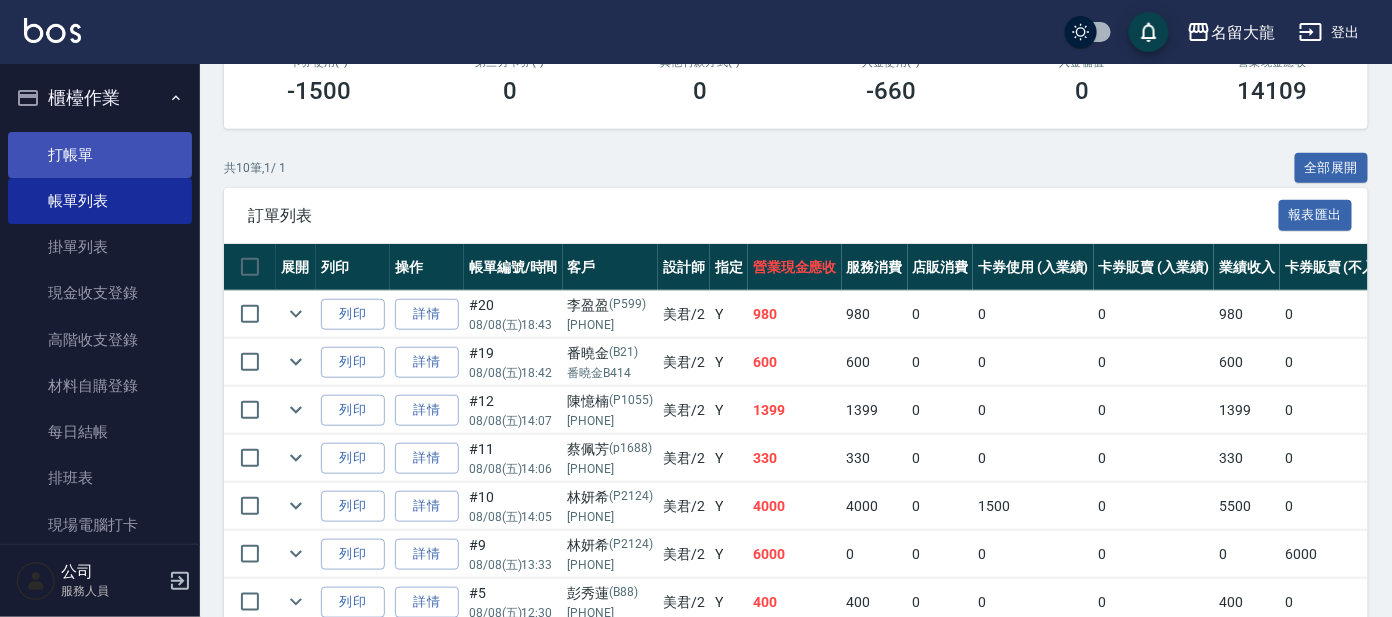 click on "打帳單" at bounding box center [100, 155] 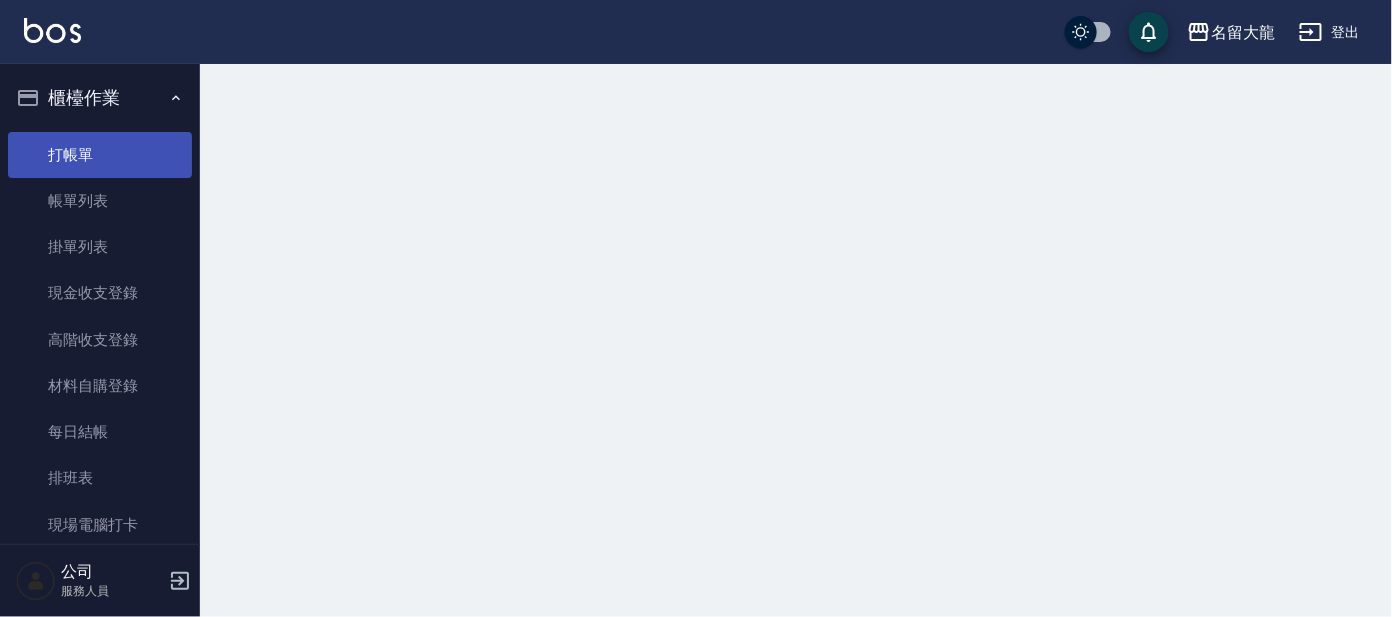 scroll, scrollTop: 0, scrollLeft: 0, axis: both 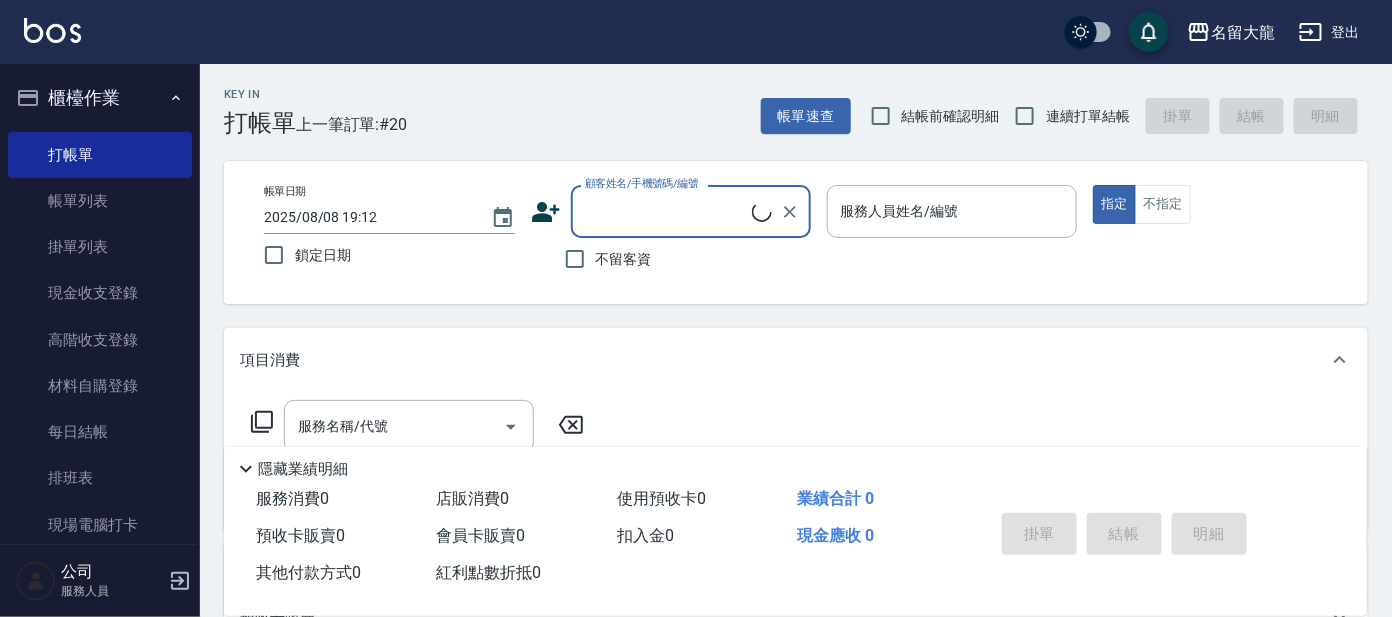 click on "顧客姓名/手機號碼/編號" at bounding box center [691, 211] 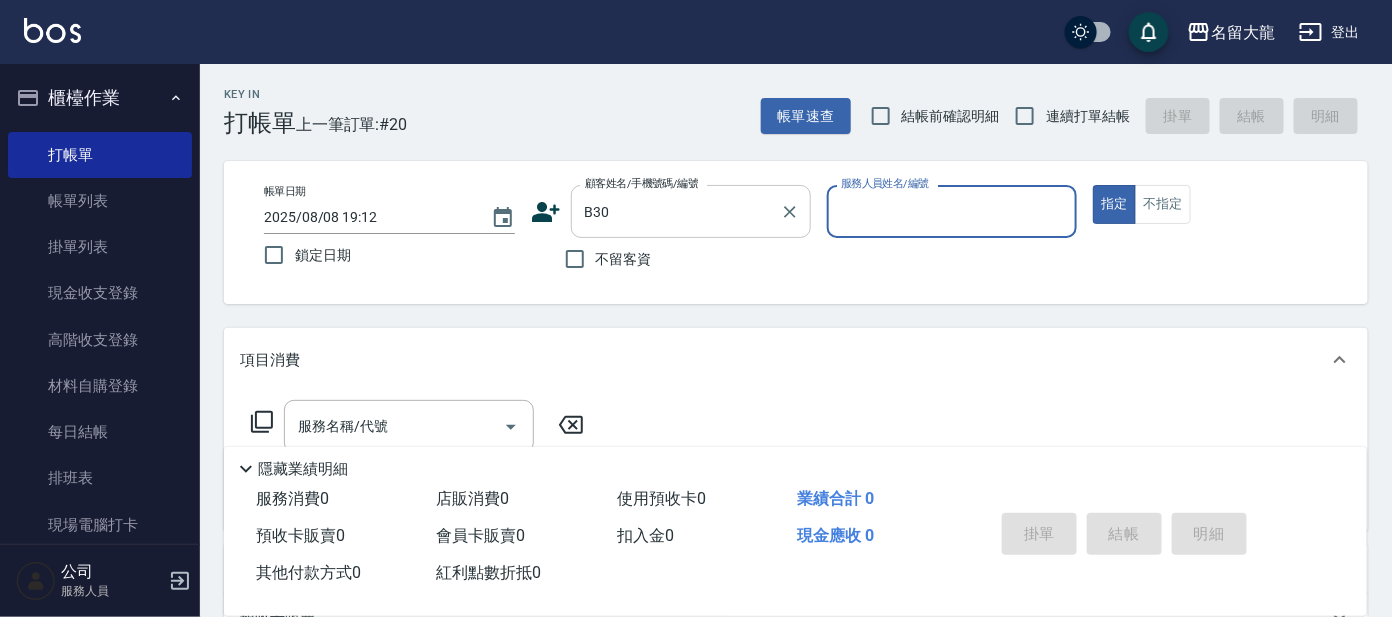 type on "陳冠霖/[PHONE]/B30" 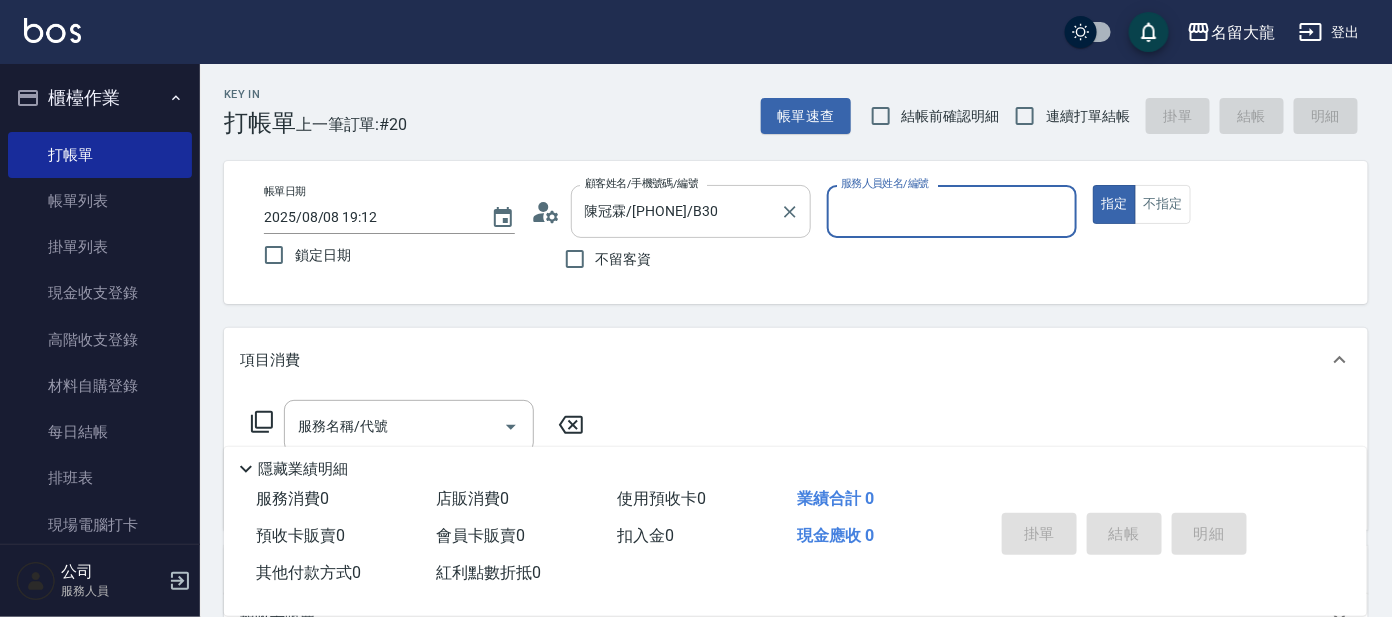 type on "美君-2" 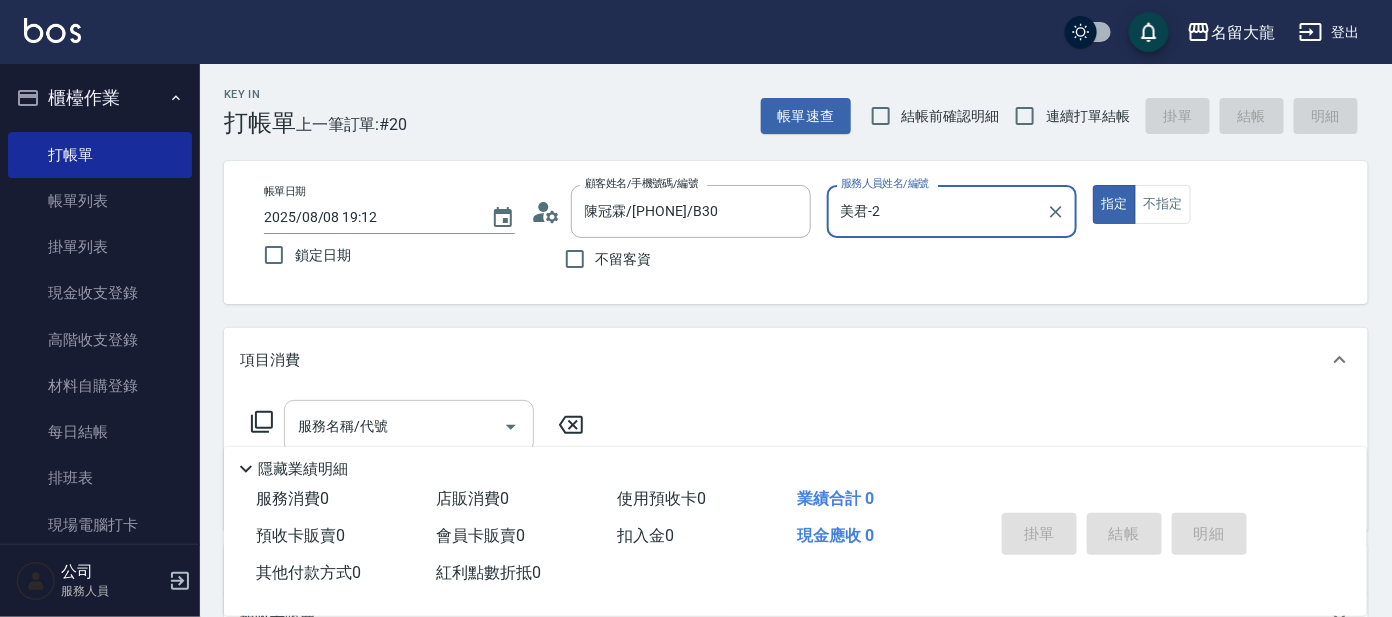 click on "服務名稱/代號" at bounding box center (394, 426) 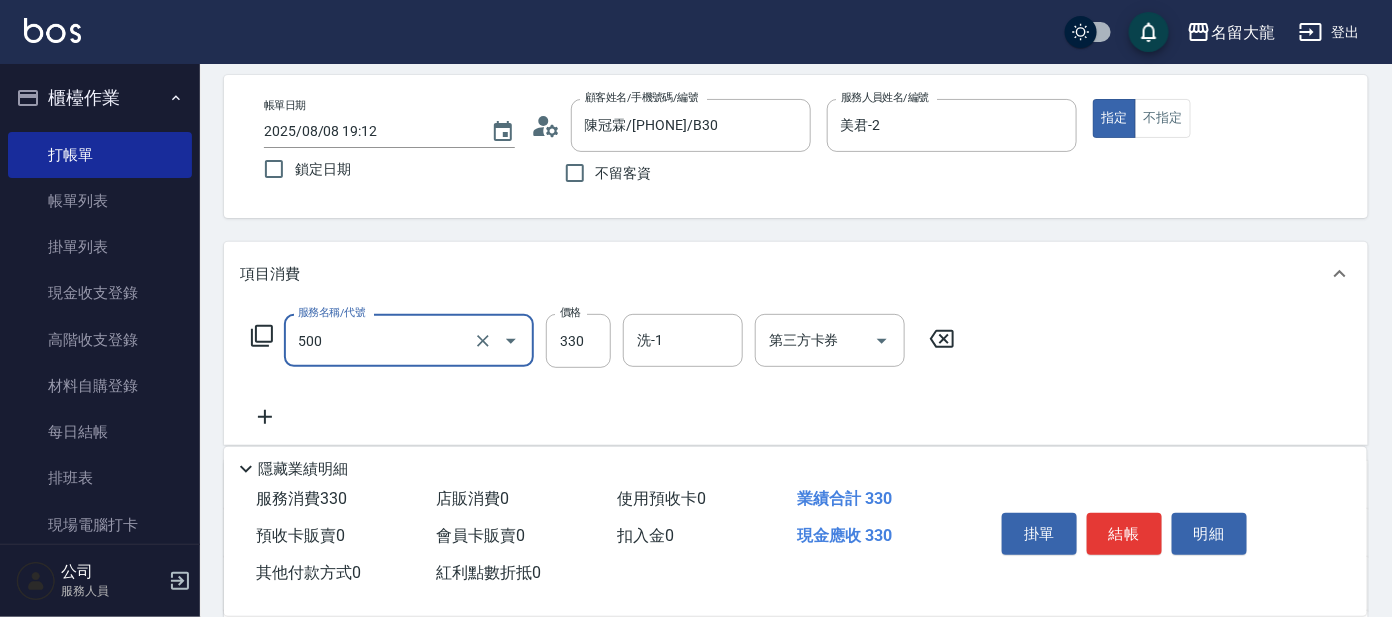 scroll, scrollTop: 362, scrollLeft: 0, axis: vertical 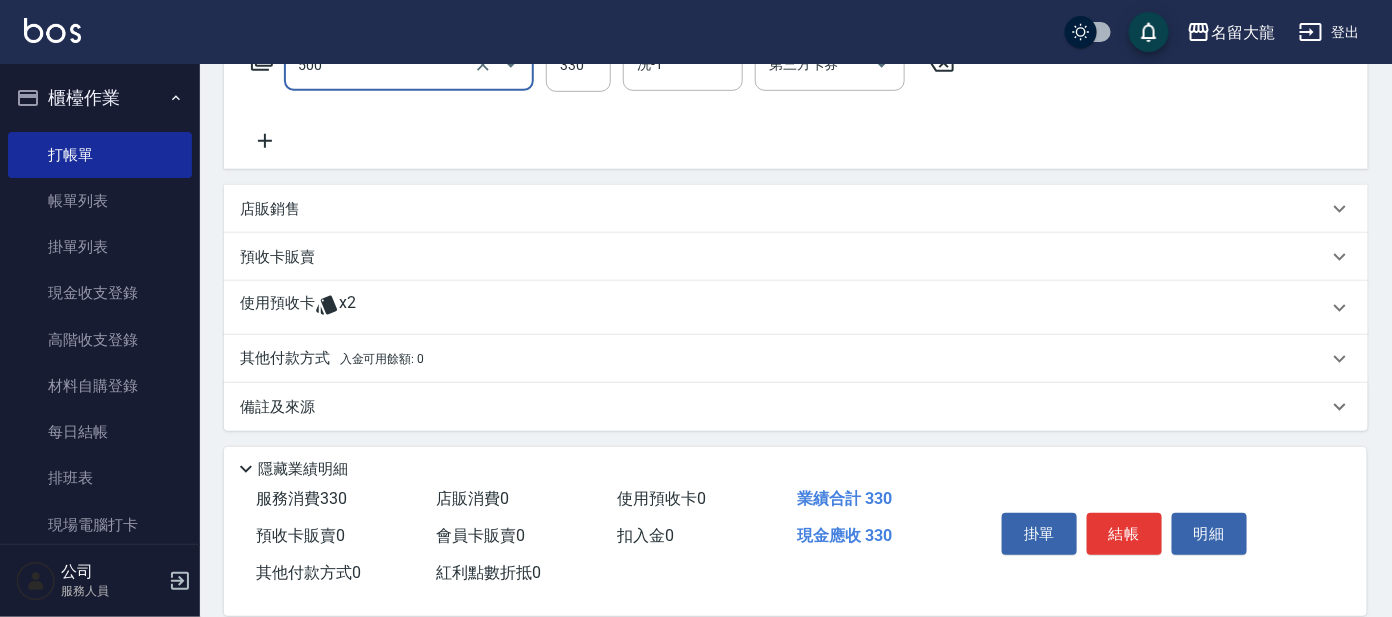 type on "高階洗髮(500)" 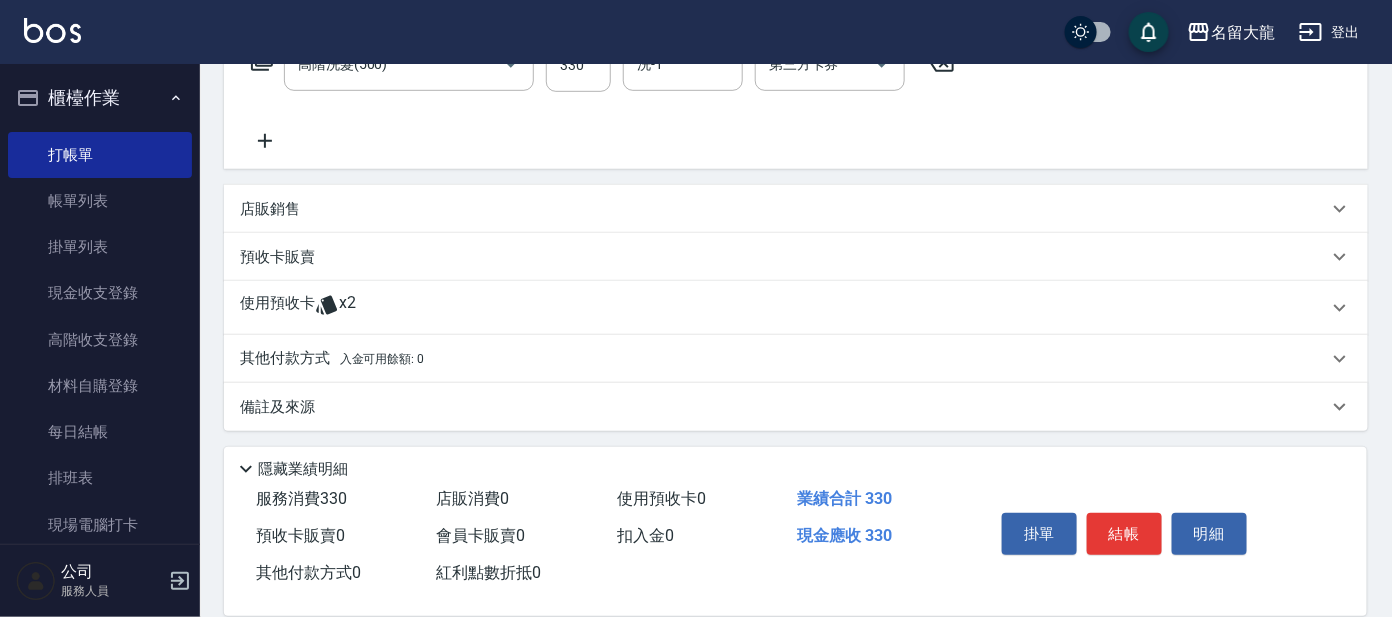 drag, startPoint x: 288, startPoint y: 301, endPoint x: 303, endPoint y: 314, distance: 19.849434 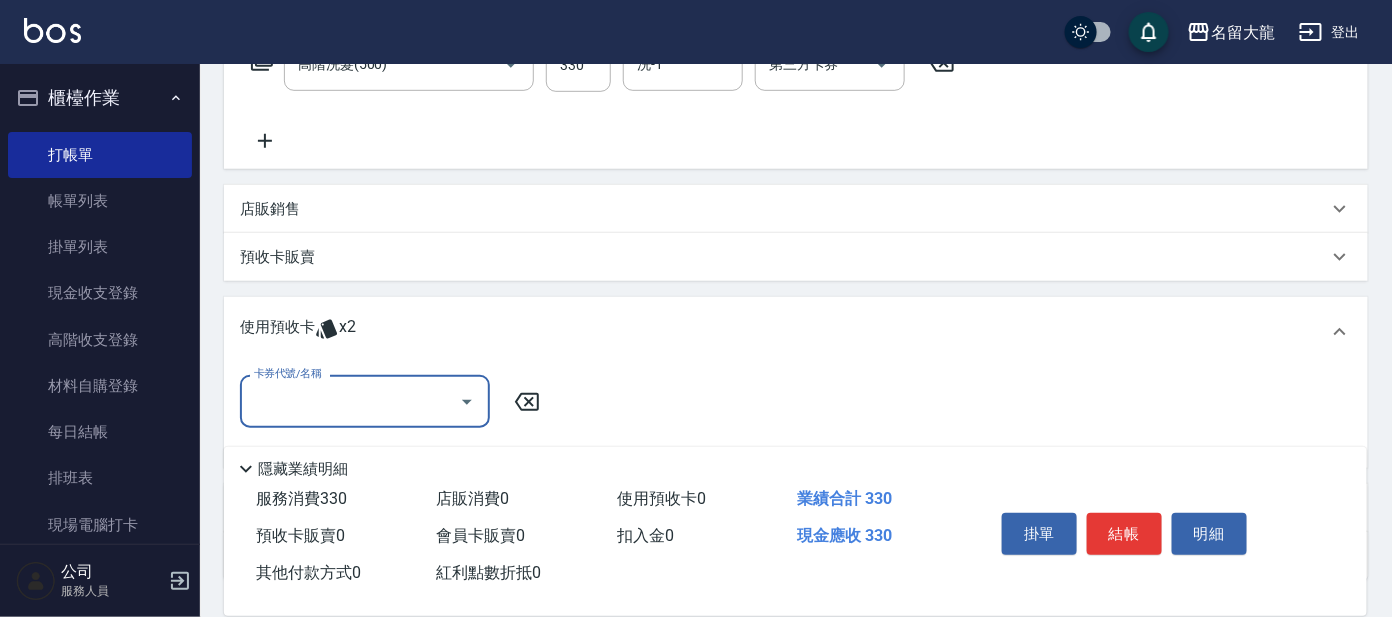 scroll, scrollTop: 1, scrollLeft: 0, axis: vertical 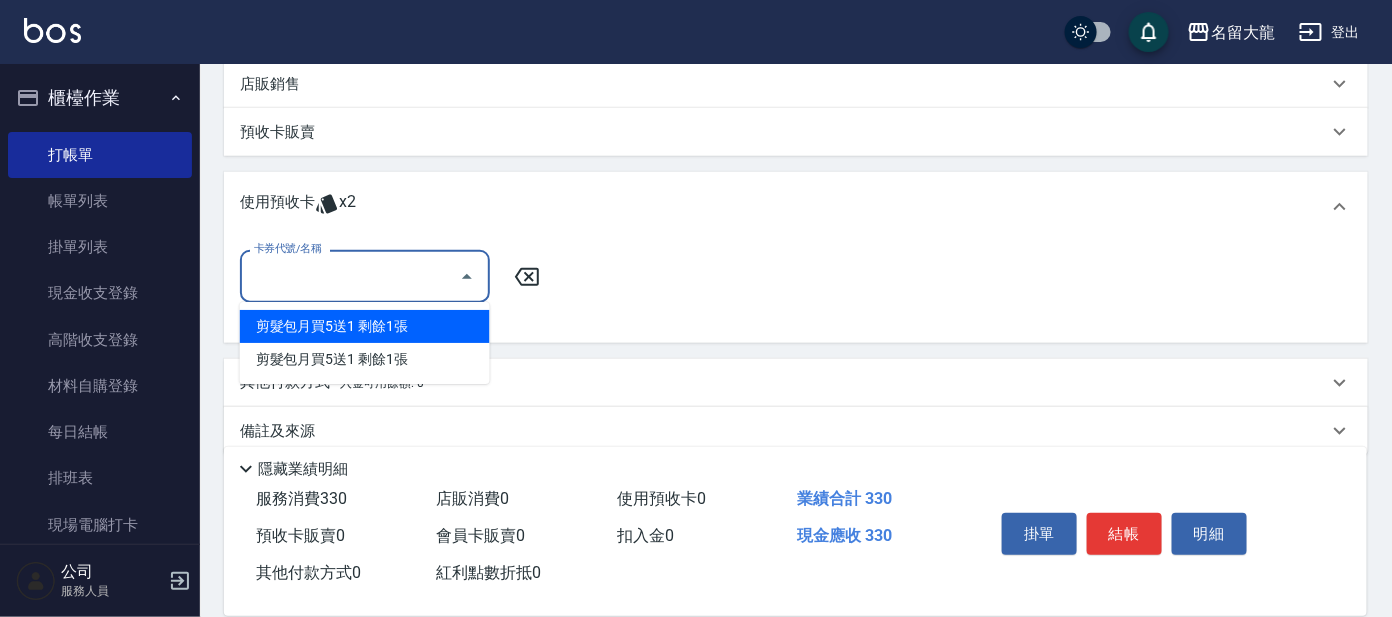 click on "剪髮包月買5送1 剩餘1張" at bounding box center [365, 326] 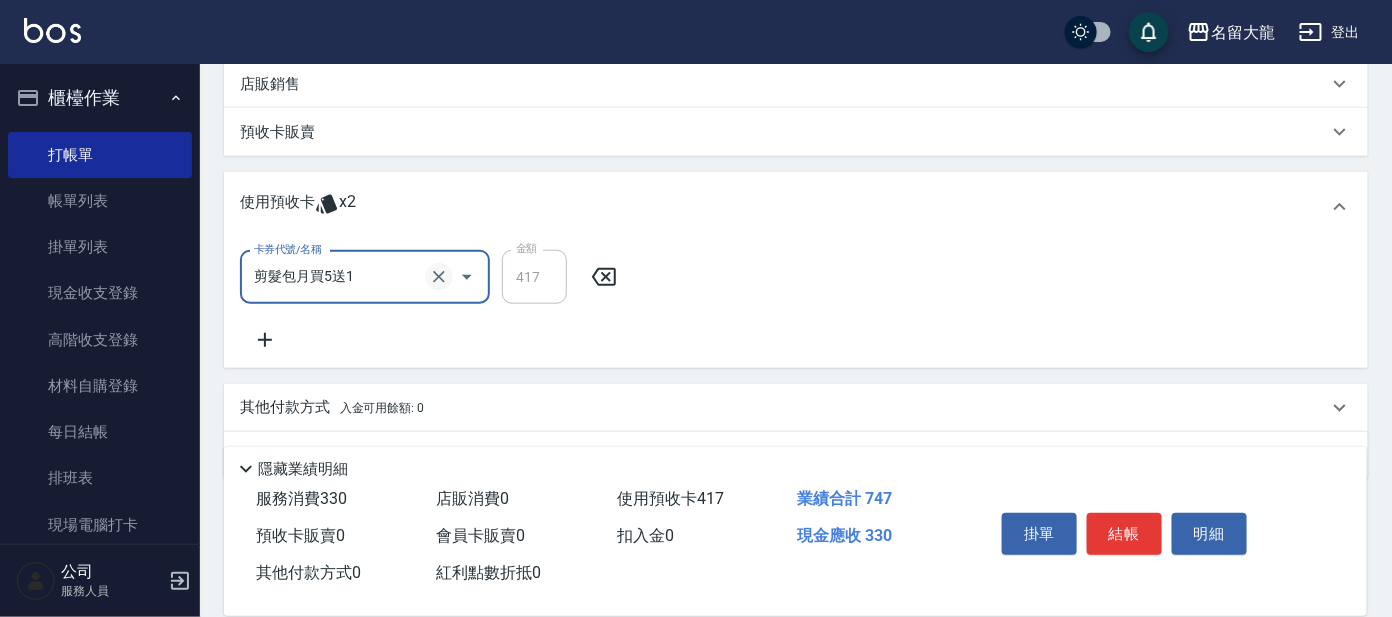 drag, startPoint x: 443, startPoint y: 277, endPoint x: 430, endPoint y: 280, distance: 13.341664 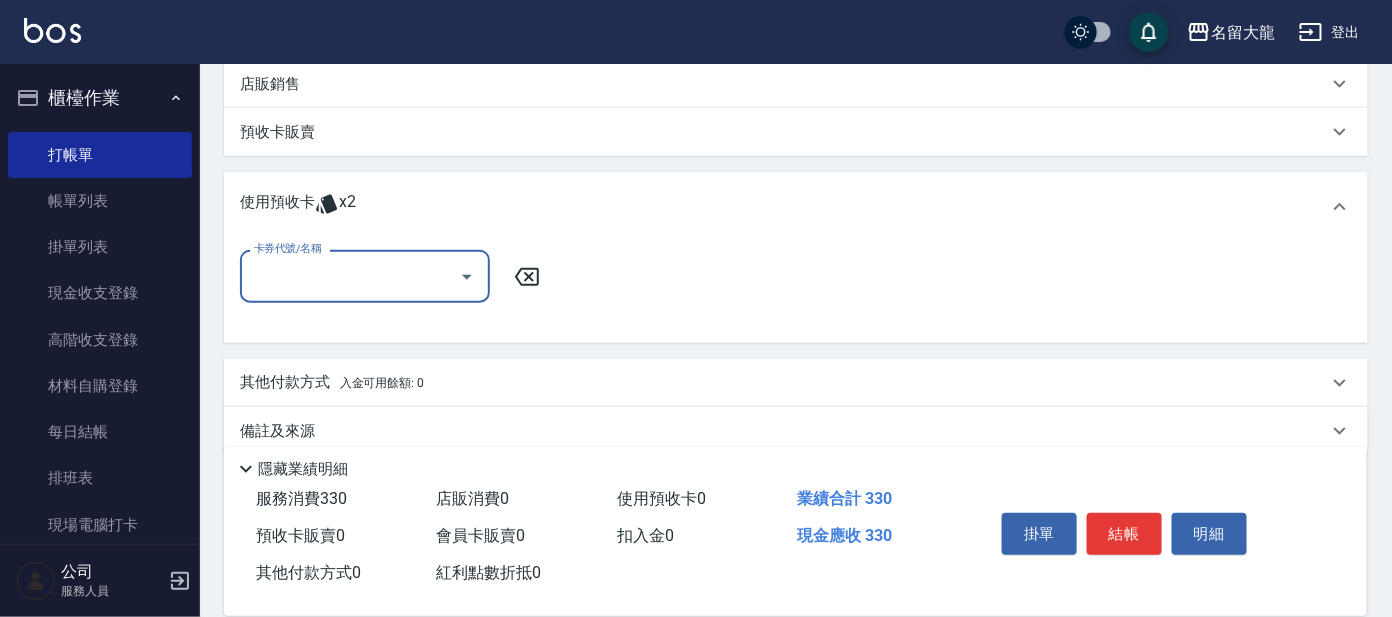 click on "卡券代號/名稱" at bounding box center (350, 276) 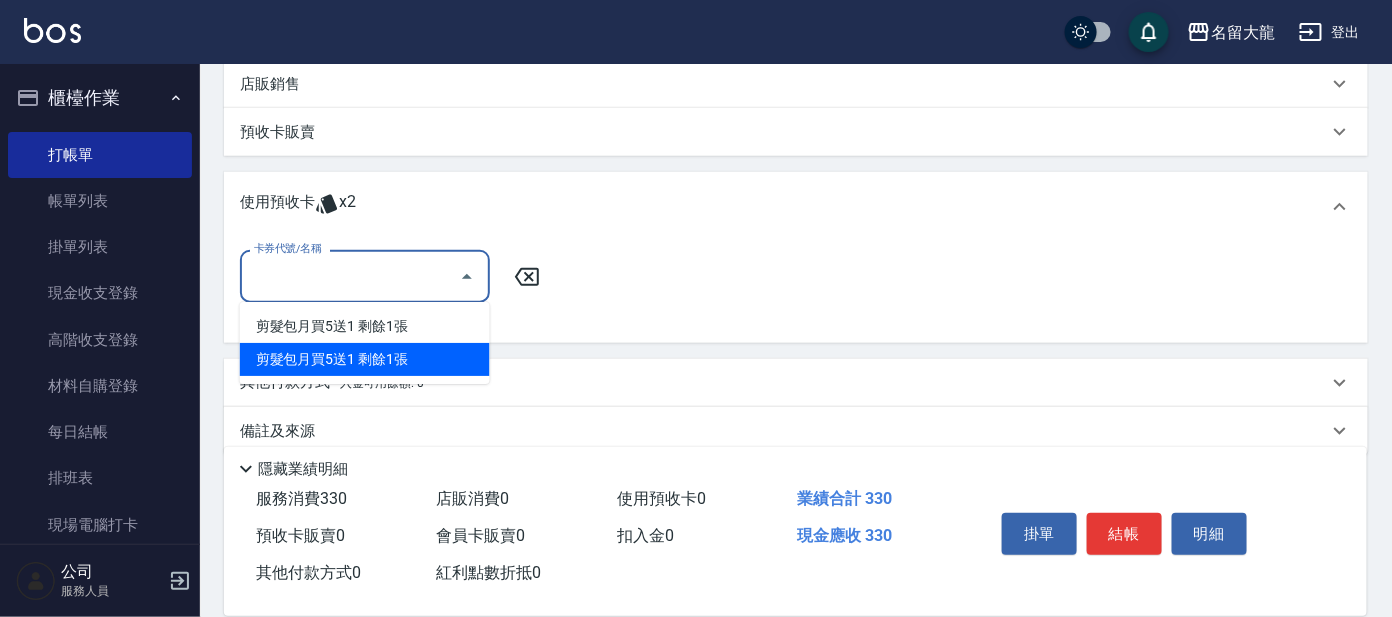 click on "剪髮包月買5送1 剩餘1張" at bounding box center (365, 359) 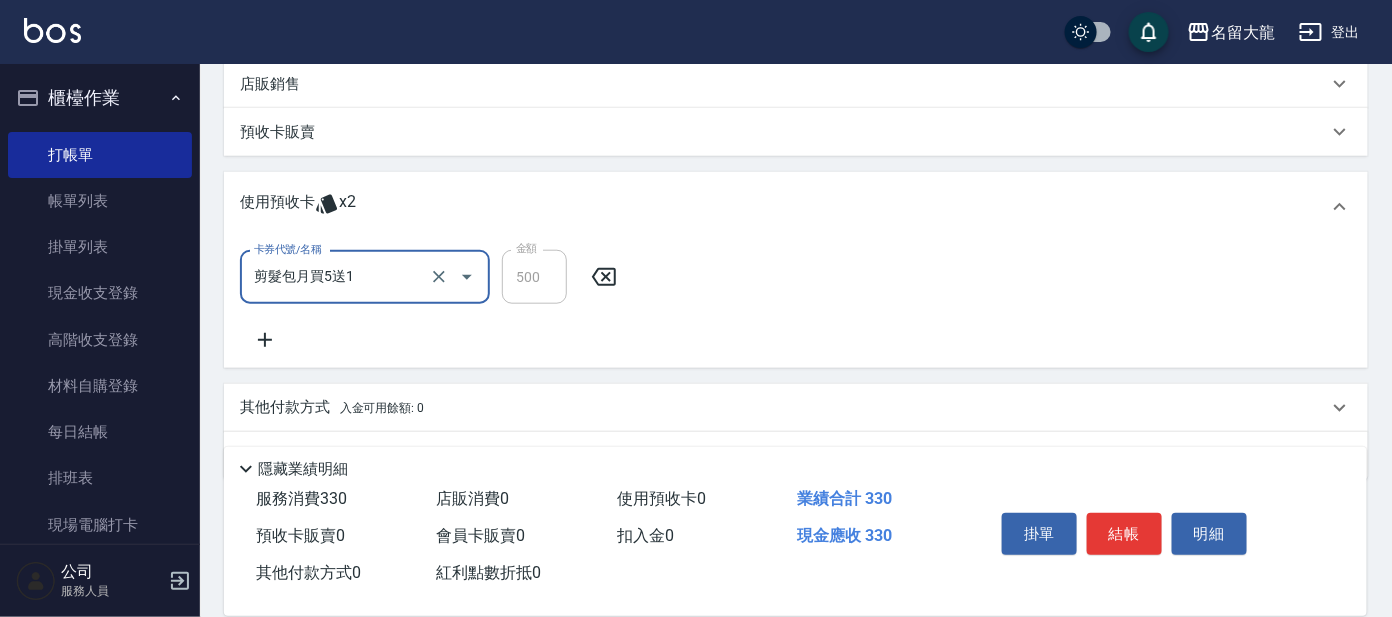 type on "剪髮包月買5送1" 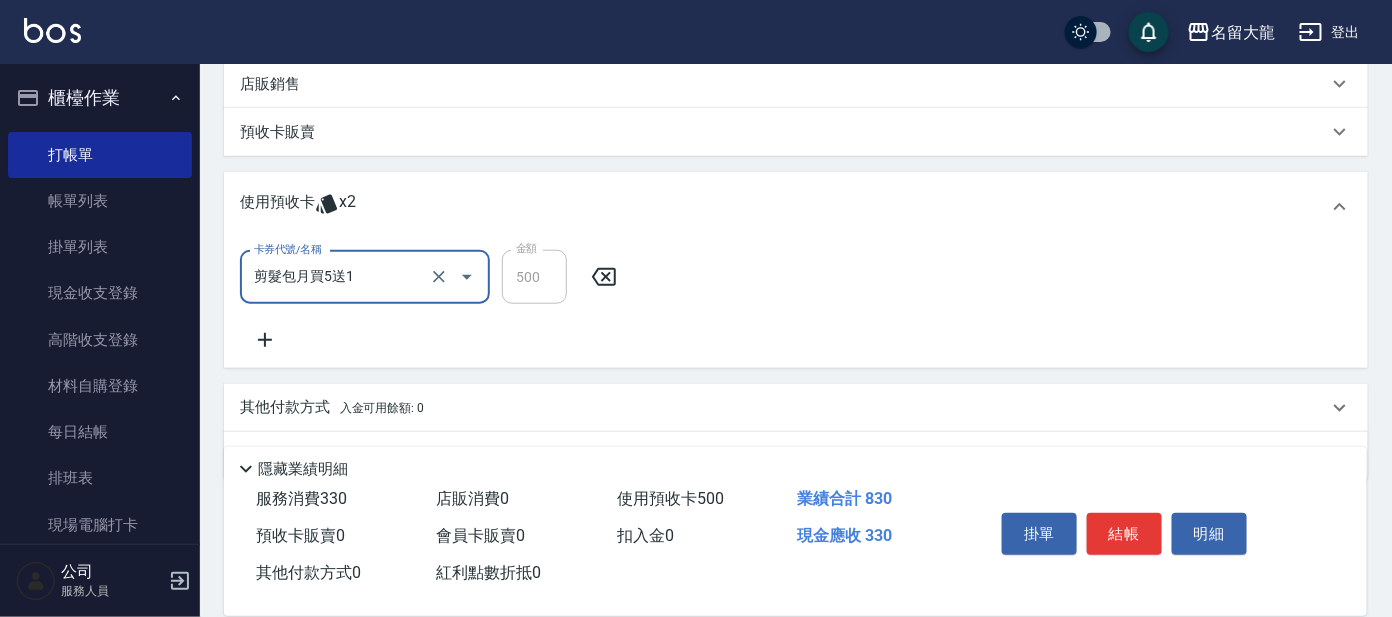 click on "結帳" at bounding box center (1124, 534) 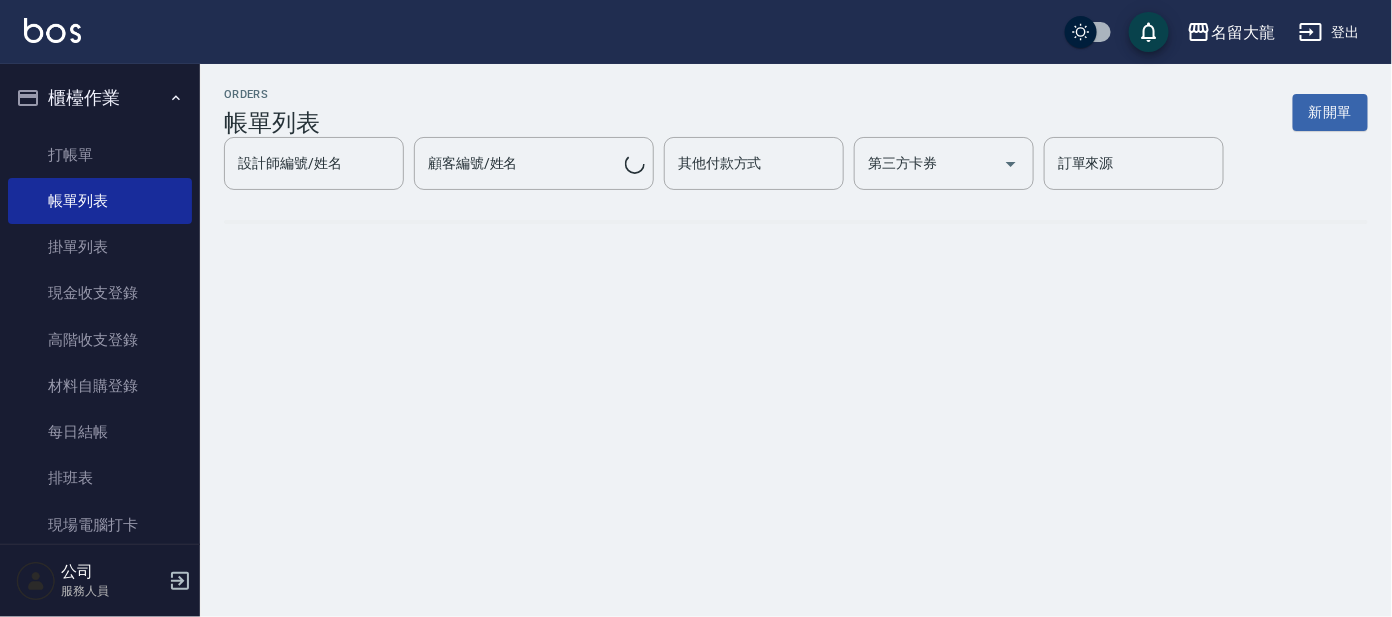 scroll, scrollTop: 0, scrollLeft: 0, axis: both 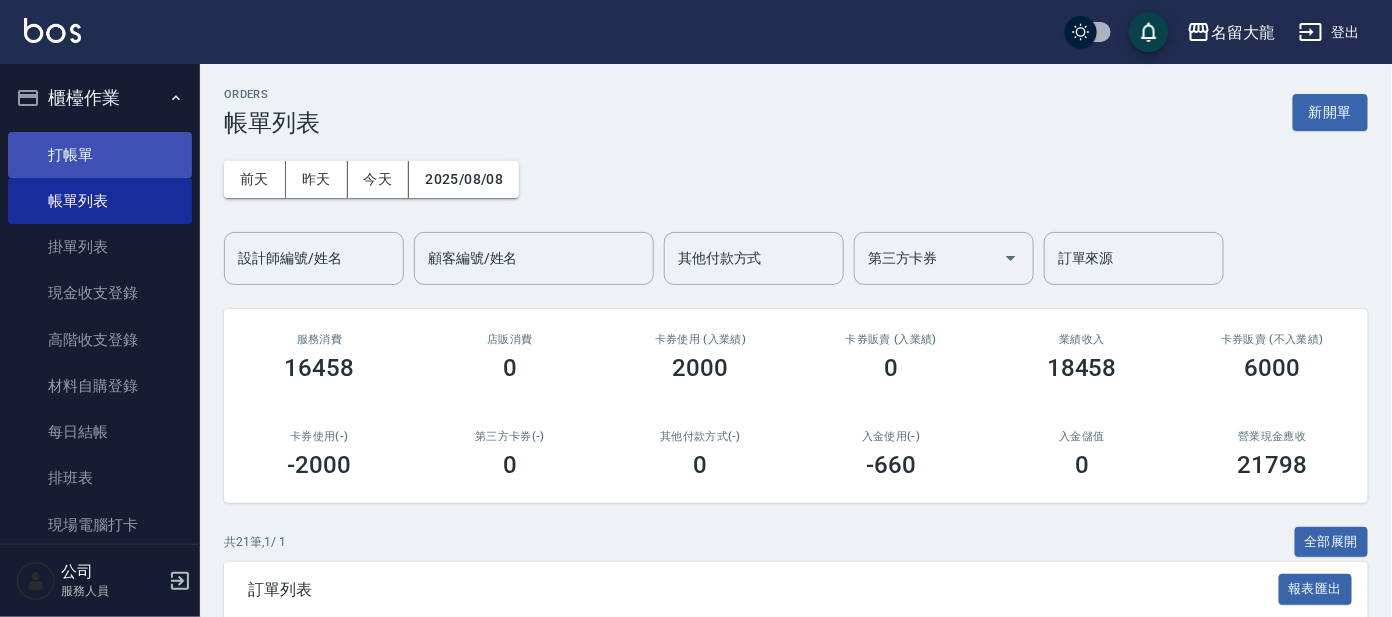 click on "打帳單" at bounding box center [100, 155] 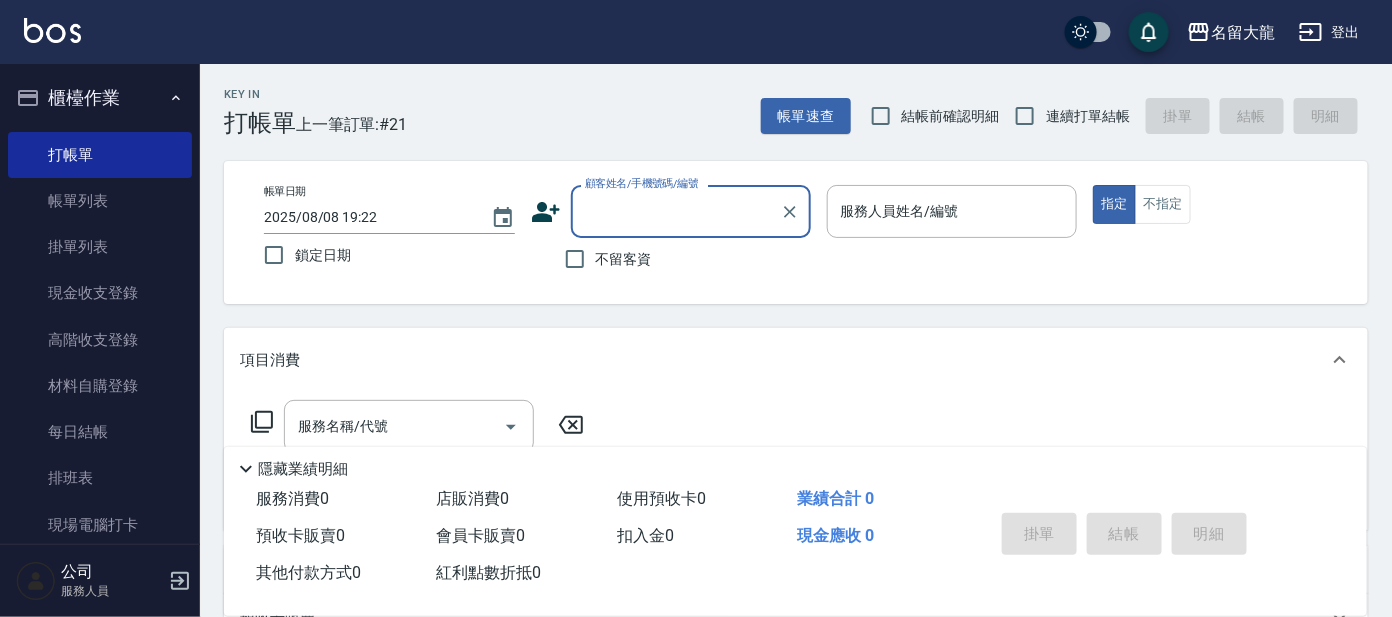click on "顧客姓名/手機號碼/編號" at bounding box center [676, 211] 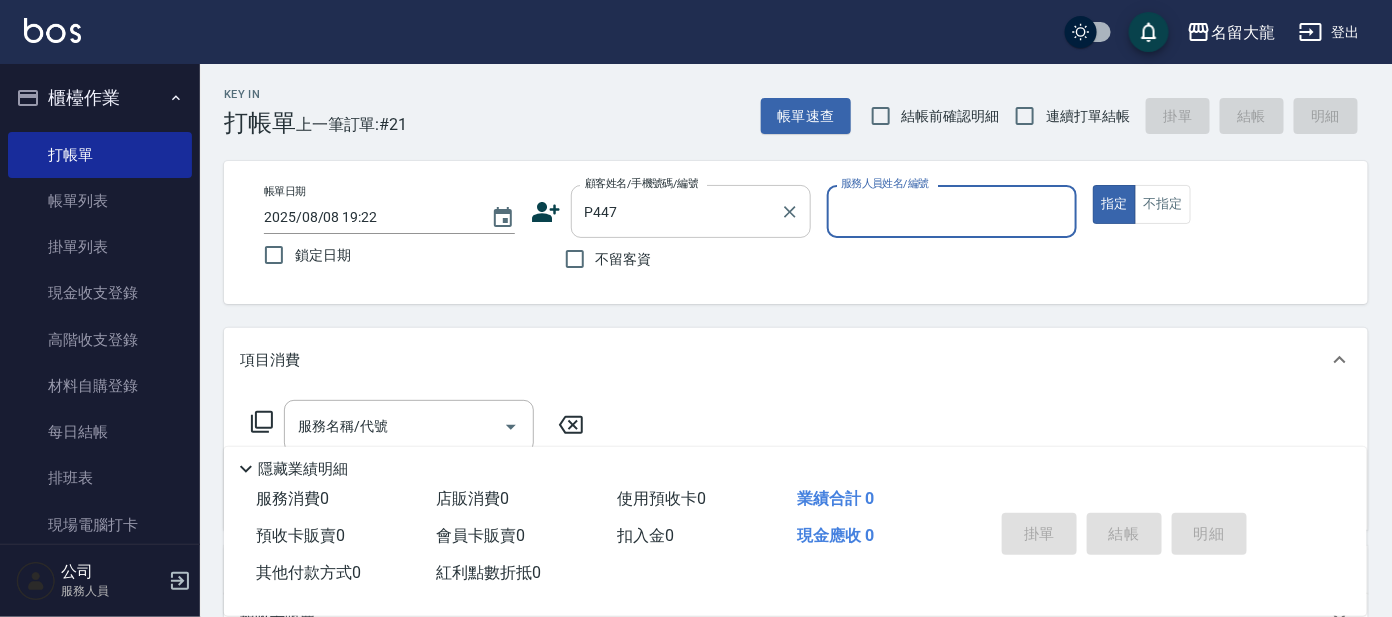 click on "P447" at bounding box center (676, 211) 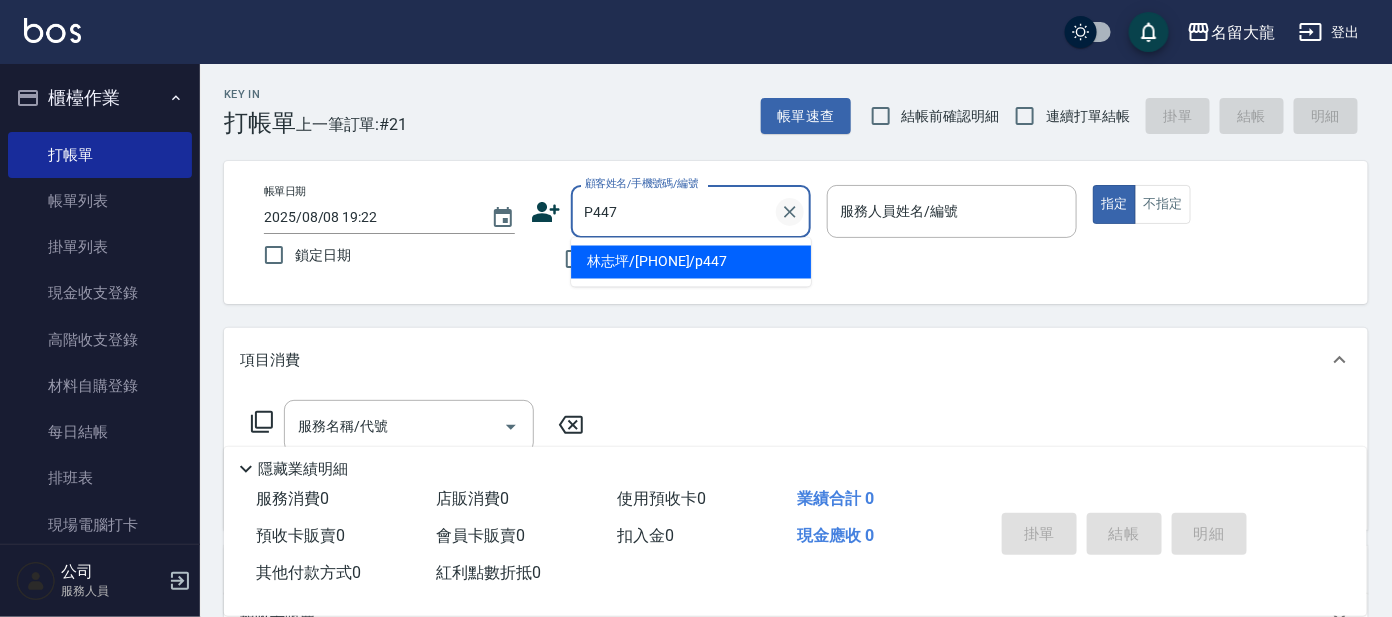 drag, startPoint x: 710, startPoint y: 264, endPoint x: 793, endPoint y: 208, distance: 100.12492 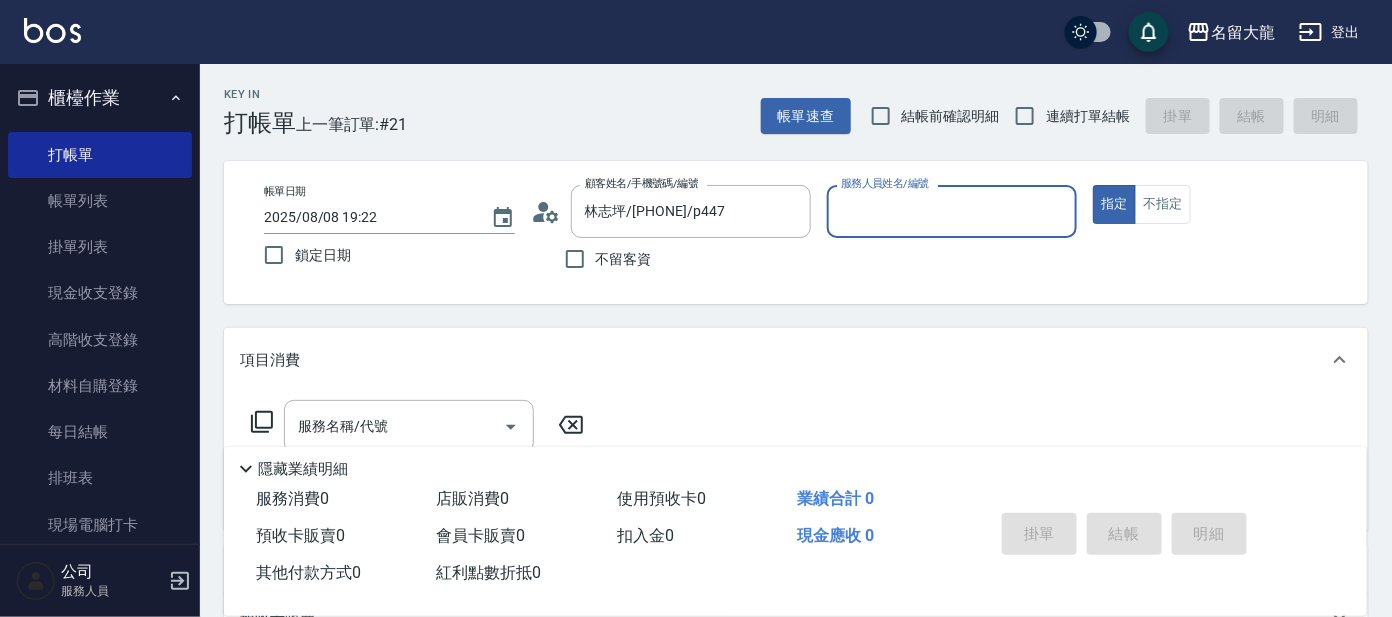 type on "公司 -100" 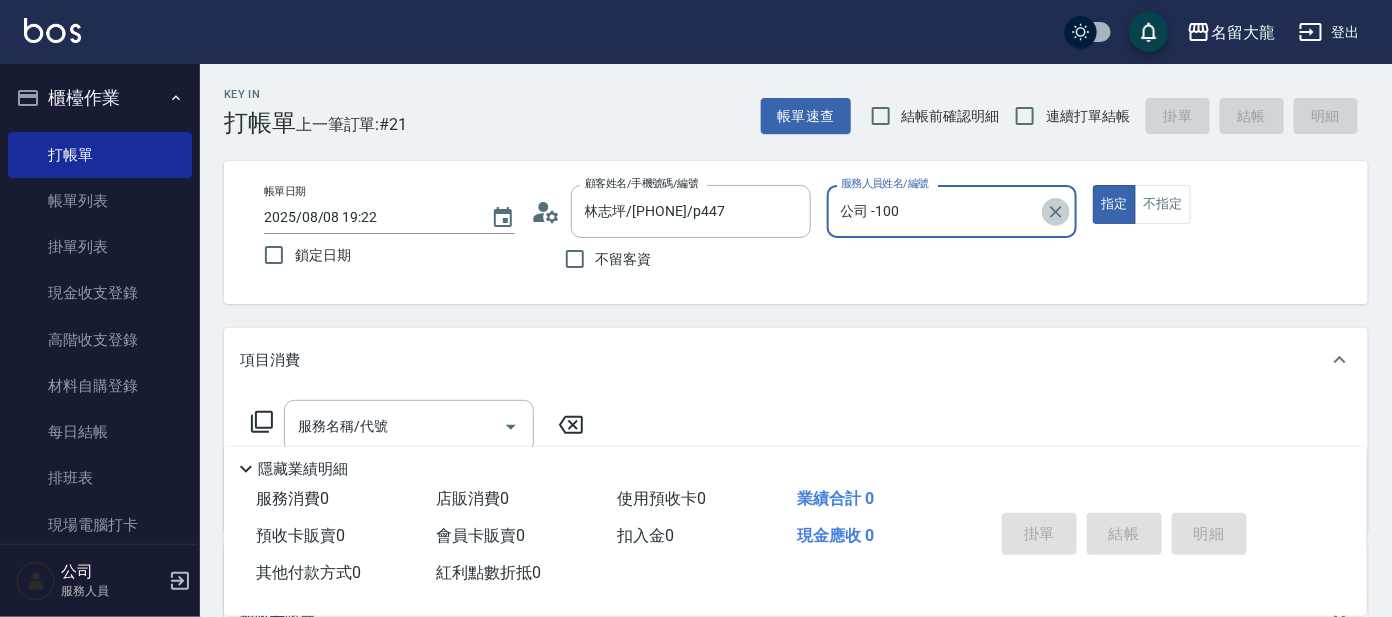 click 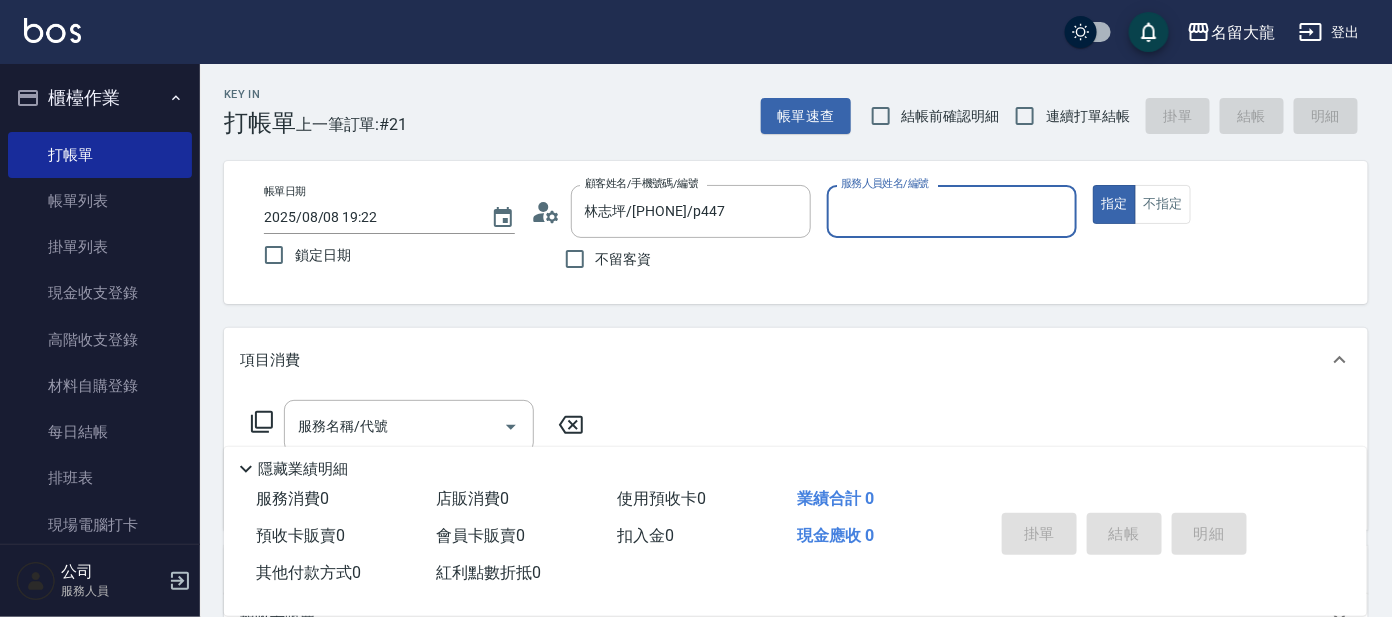 click on "服務人員姓名/編號" at bounding box center (952, 211) 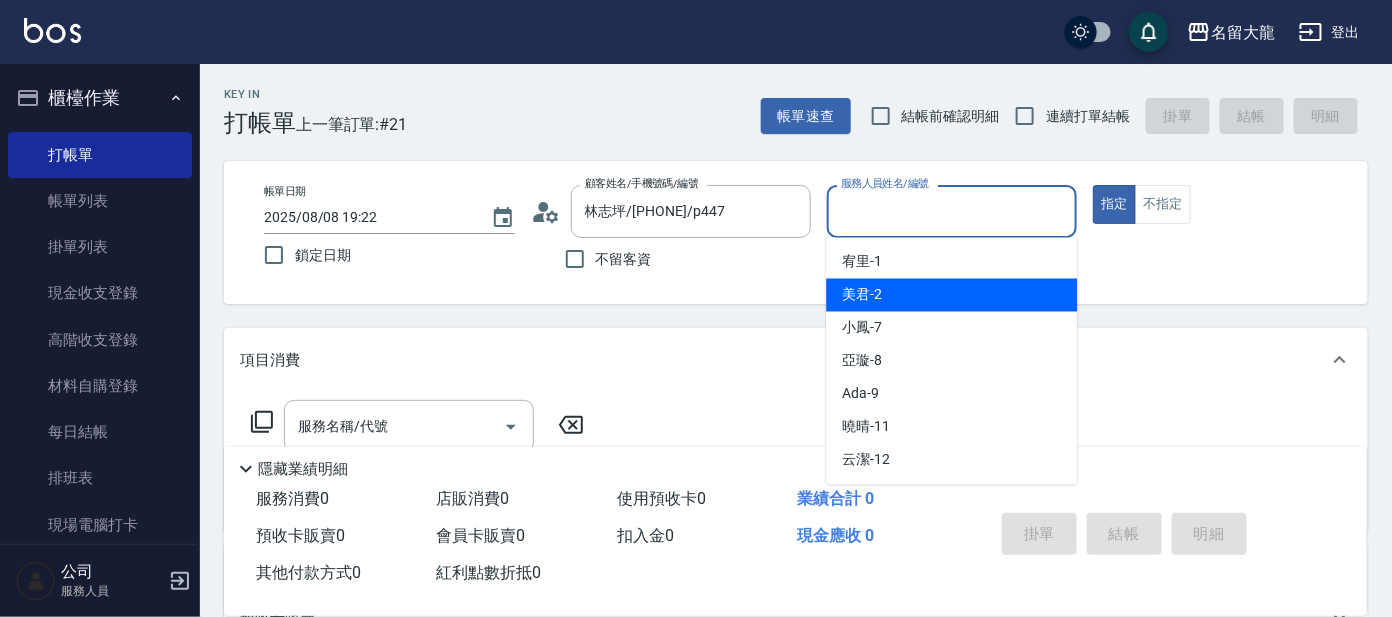 click on "美君-2" at bounding box center (951, 295) 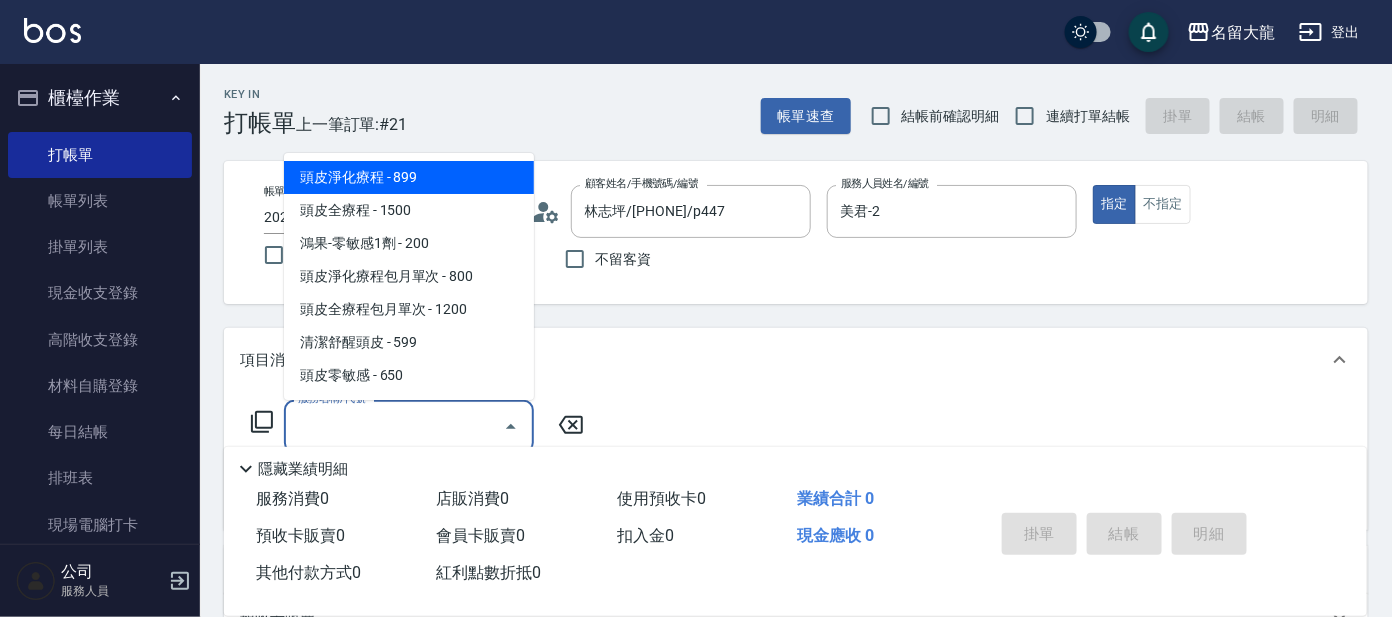 click on "服務名稱/代號" at bounding box center (394, 426) 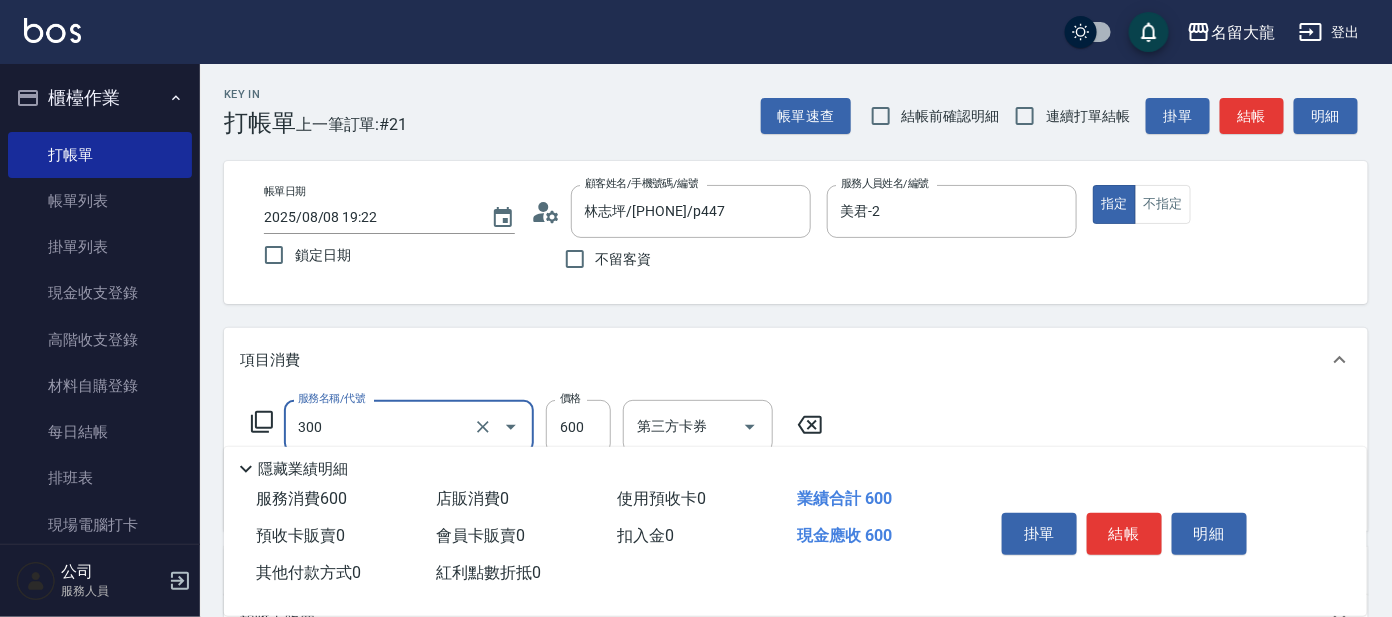 type on "剪髮 講師級設計師(300)" 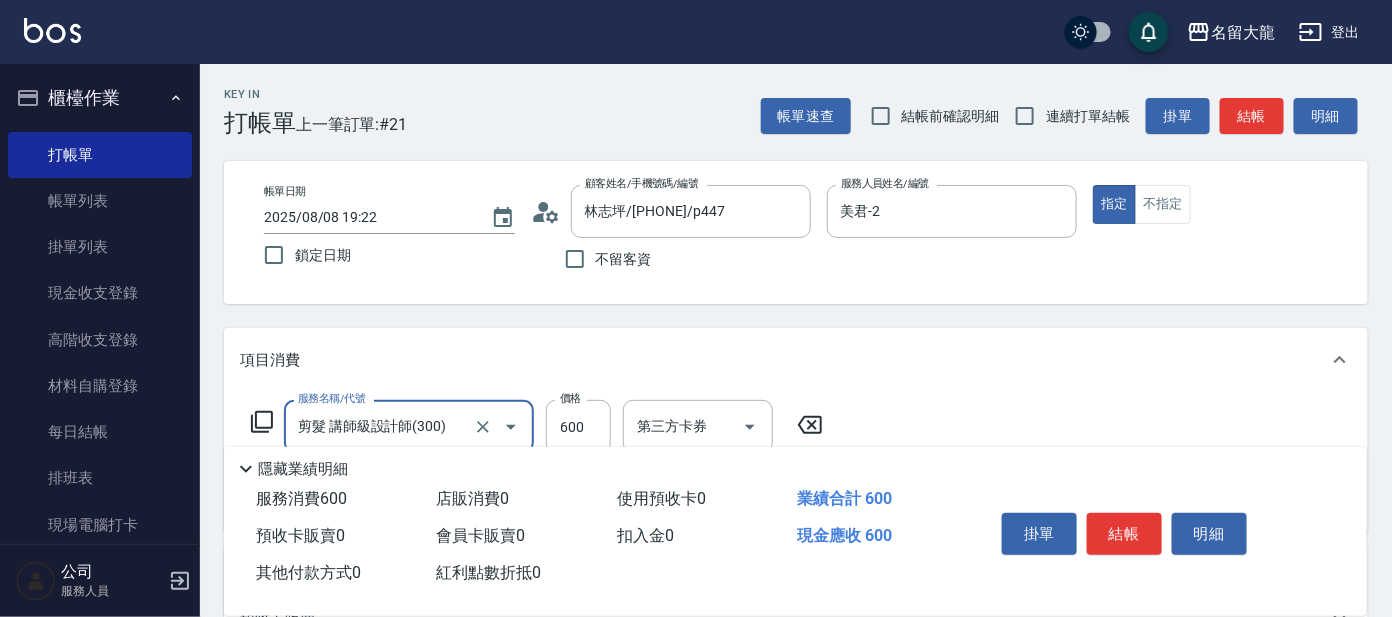 click on "結帳" at bounding box center [1124, 534] 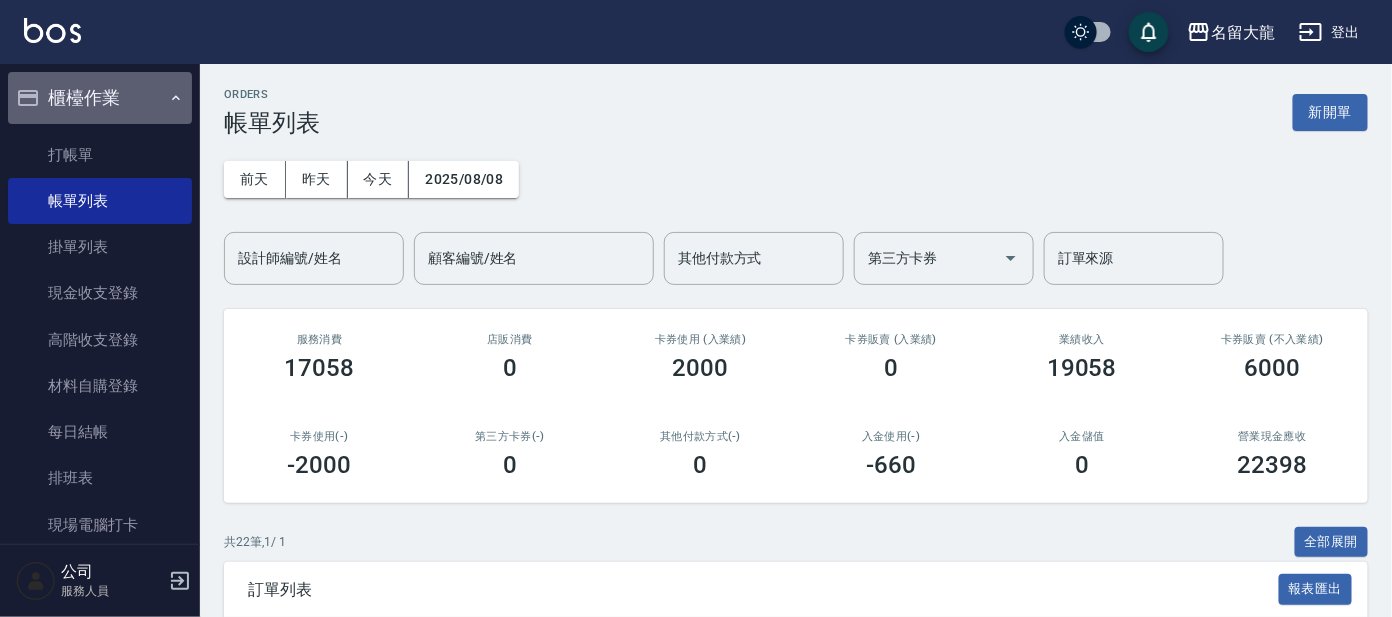 click on "櫃檯作業" at bounding box center (100, 98) 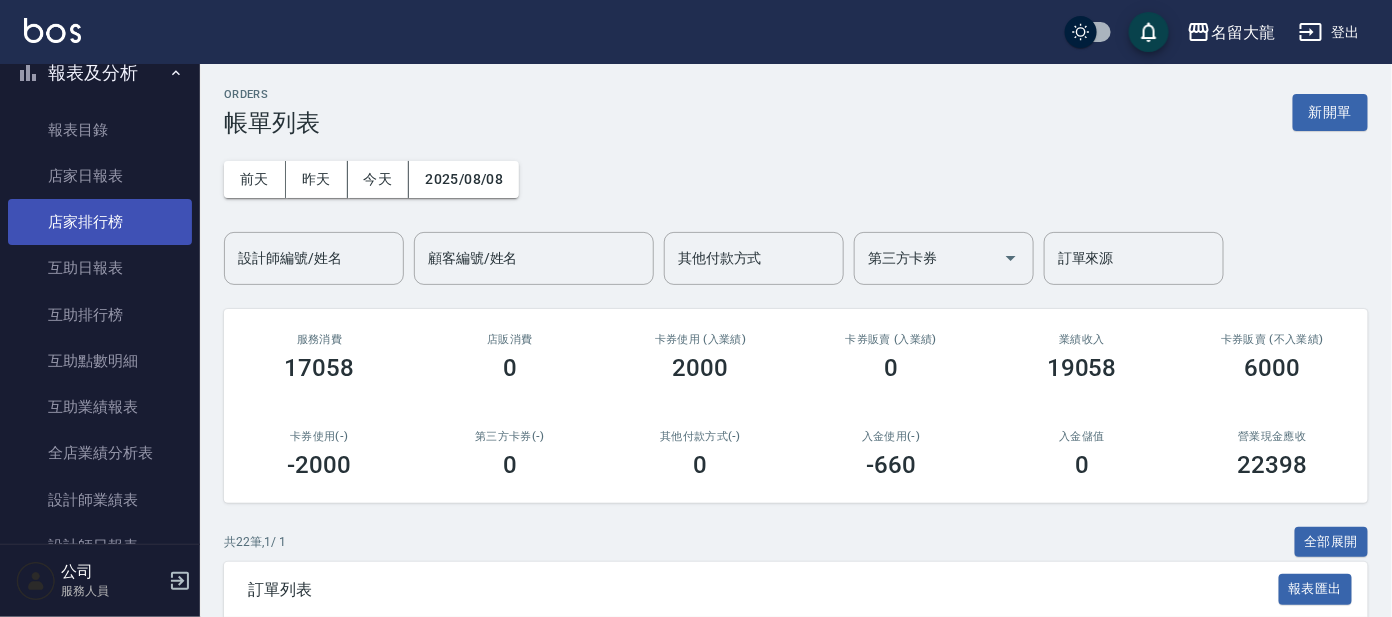 scroll, scrollTop: 374, scrollLeft: 0, axis: vertical 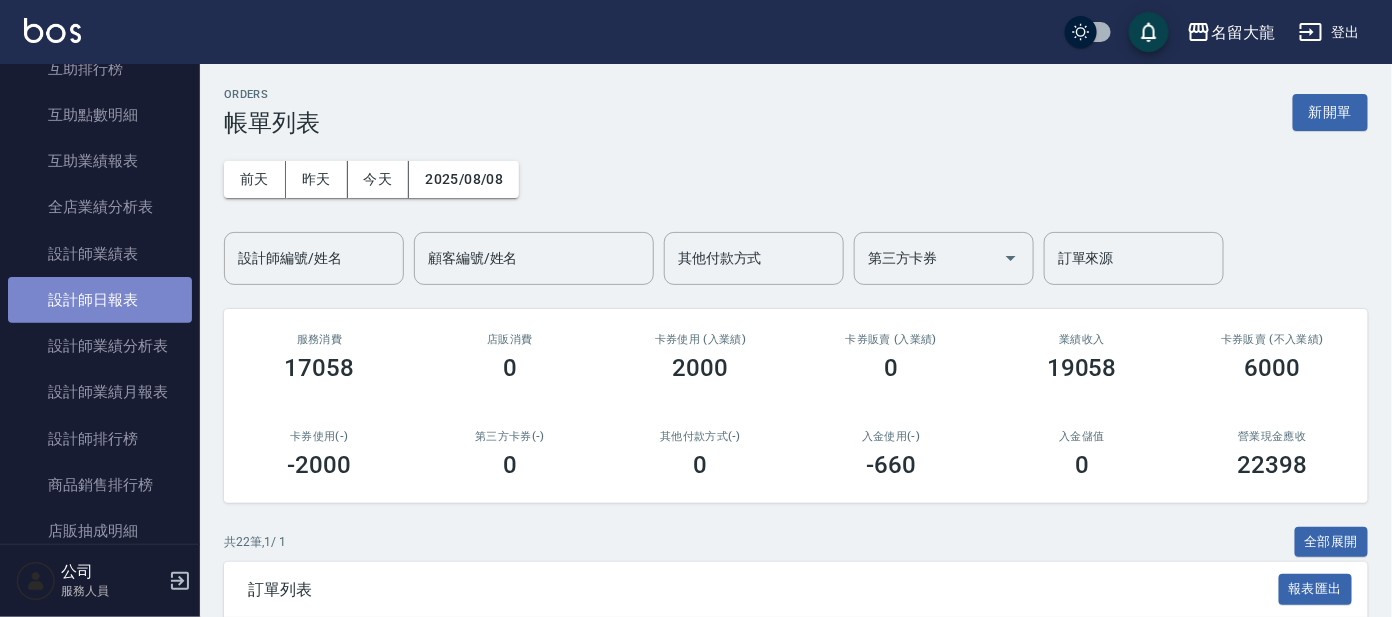 click on "設計師日報表" at bounding box center (100, 300) 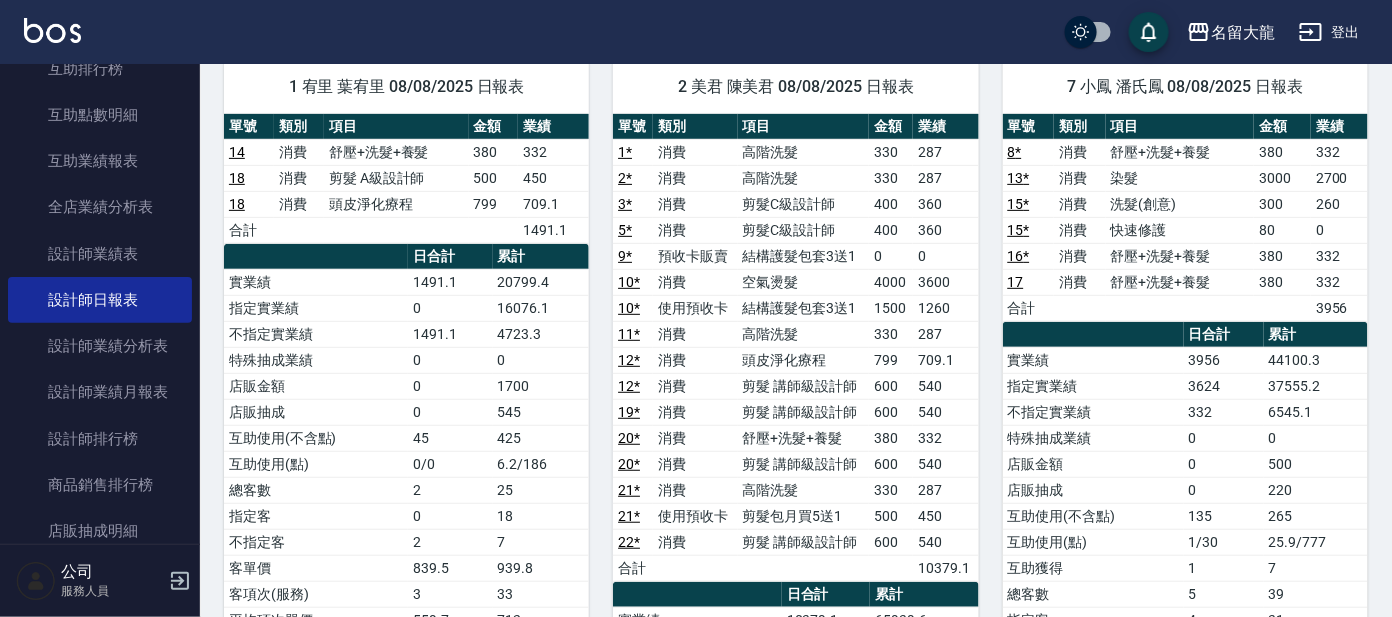 scroll, scrollTop: 374, scrollLeft: 0, axis: vertical 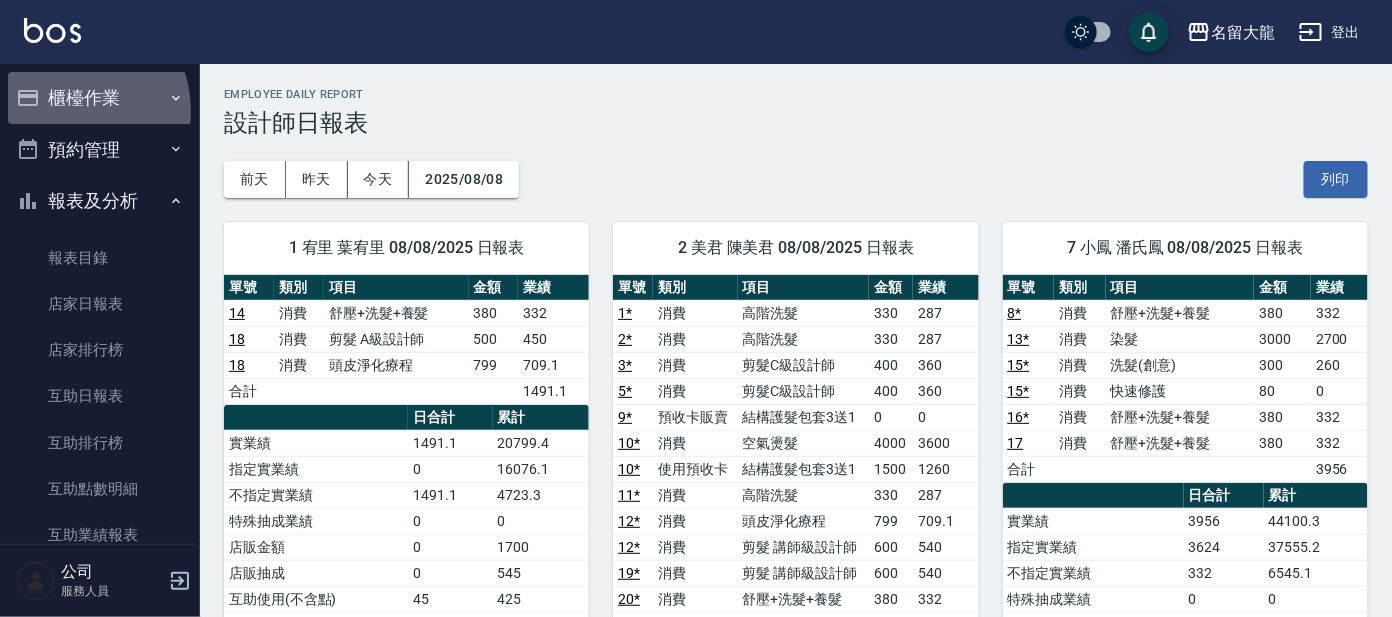 click on "櫃檯作業" at bounding box center [100, 98] 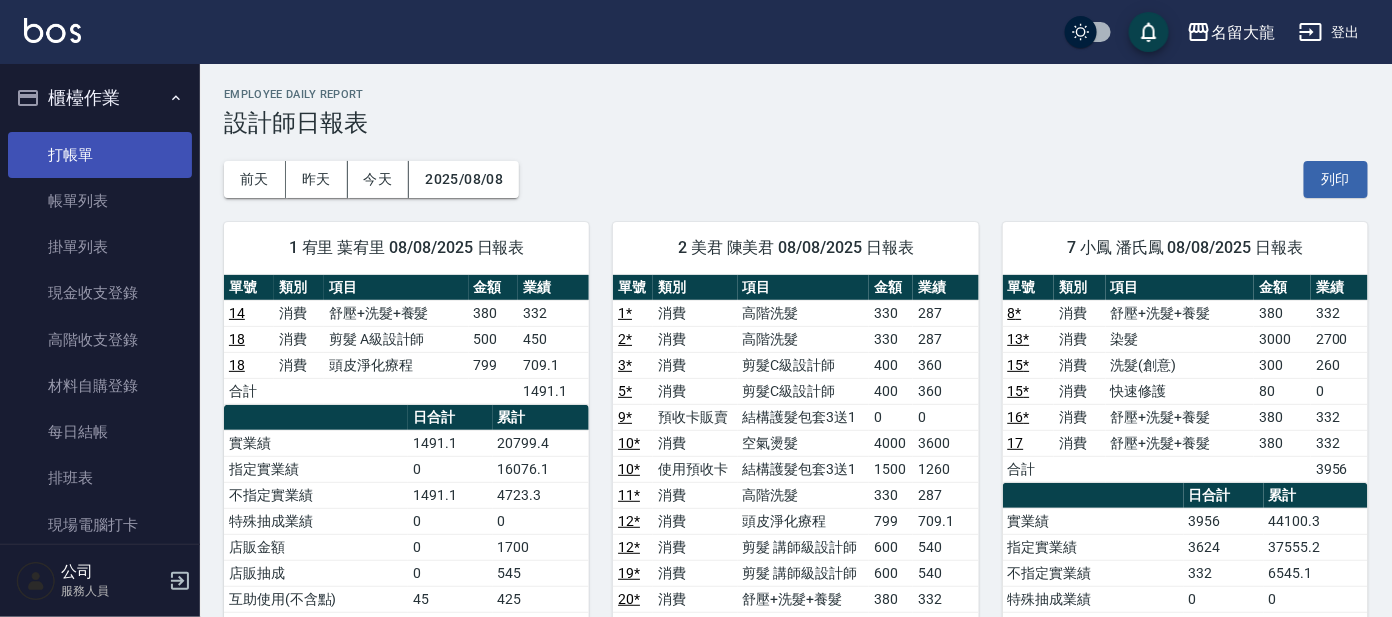 click on "打帳單" at bounding box center (100, 155) 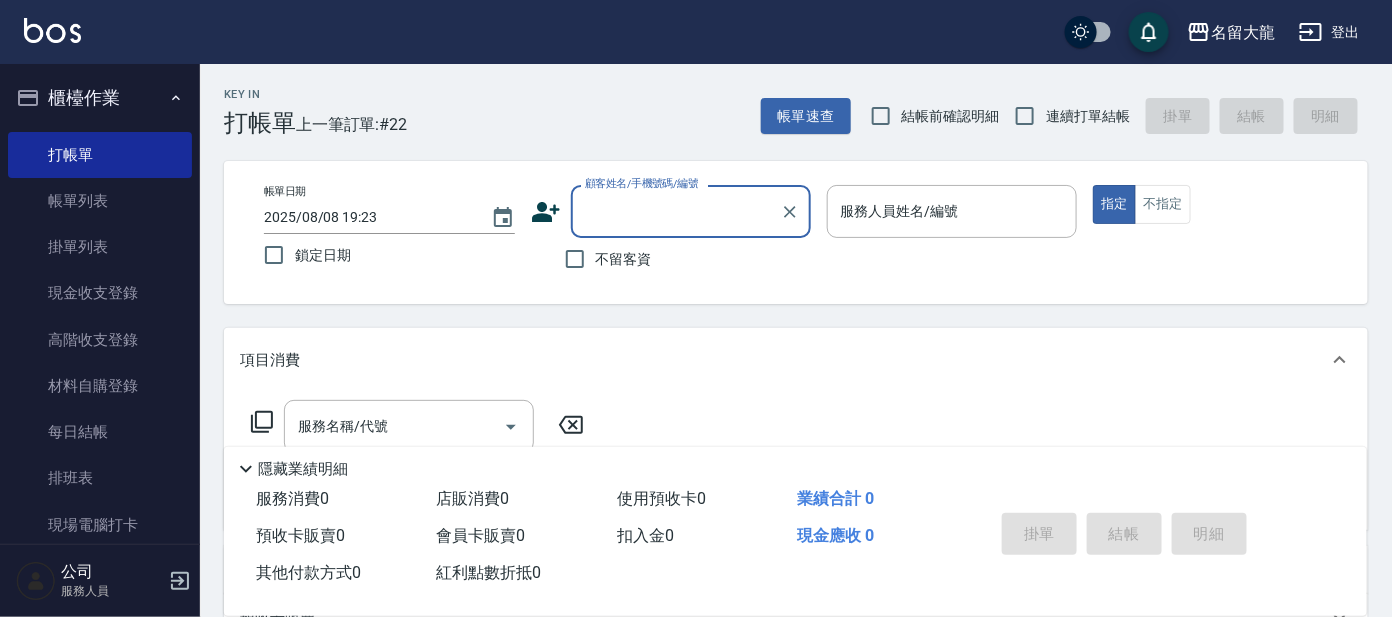 type on "ㄇ" 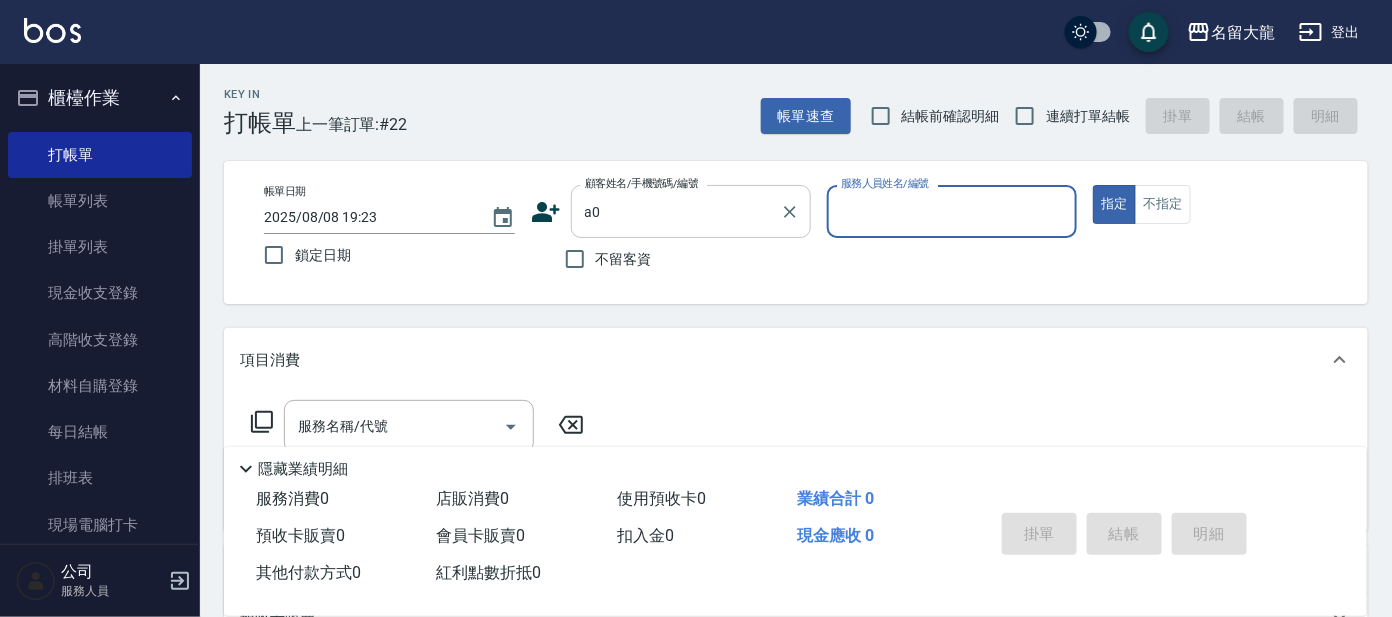 click on "a0" at bounding box center (676, 211) 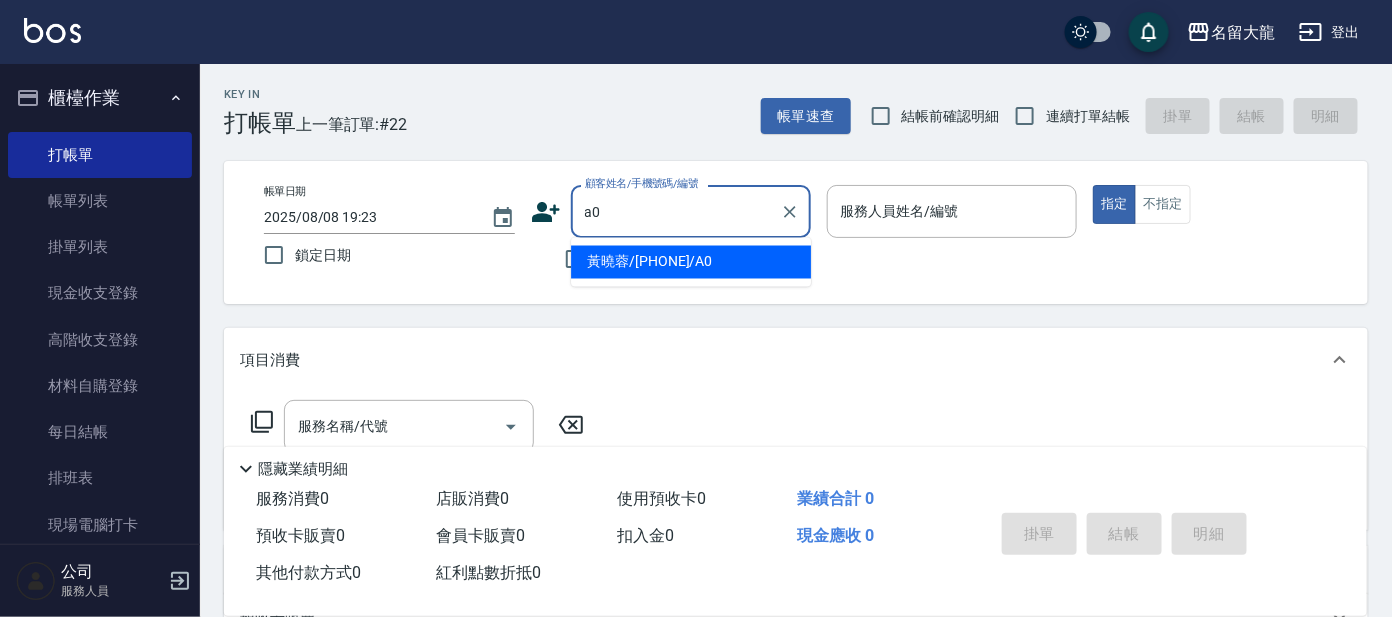 click on "黃曉蓉/[PHONE]/A0" at bounding box center [691, 262] 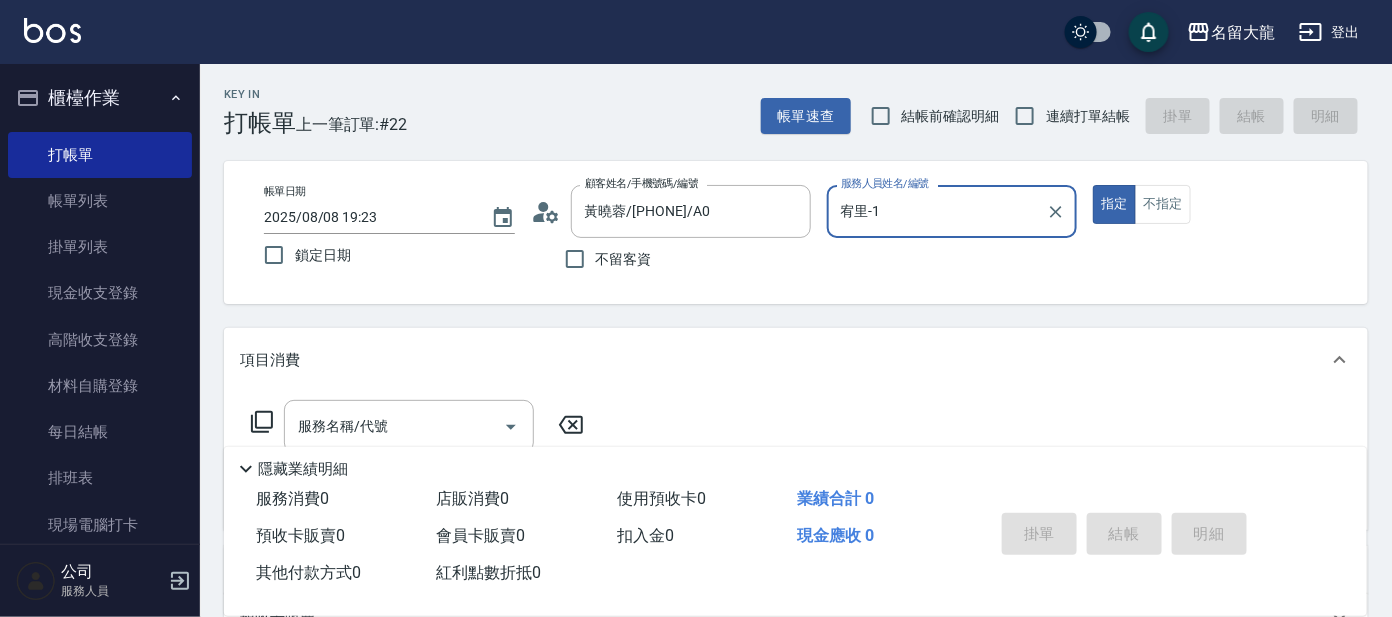 type on "宥里-1" 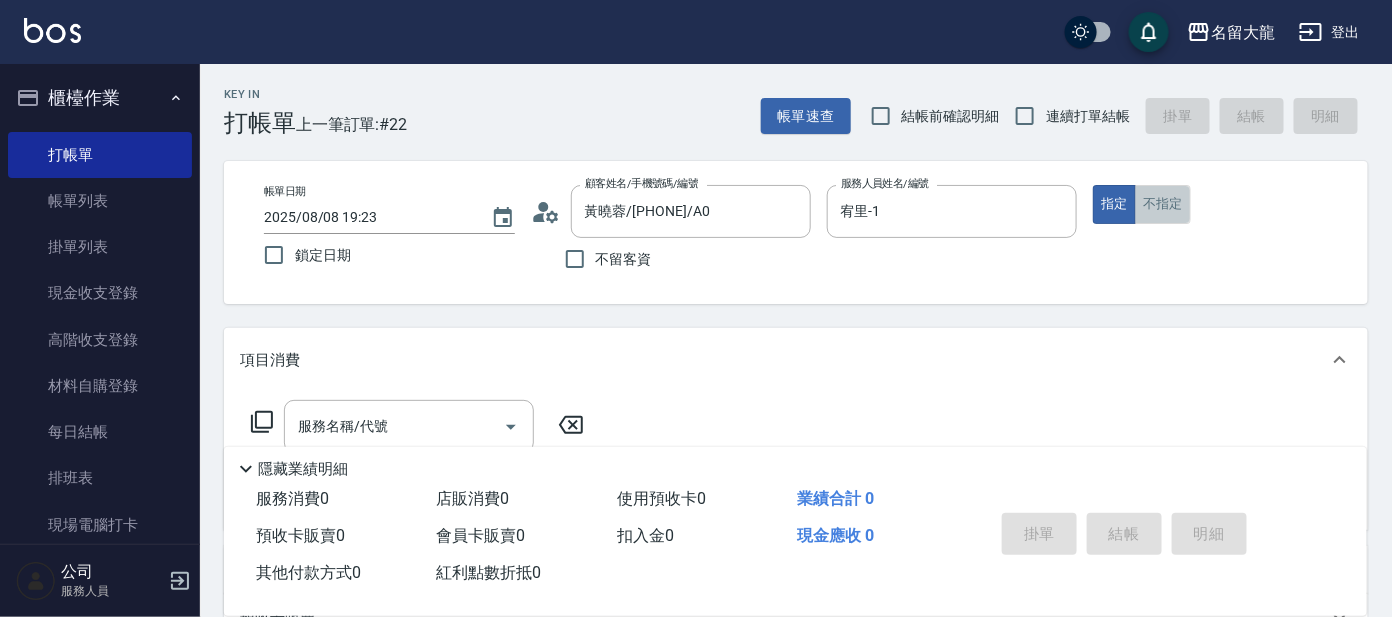 click on "不指定" at bounding box center [1163, 204] 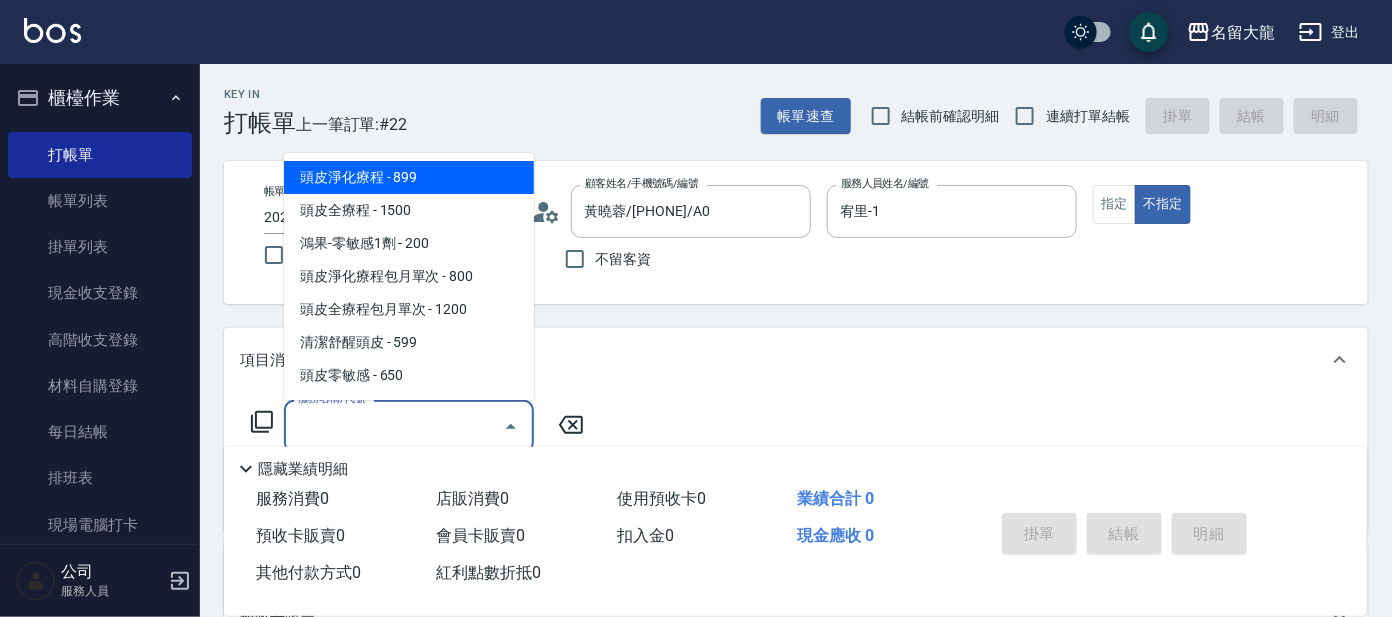 drag, startPoint x: 332, startPoint y: 438, endPoint x: 350, endPoint y: 429, distance: 20.12461 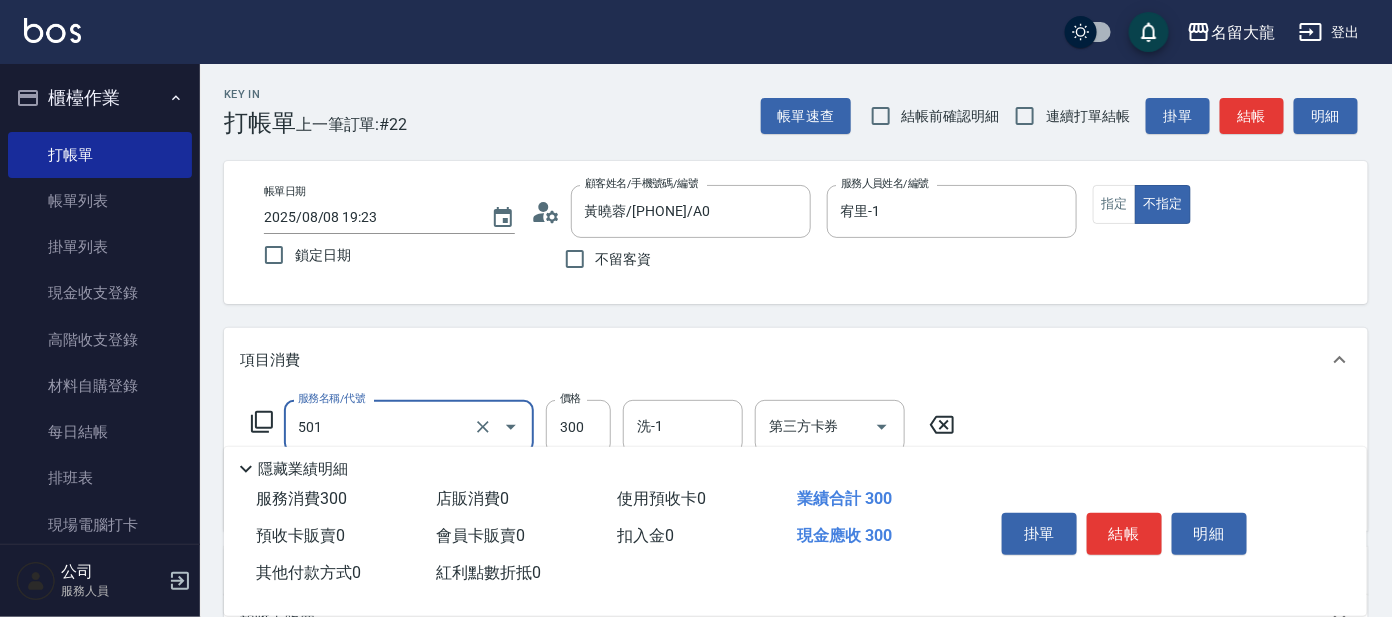 type on "洗髮(創意)(501)" 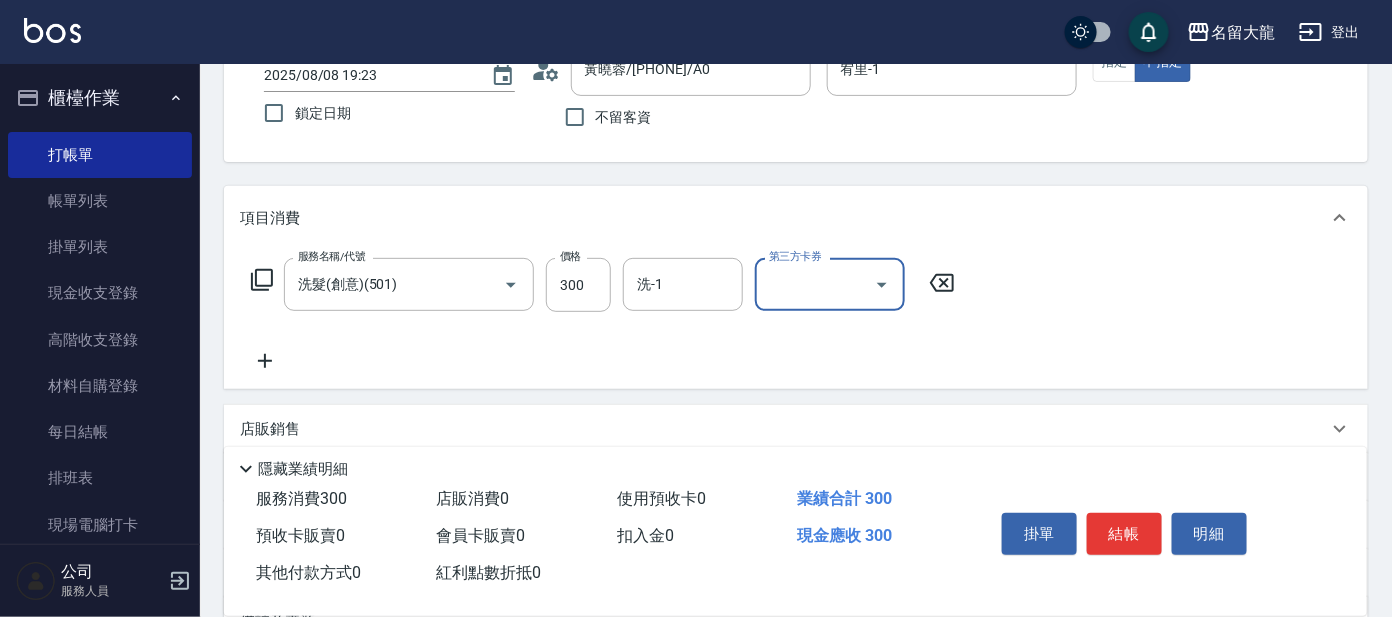 scroll, scrollTop: 249, scrollLeft: 0, axis: vertical 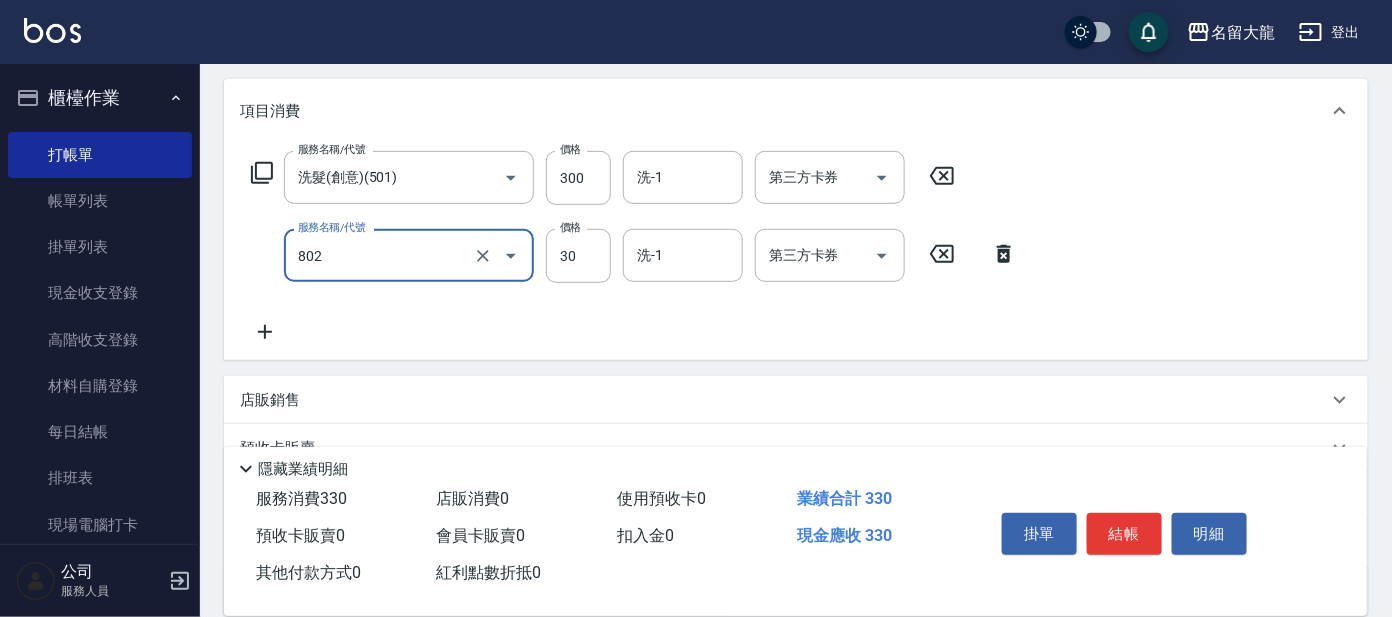 type on "潤絲(802)" 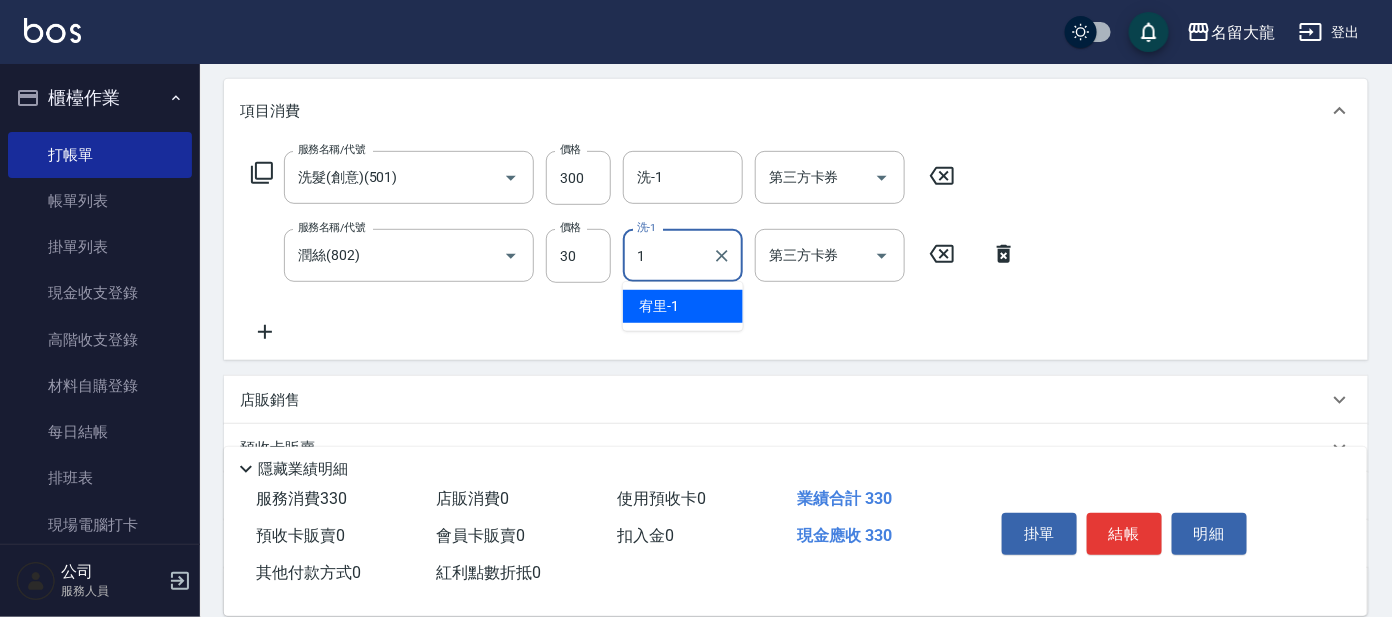 type on "宥里-1" 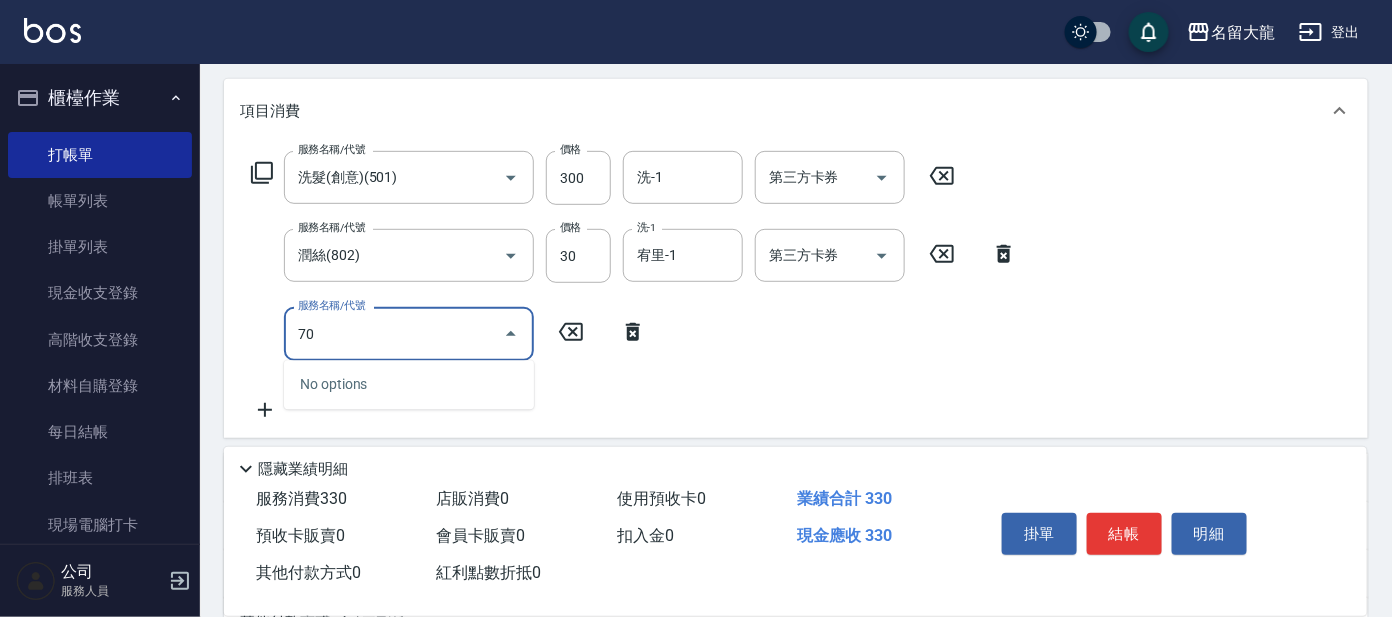 type on "7" 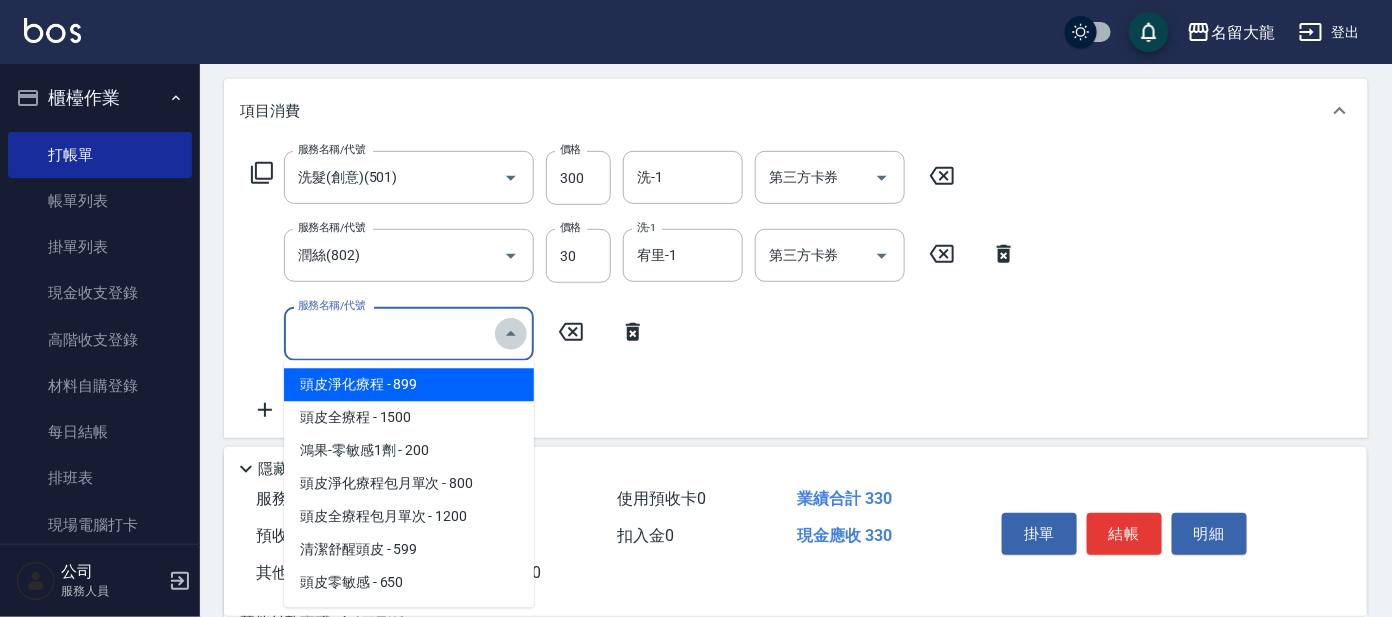 click 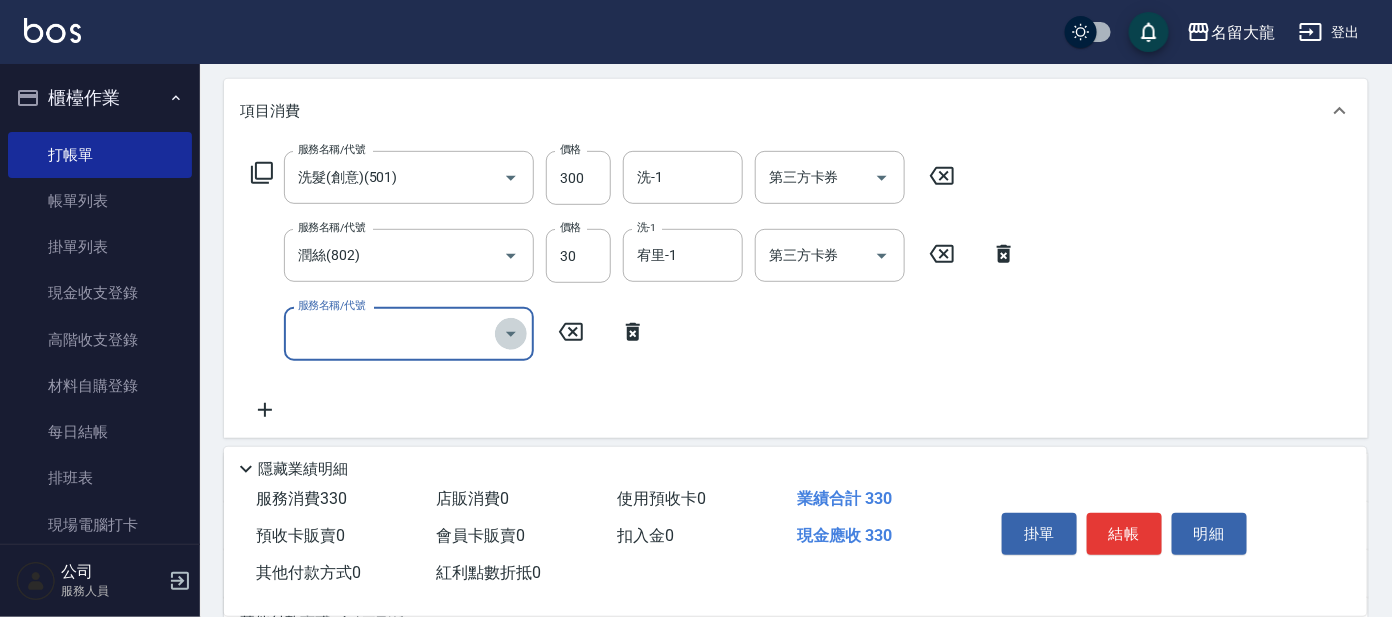 click 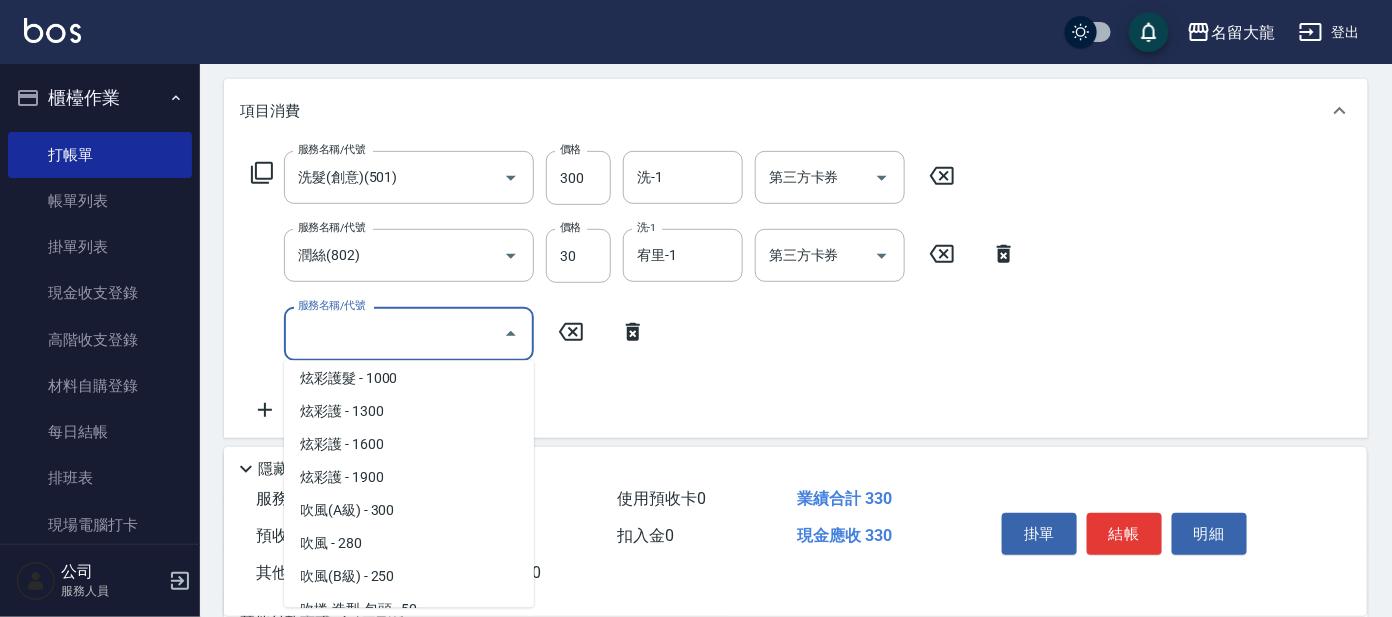 scroll, scrollTop: 2697, scrollLeft: 0, axis: vertical 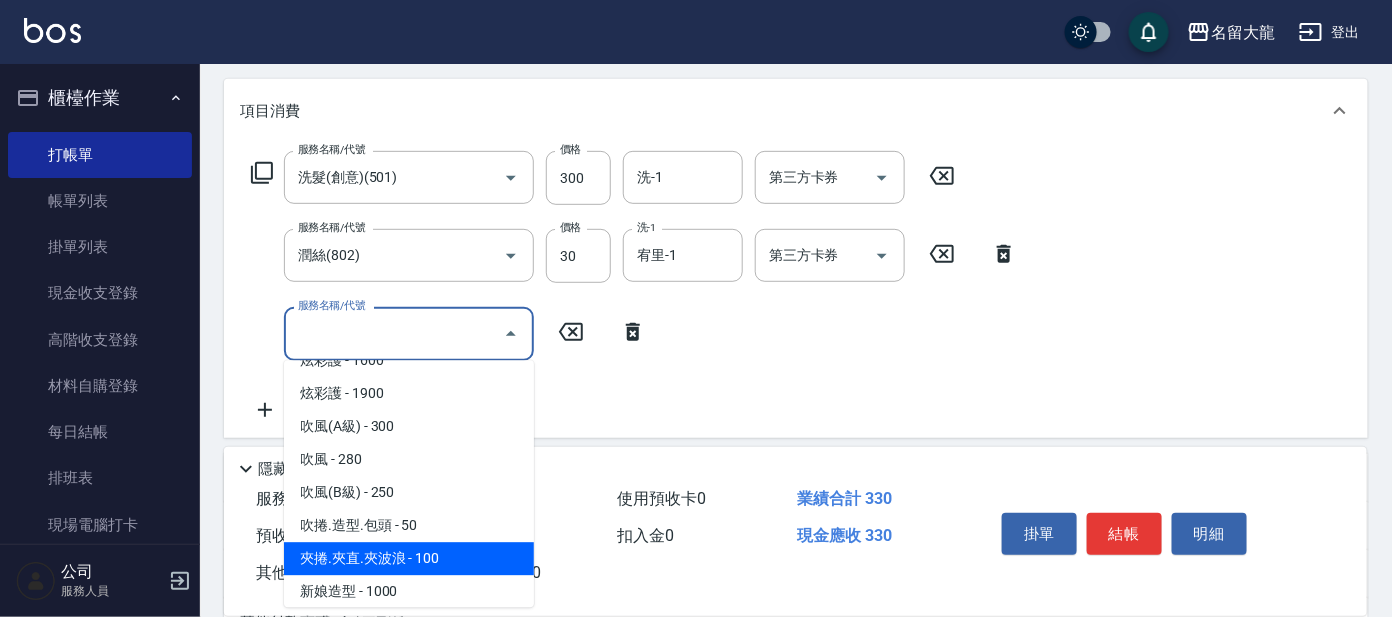click on "夾捲.夾直.夾波浪 - 100" at bounding box center [409, 559] 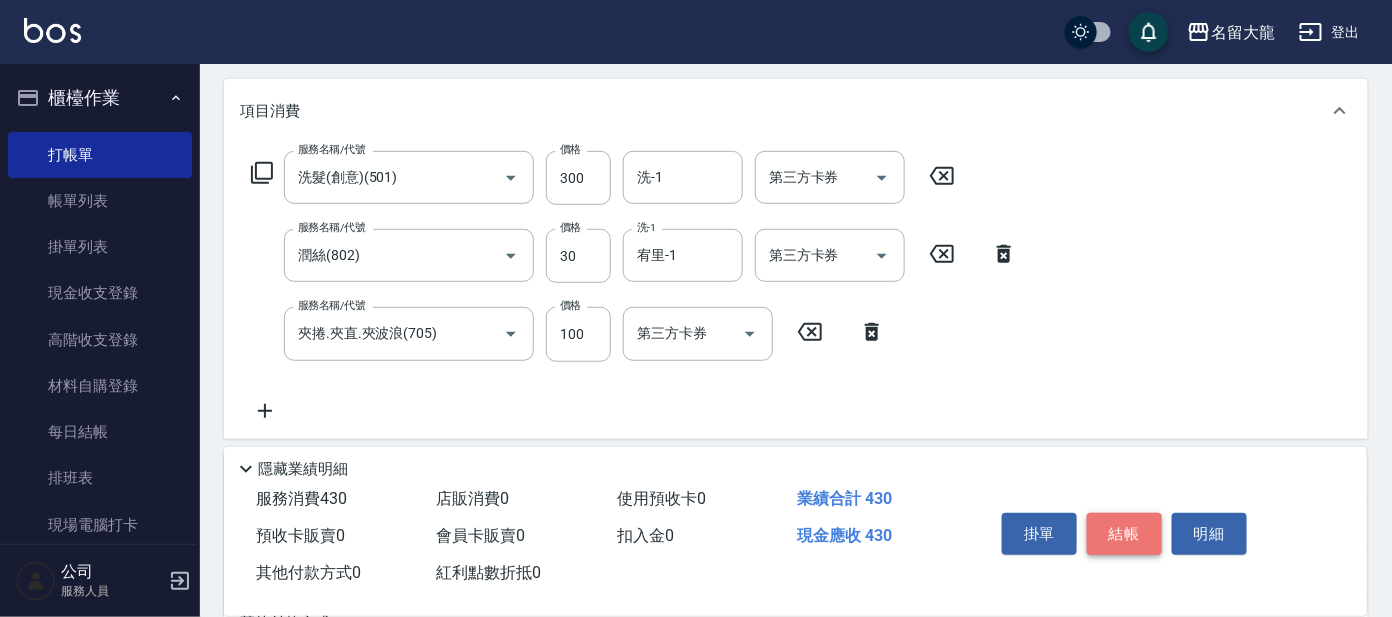click on "結帳" at bounding box center [1124, 534] 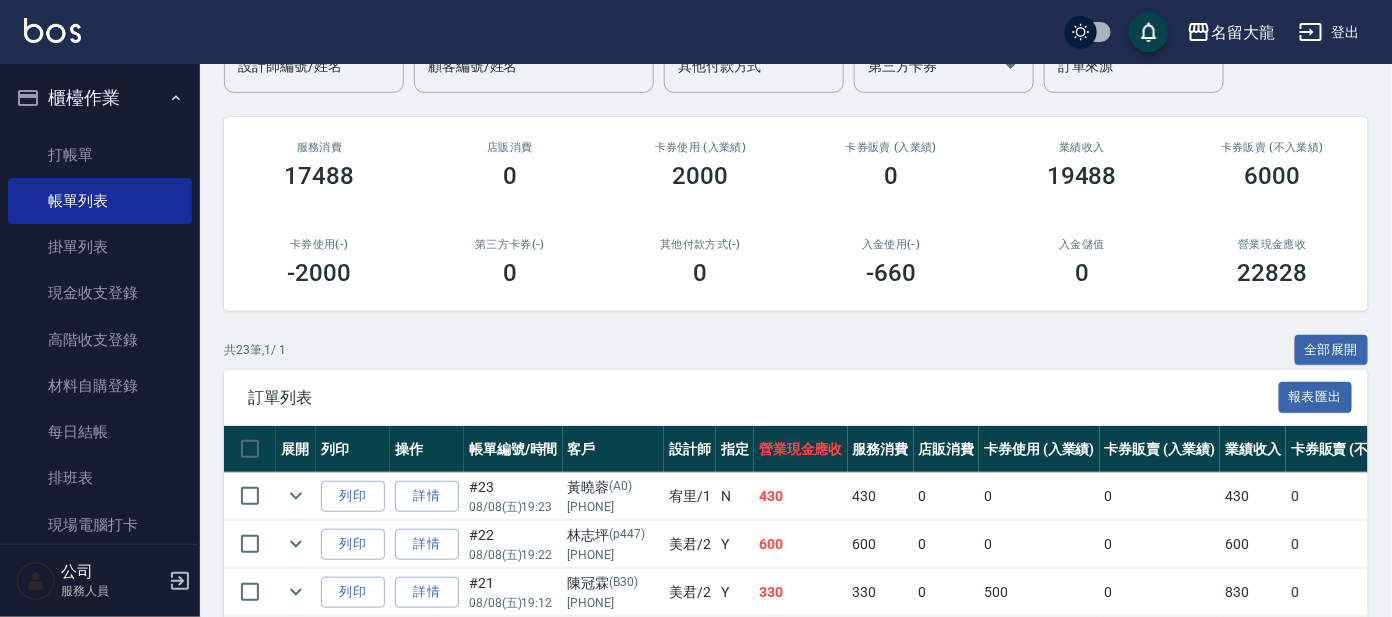 scroll, scrollTop: 124, scrollLeft: 0, axis: vertical 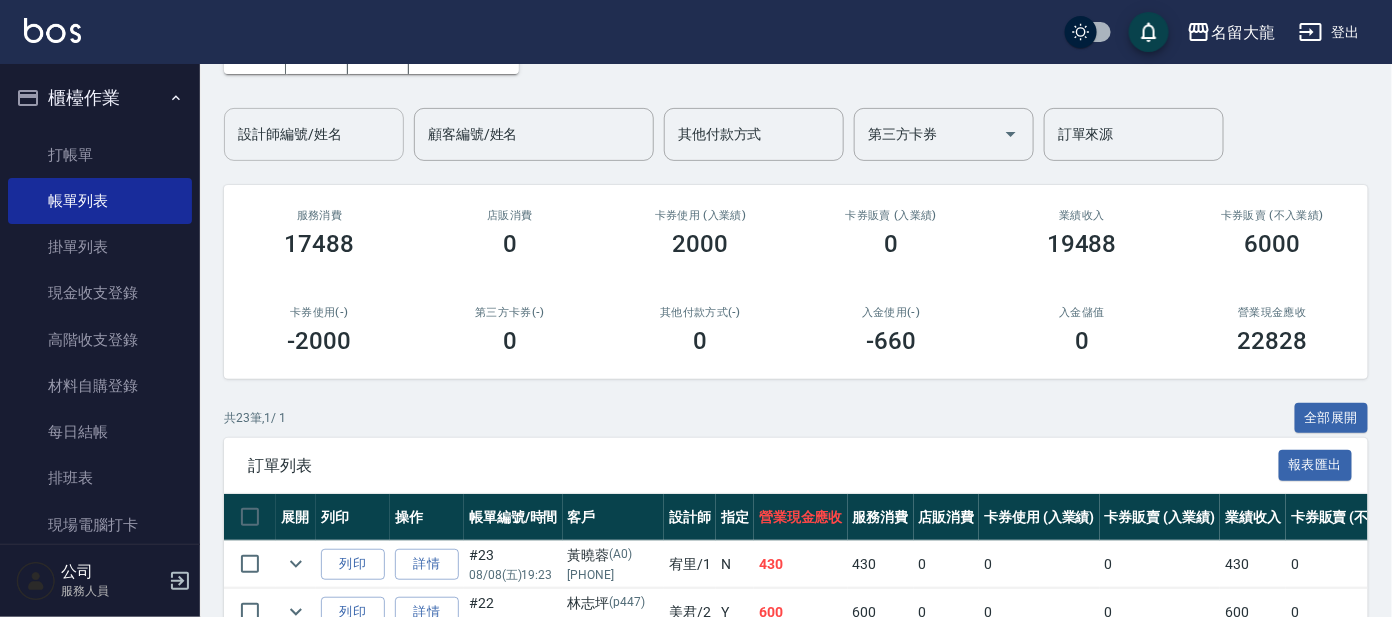 click on "設計師編號/姓名" at bounding box center (314, 134) 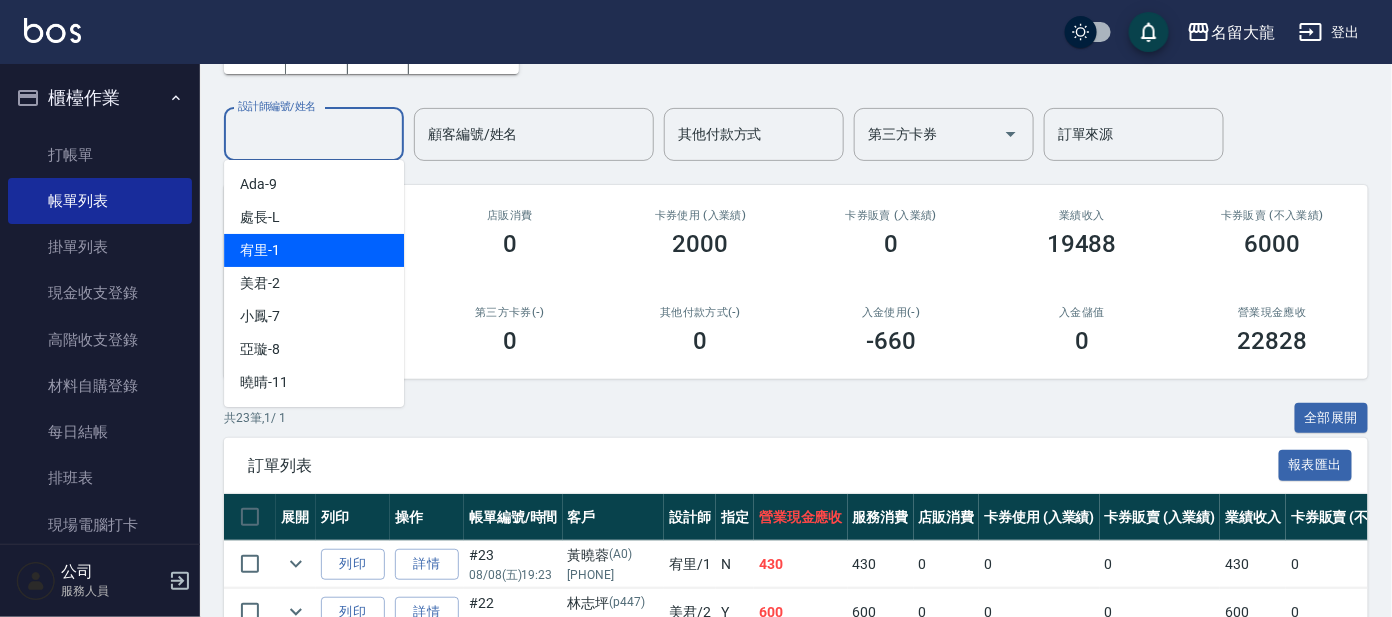 click on "宥里 -1" at bounding box center (314, 250) 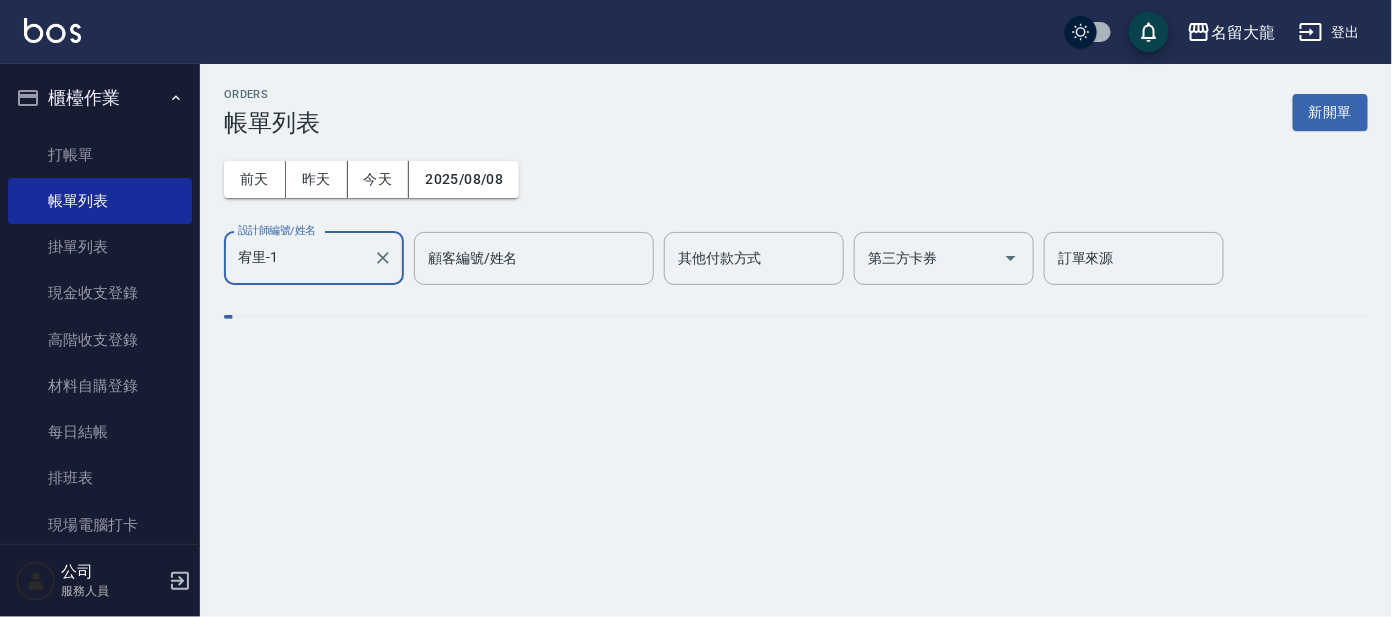 type on "宥里-1" 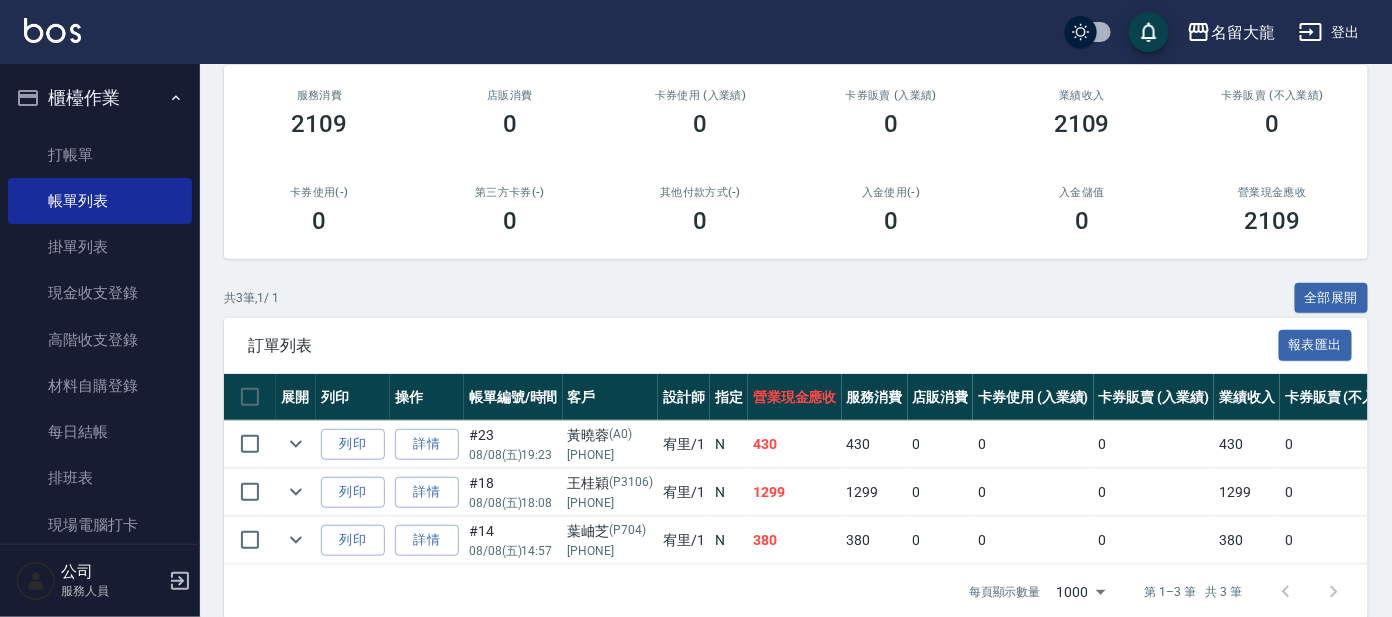 scroll, scrollTop: 249, scrollLeft: 0, axis: vertical 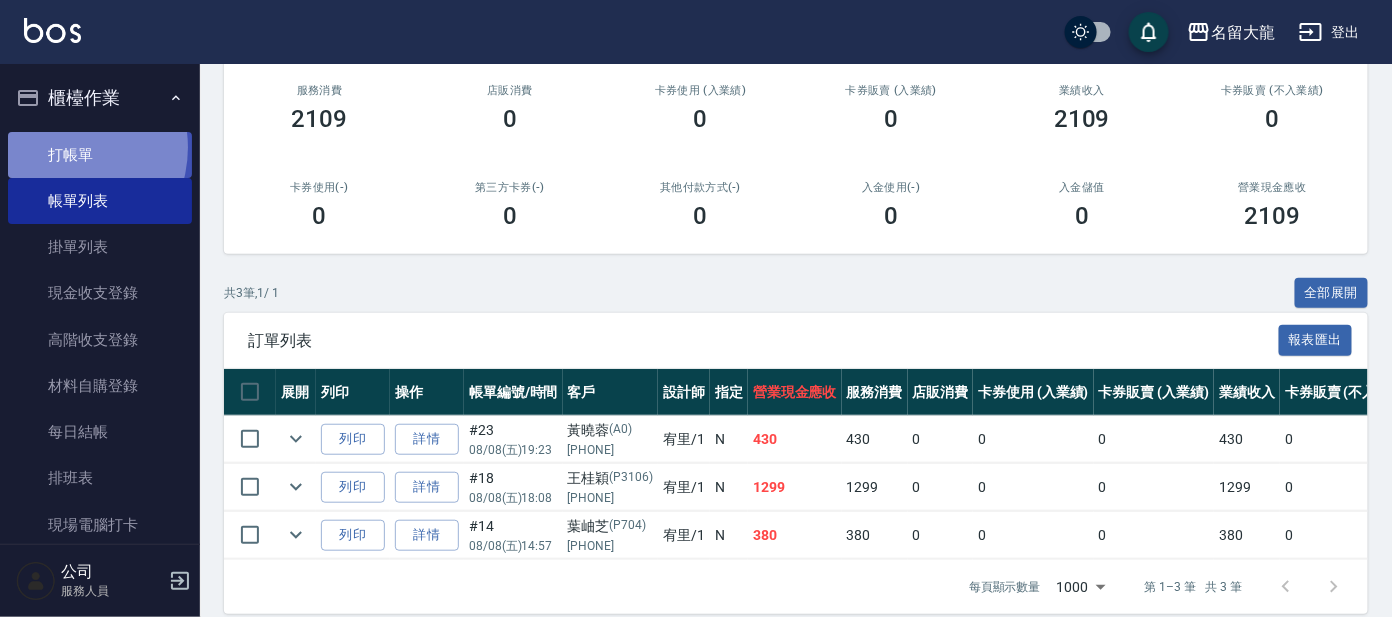 click on "打帳單" at bounding box center [100, 155] 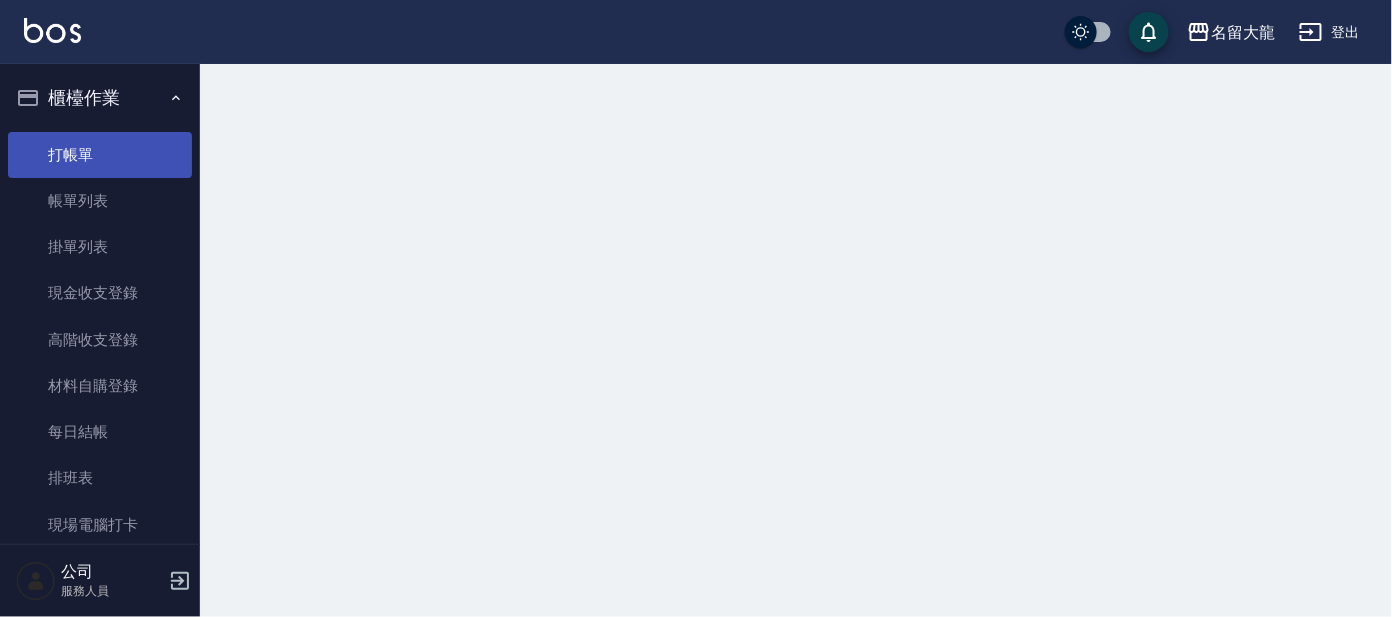 scroll, scrollTop: 0, scrollLeft: 0, axis: both 